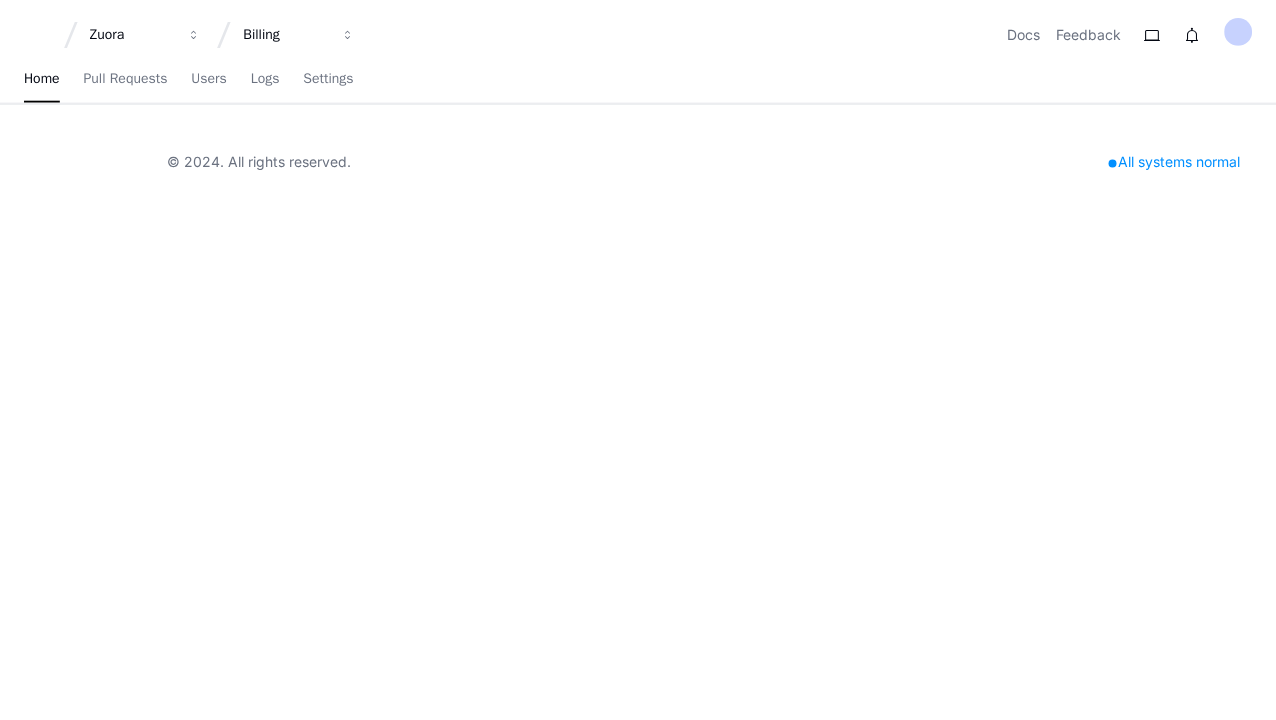 scroll, scrollTop: 0, scrollLeft: 0, axis: both 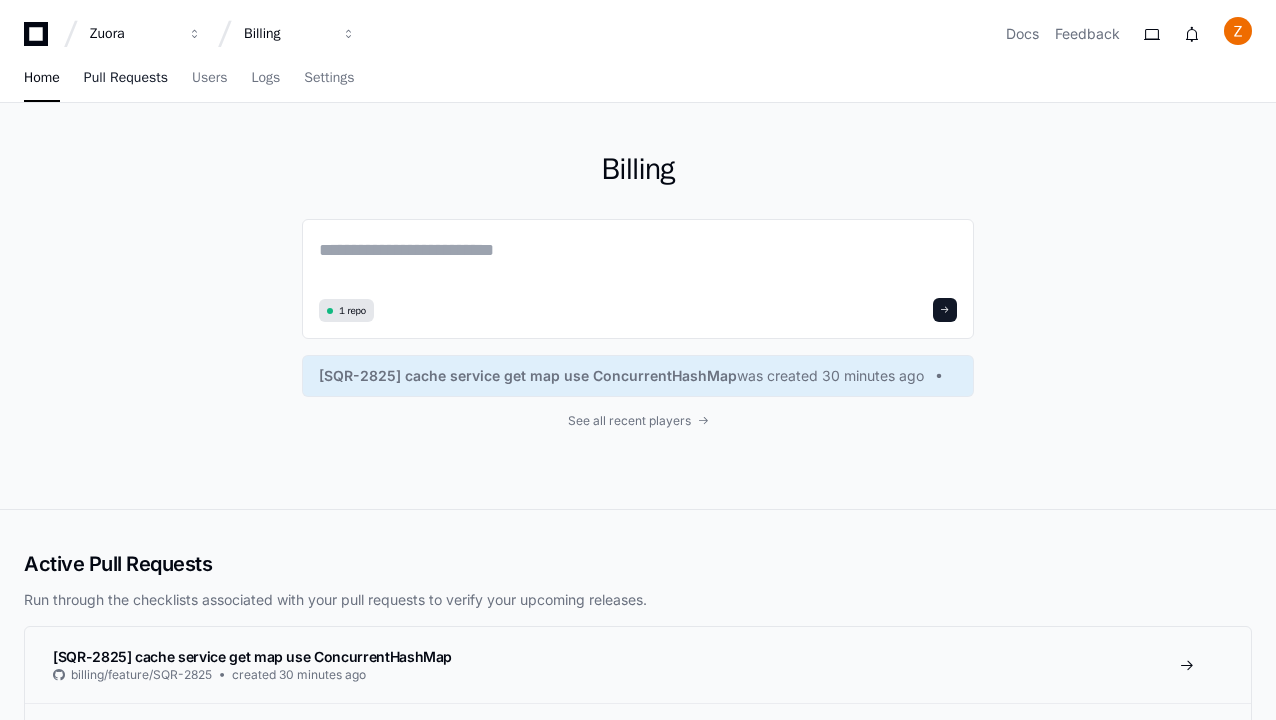 click on "Pull Requests" at bounding box center [126, 78] 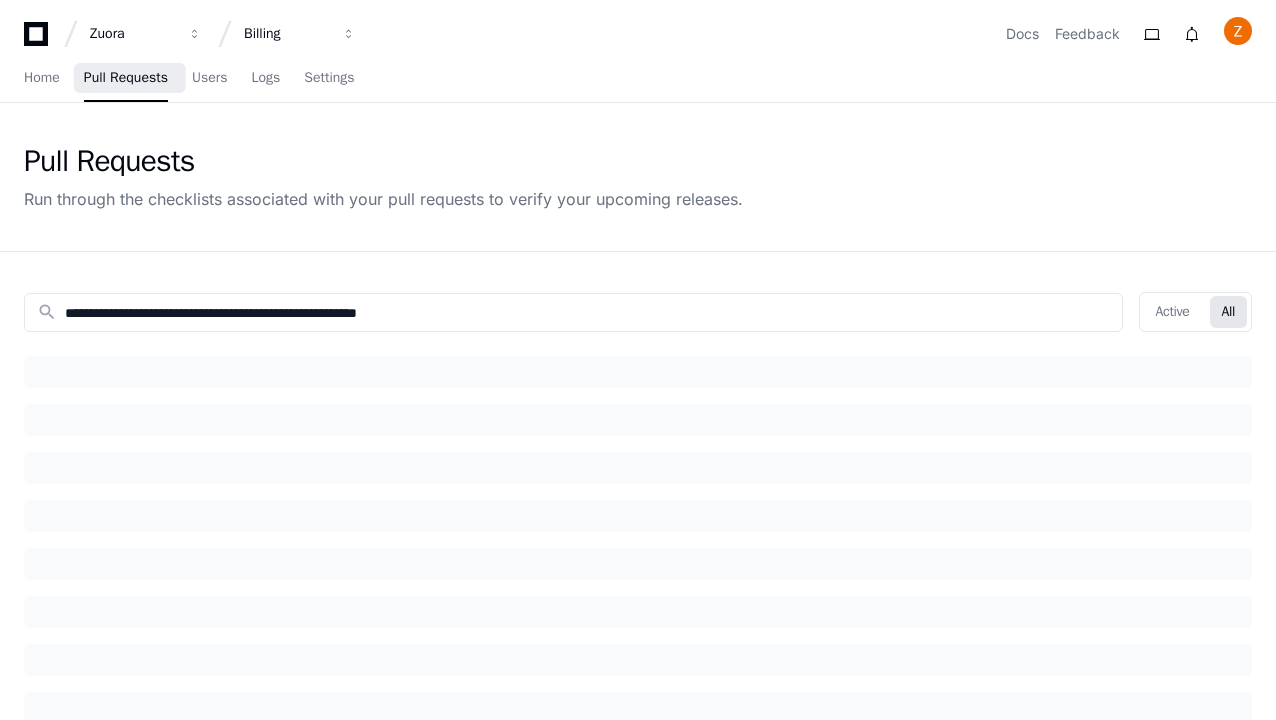 click on "All" 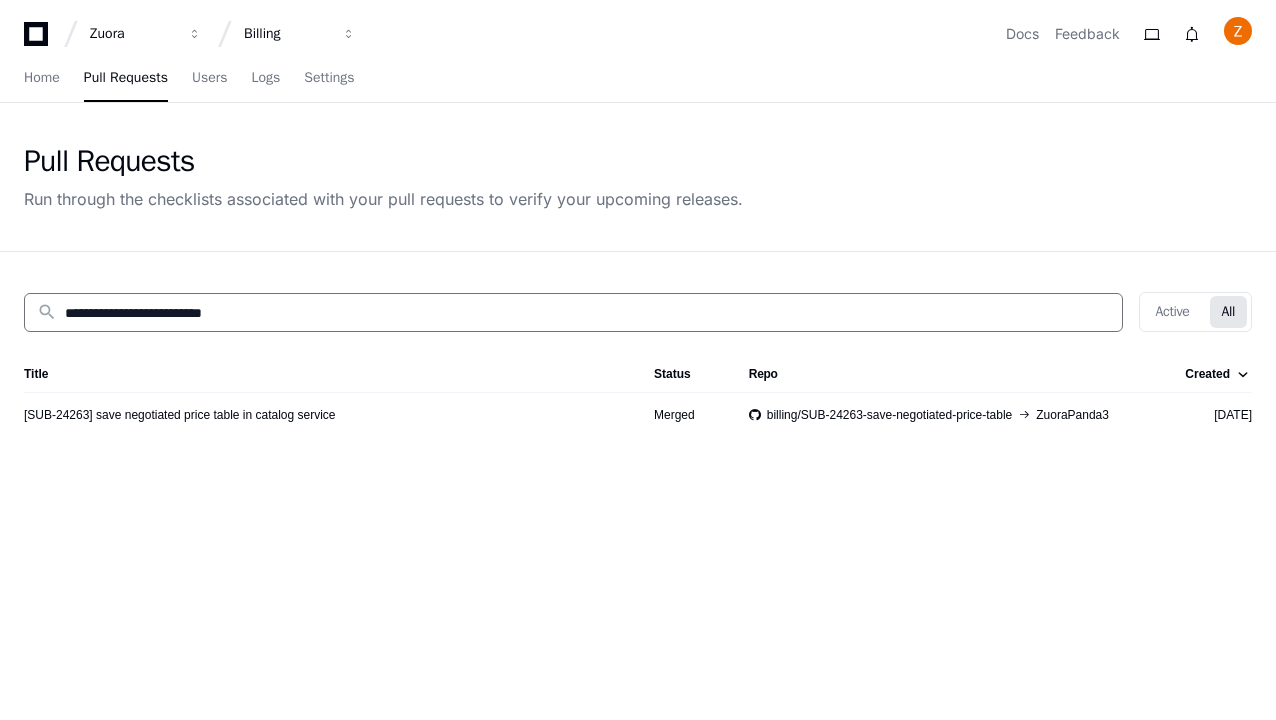 type on "**********" 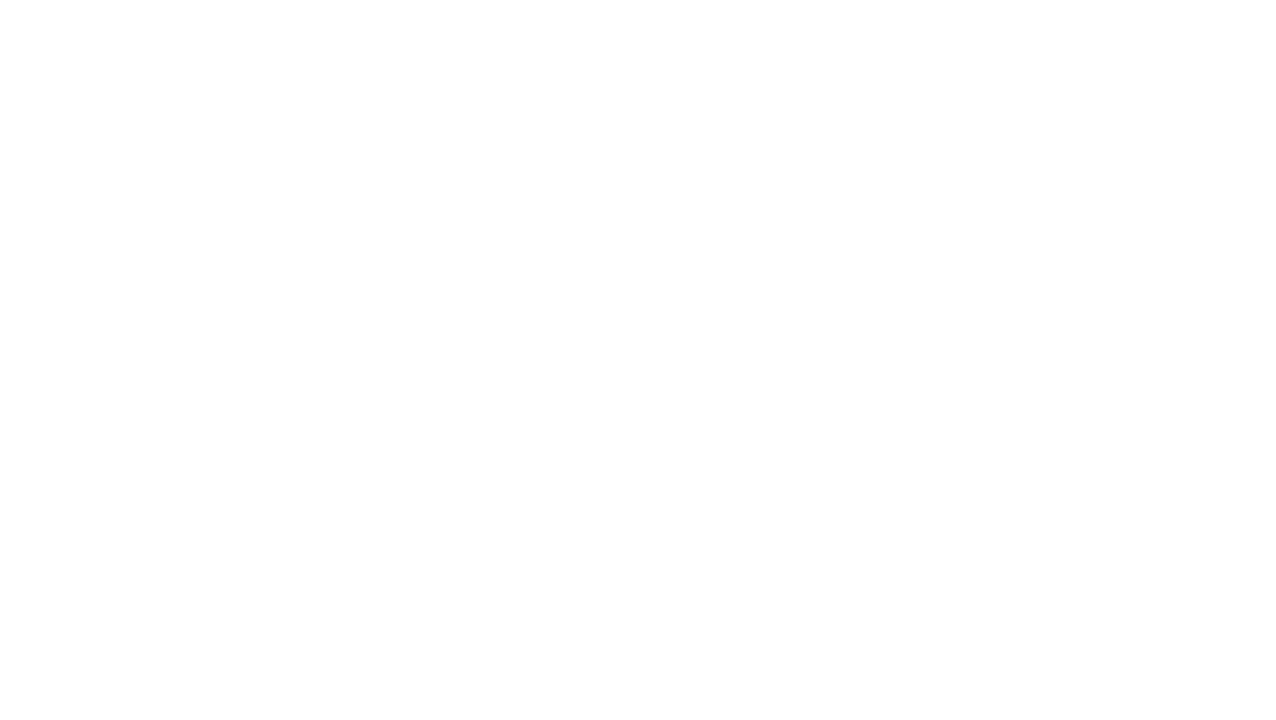 scroll, scrollTop: 0, scrollLeft: 0, axis: both 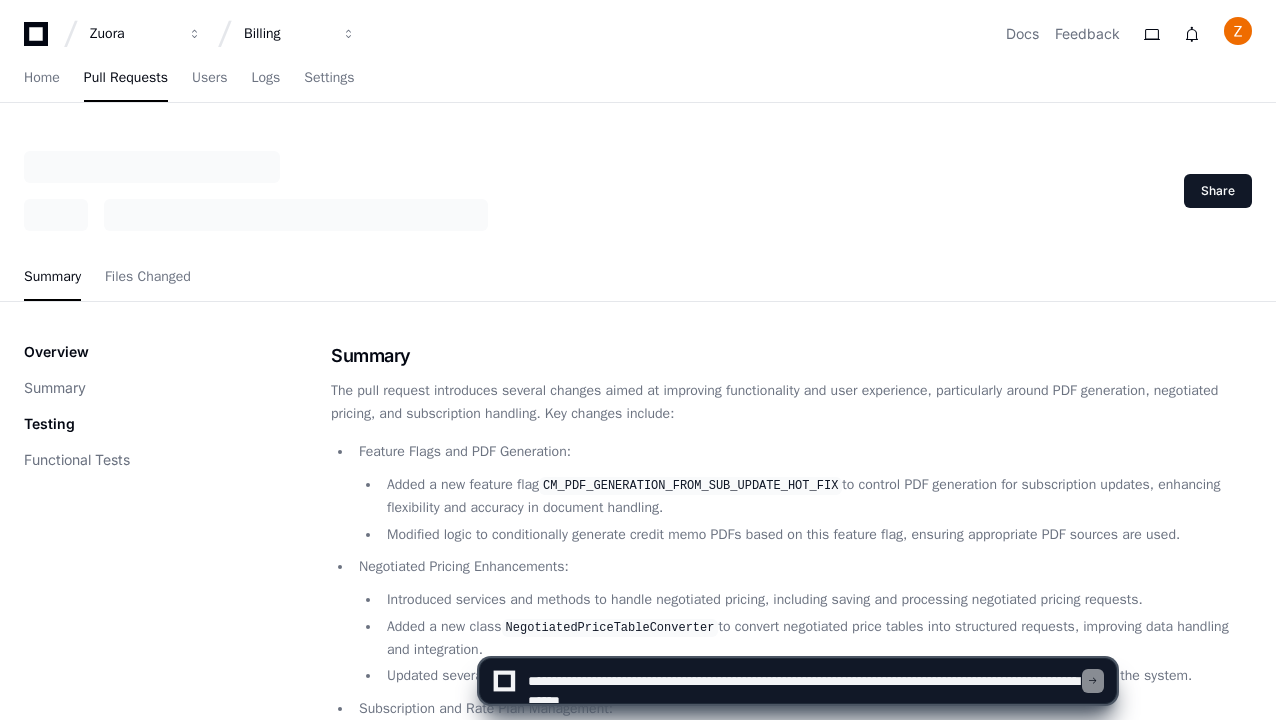 type on "**********" 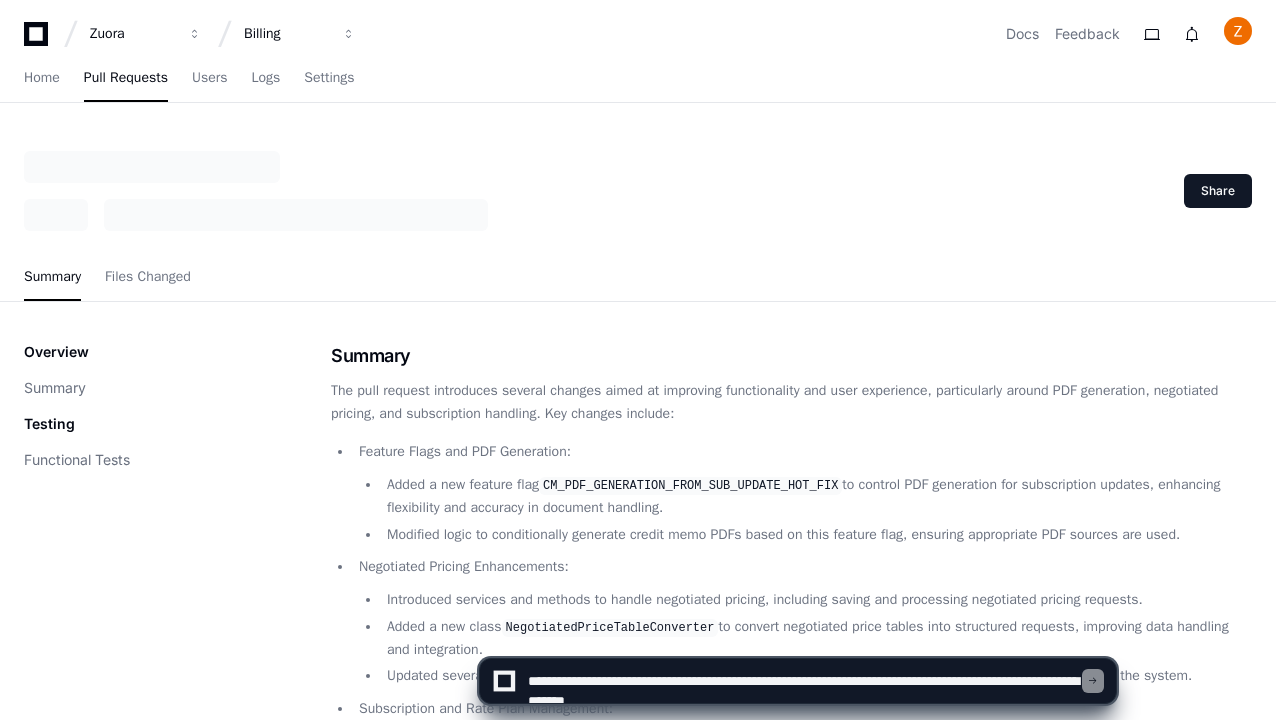 type 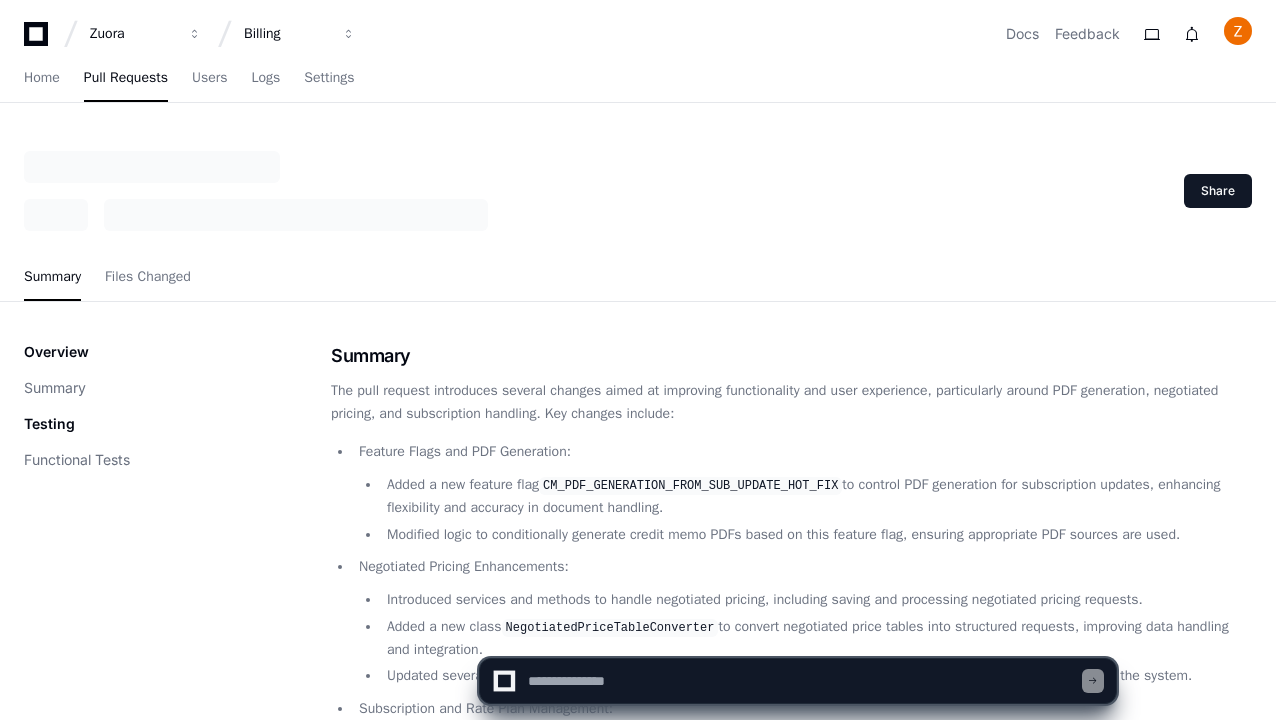 scroll, scrollTop: 0, scrollLeft: 0, axis: both 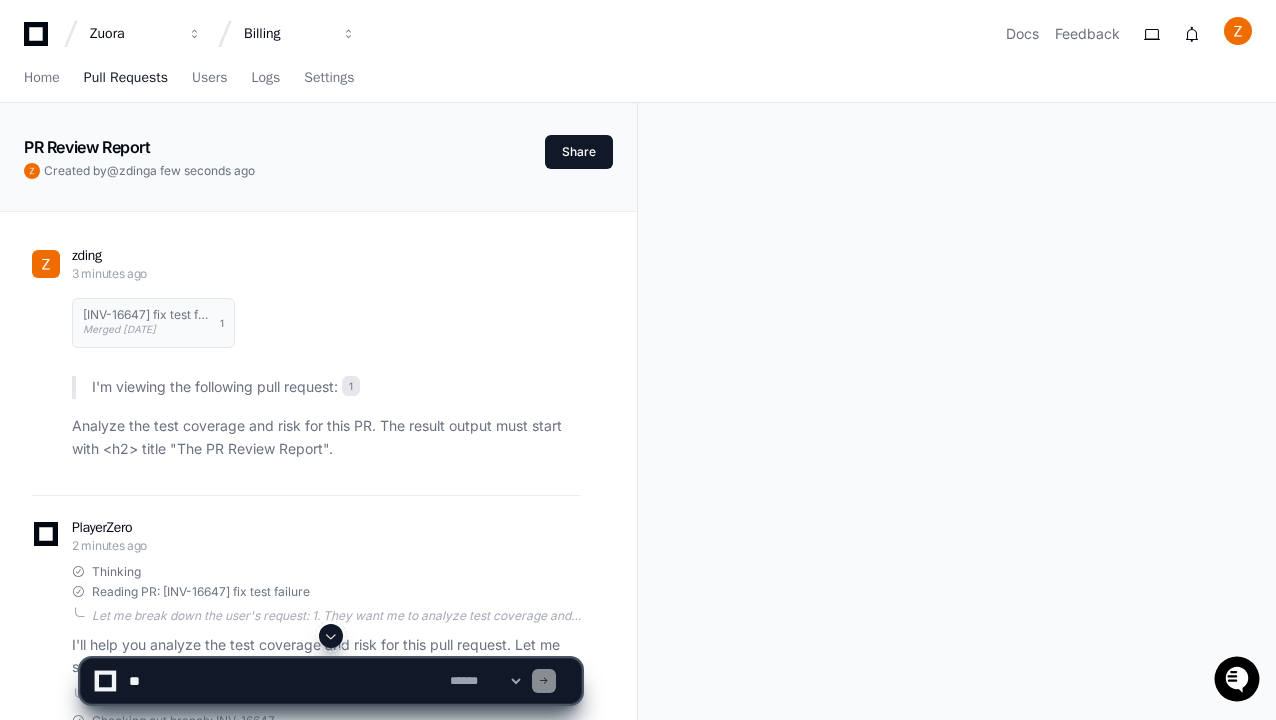 click on "Pull Requests" at bounding box center (126, 78) 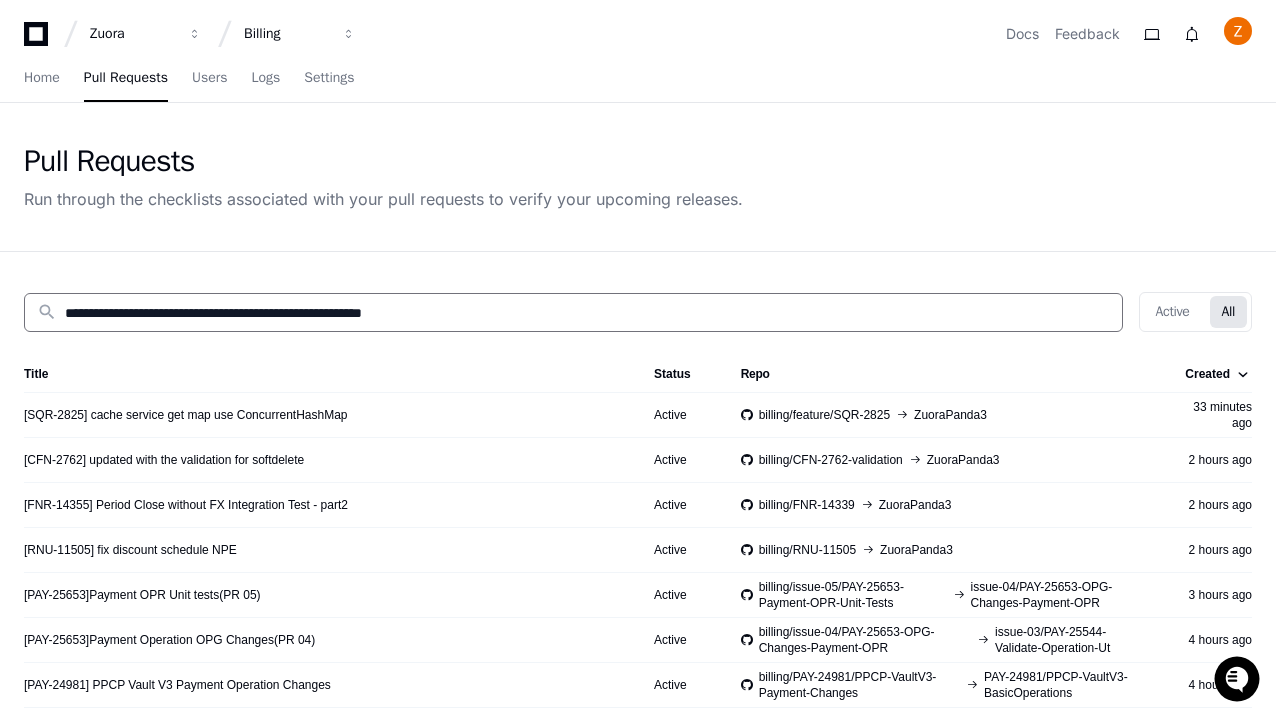 type on "**********" 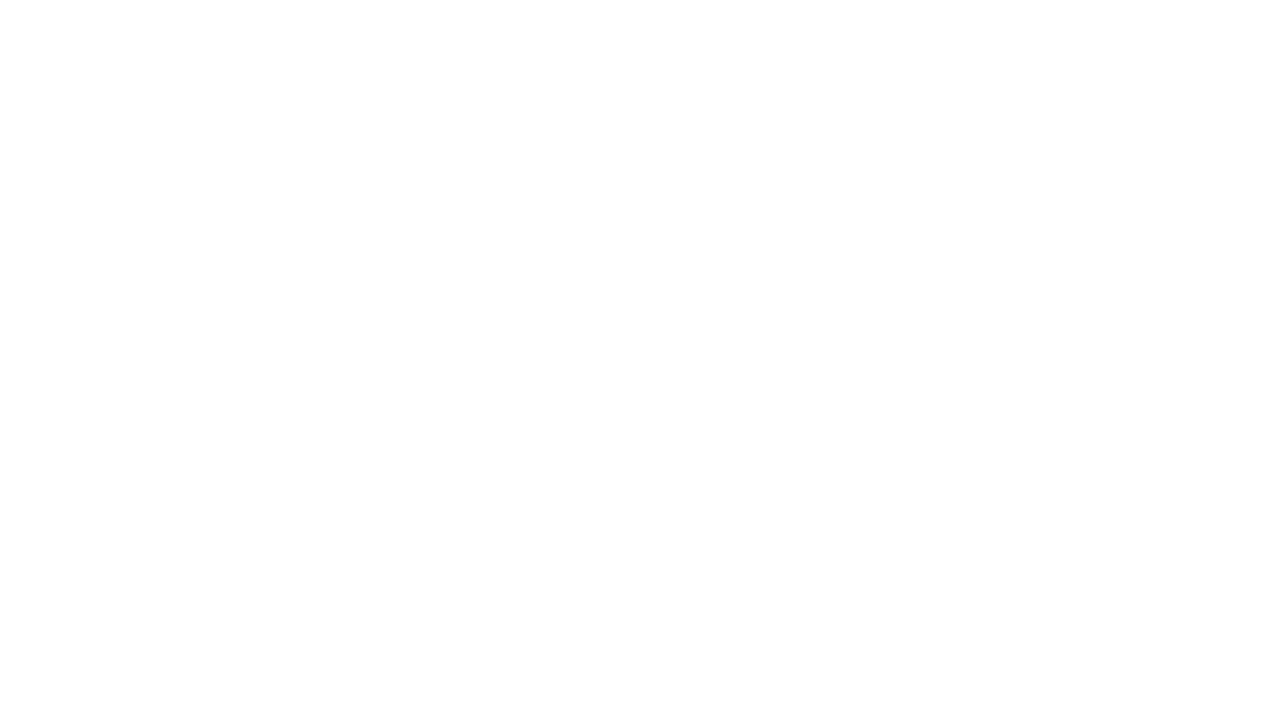 scroll, scrollTop: 0, scrollLeft: 0, axis: both 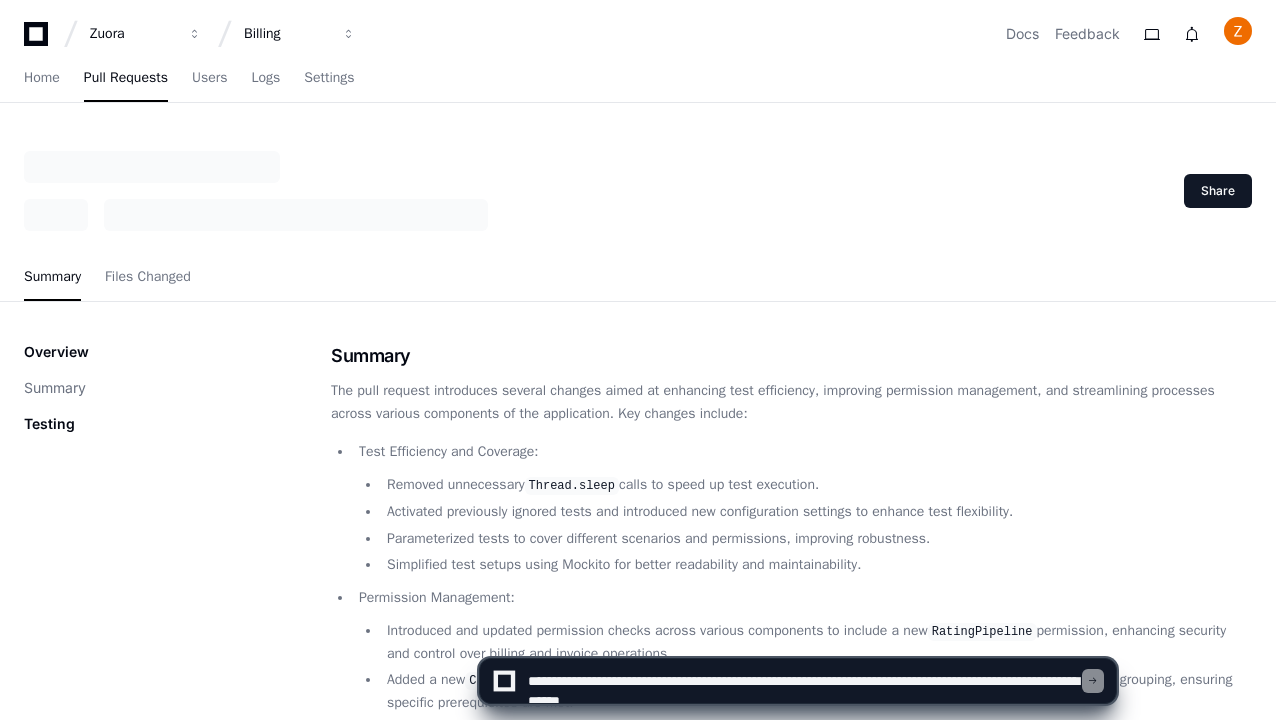 type on "**********" 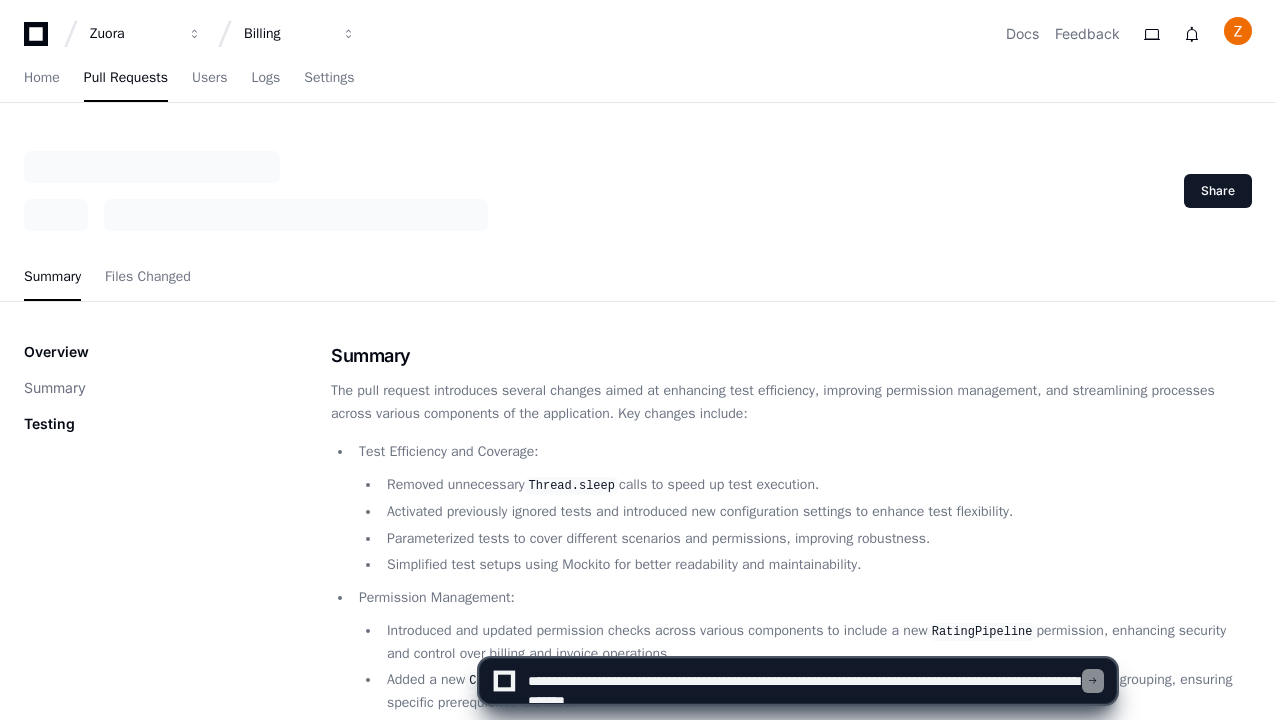 type 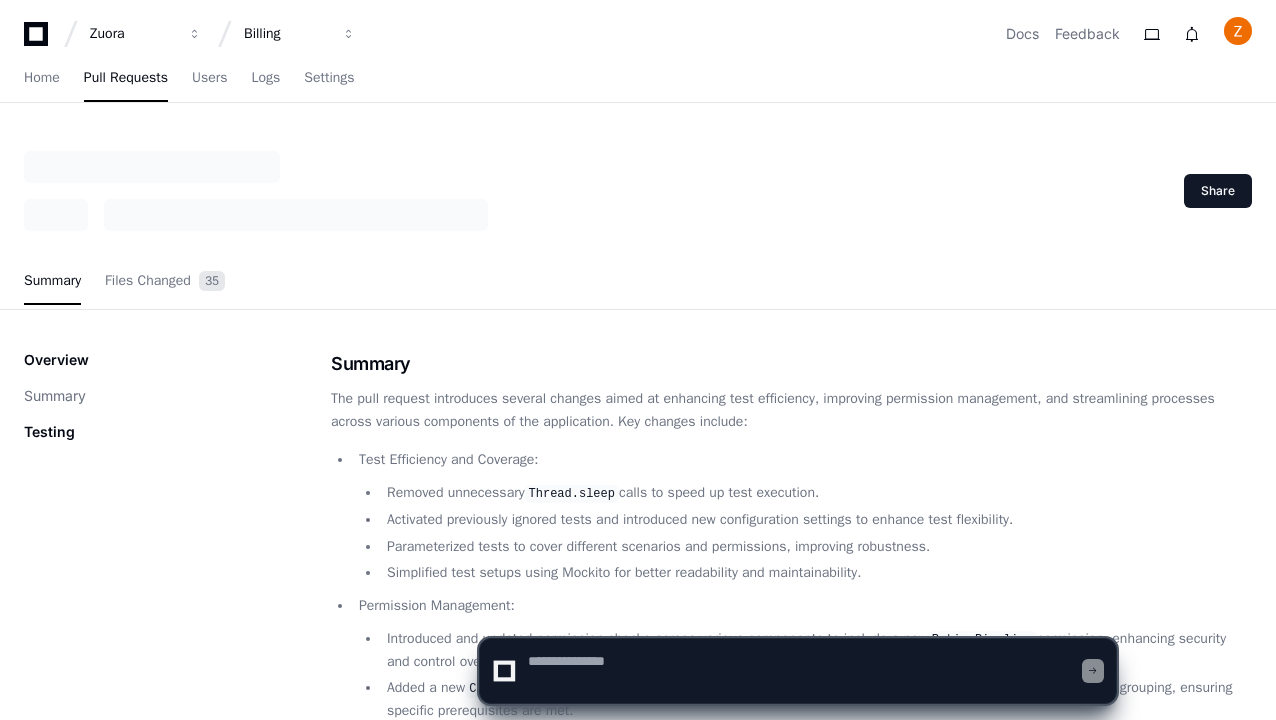scroll, scrollTop: 0, scrollLeft: 0, axis: both 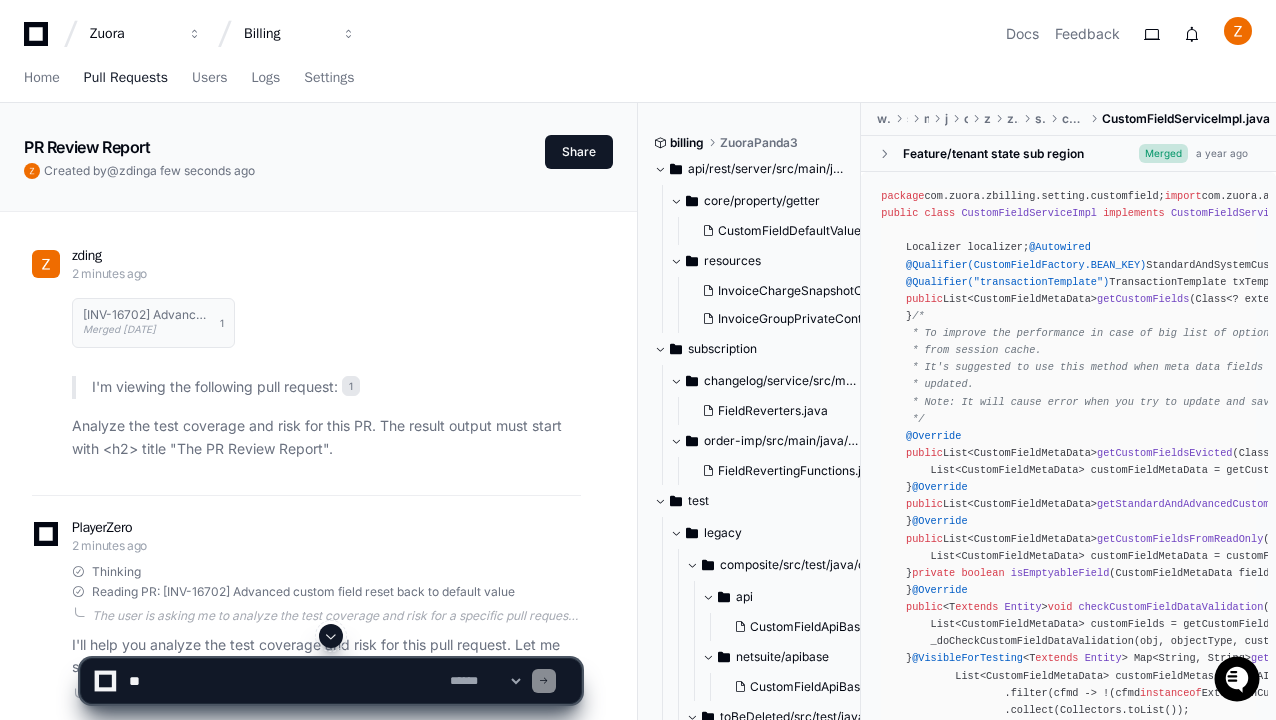 click on "Pull Requests" at bounding box center (126, 78) 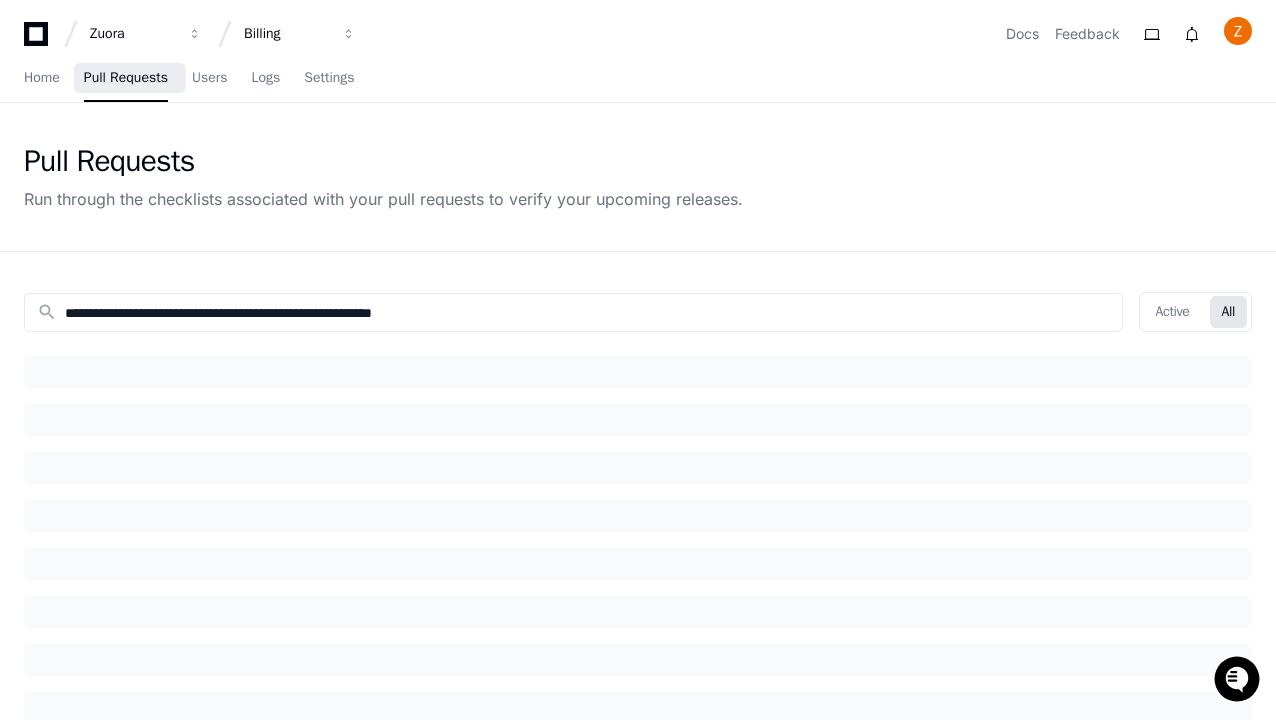 click on "All" 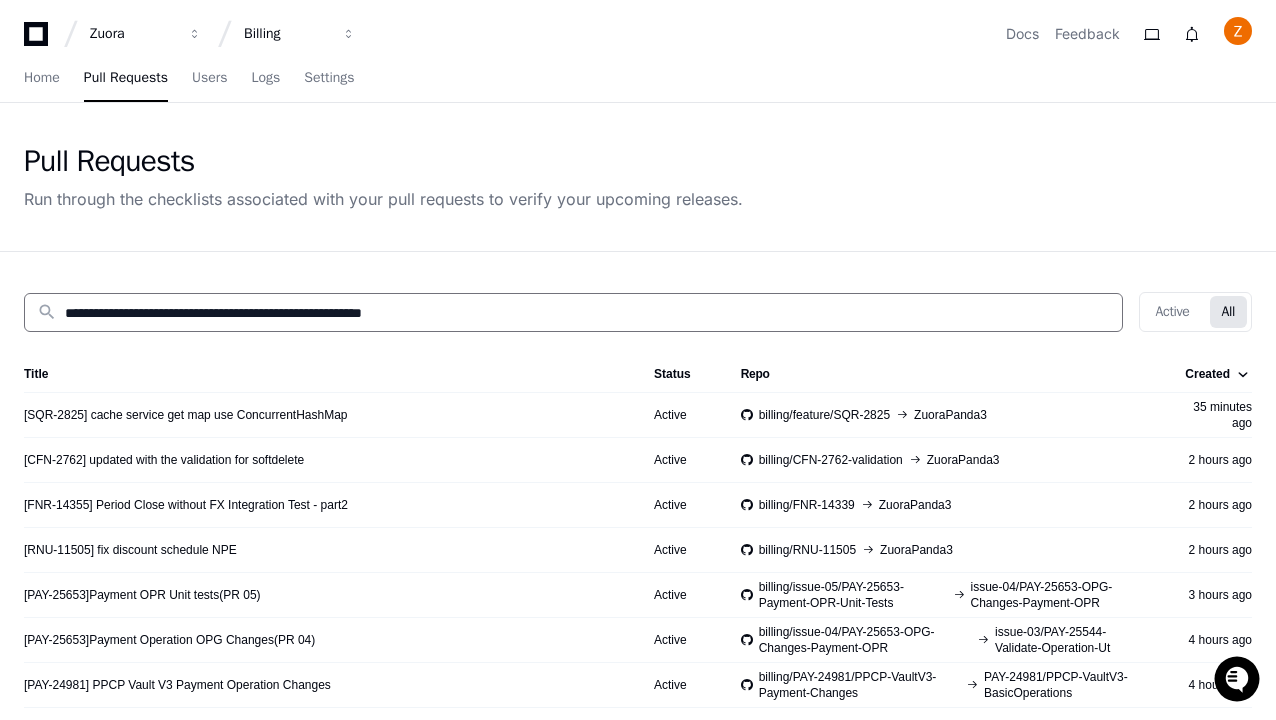 type on "**********" 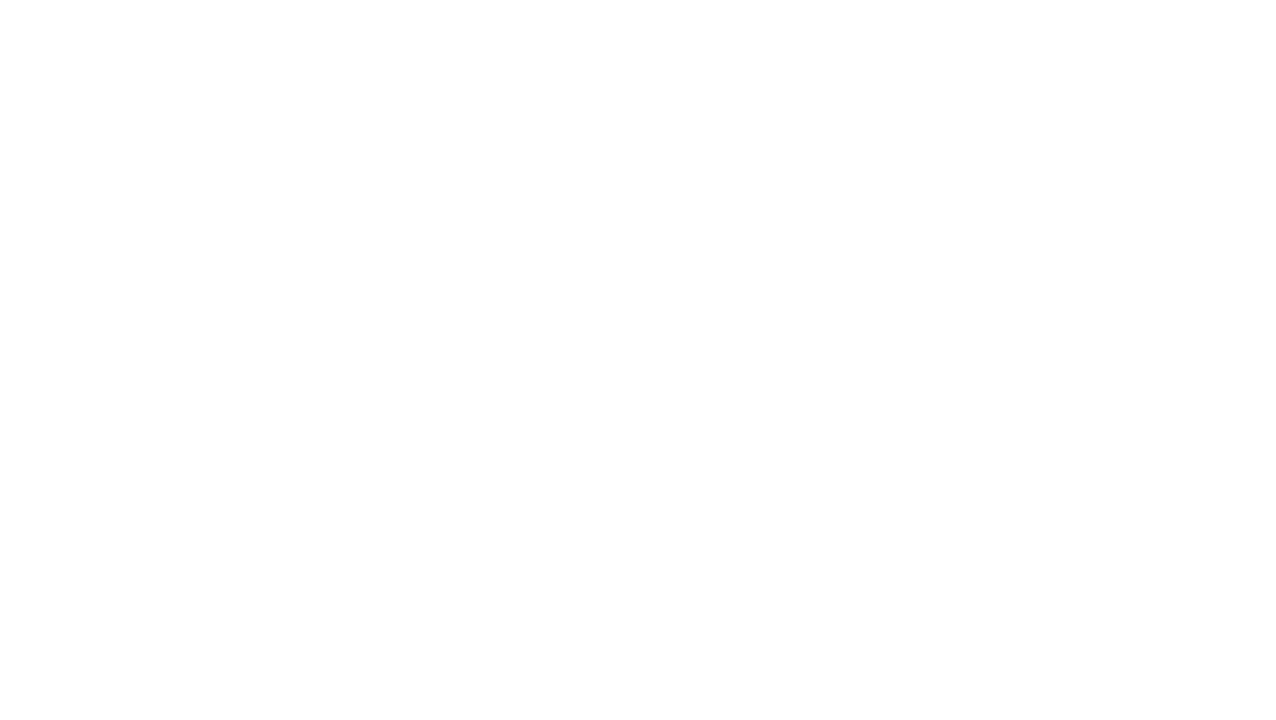 scroll, scrollTop: 0, scrollLeft: 0, axis: both 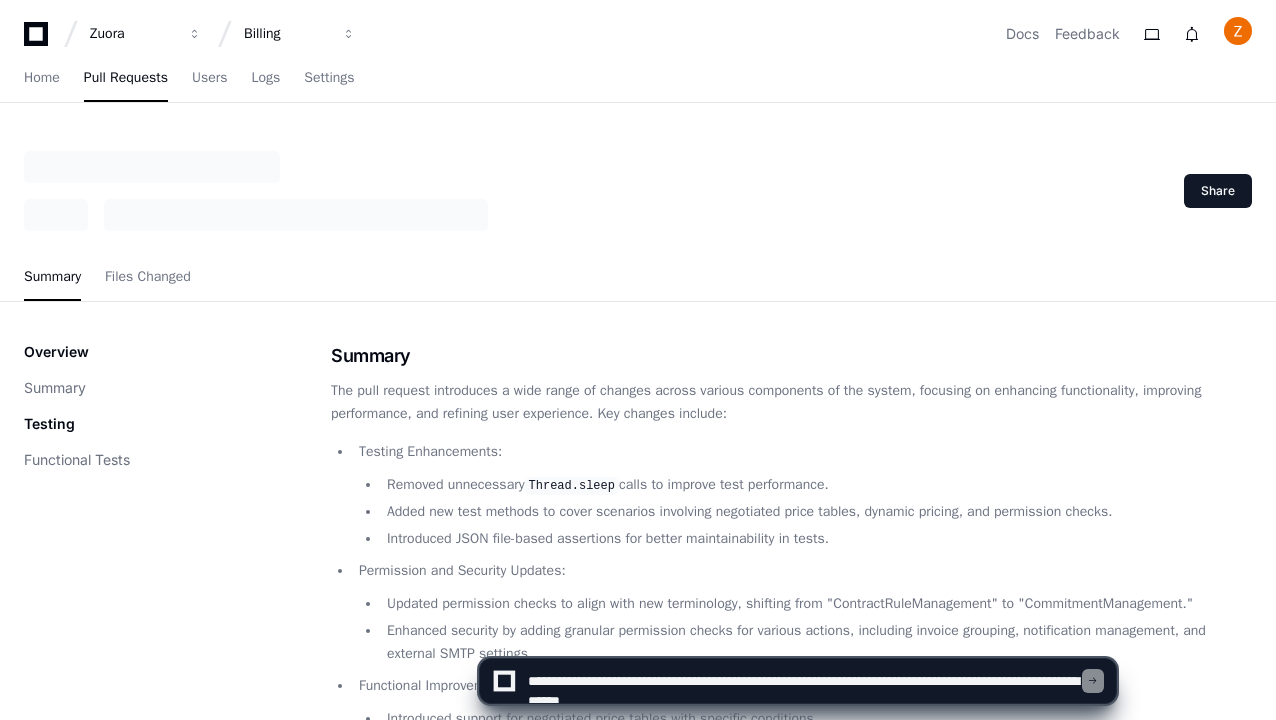 type on "**********" 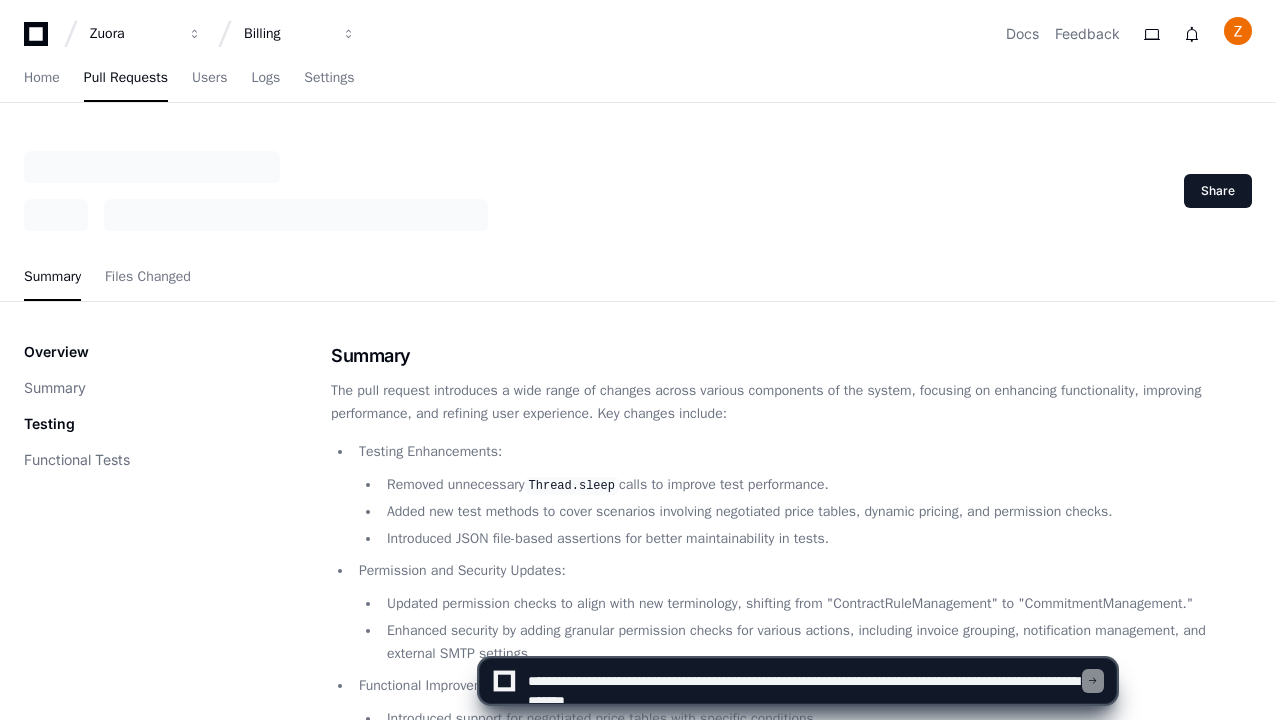 type 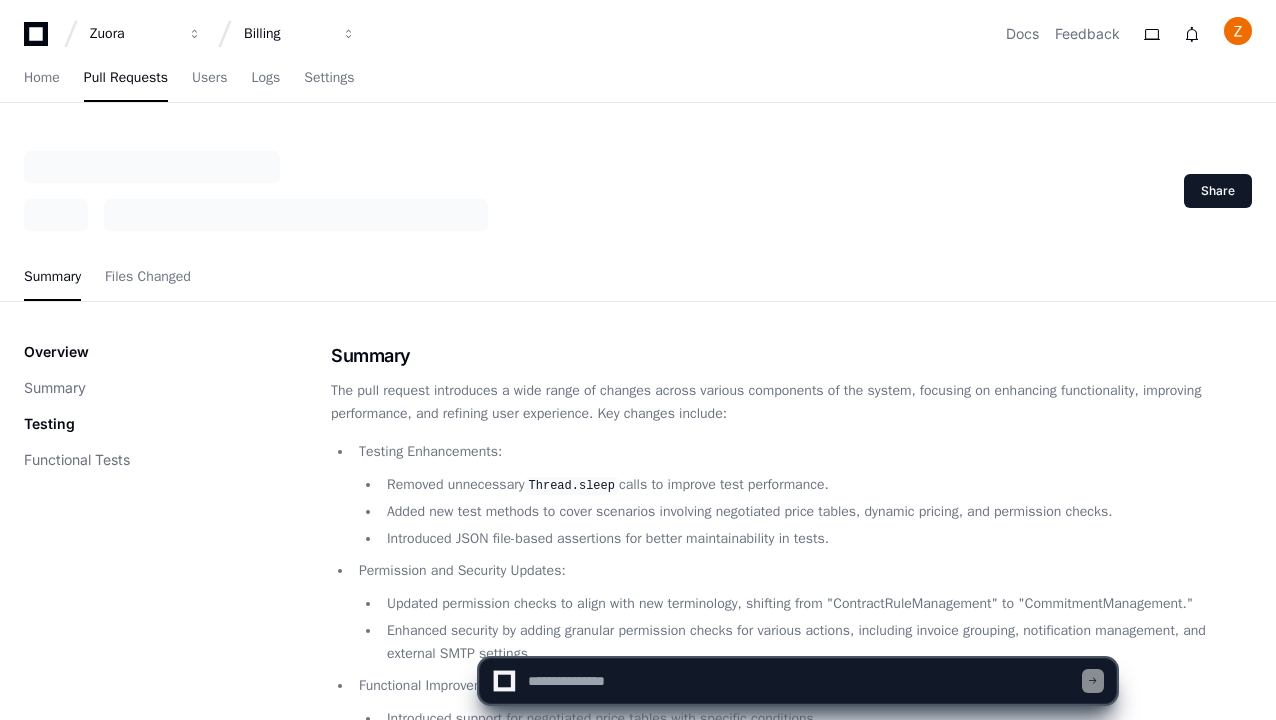 scroll, scrollTop: 0, scrollLeft: 0, axis: both 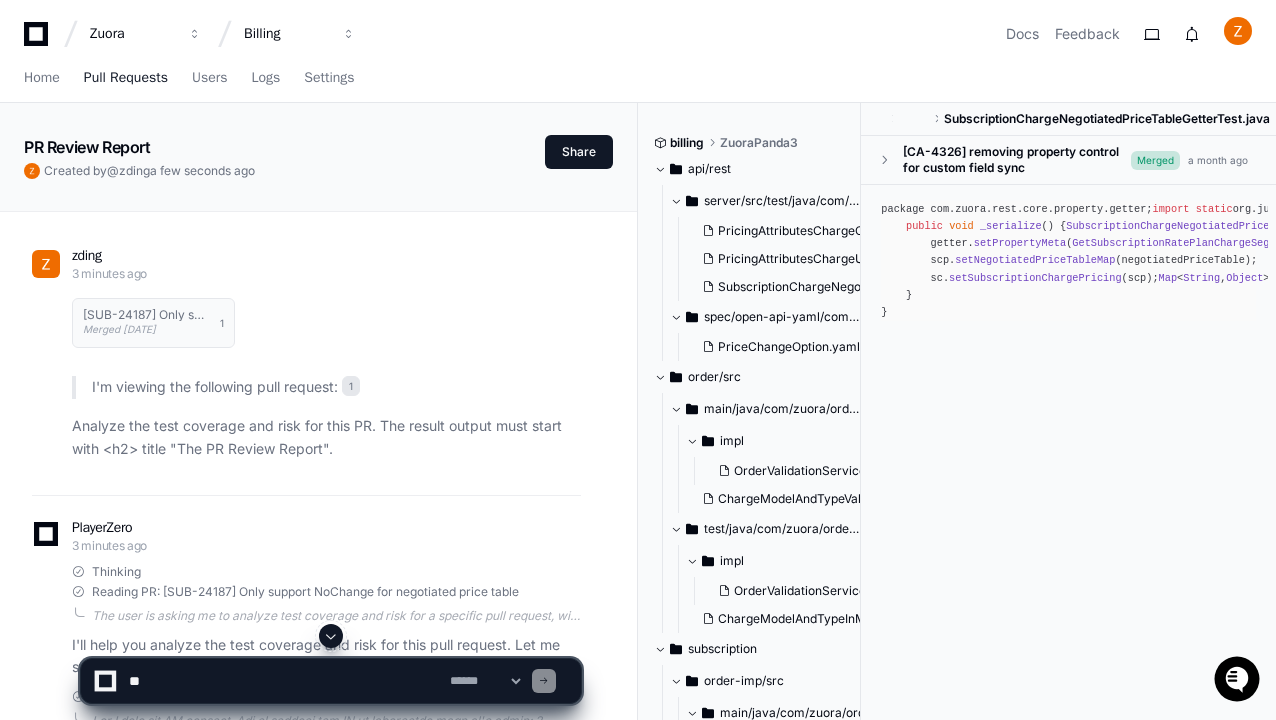 click on "Pull Requests" at bounding box center [126, 78] 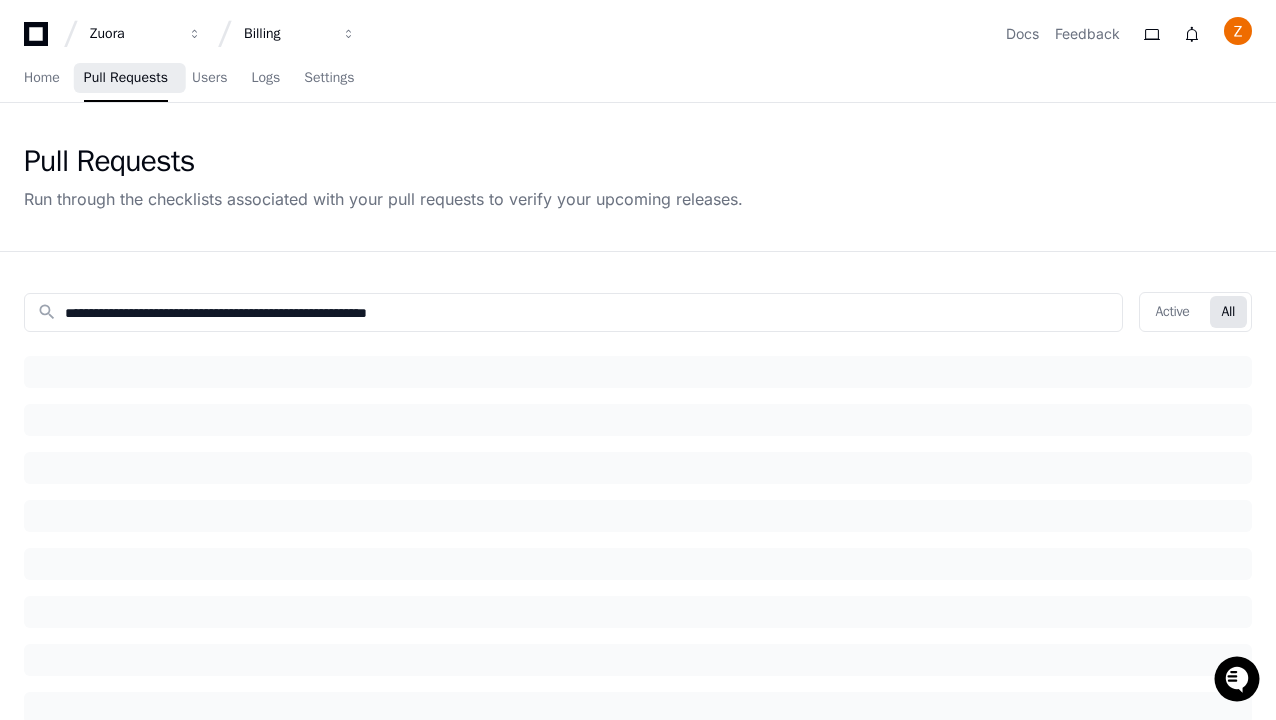 click on "Pull Requests" at bounding box center [126, 78] 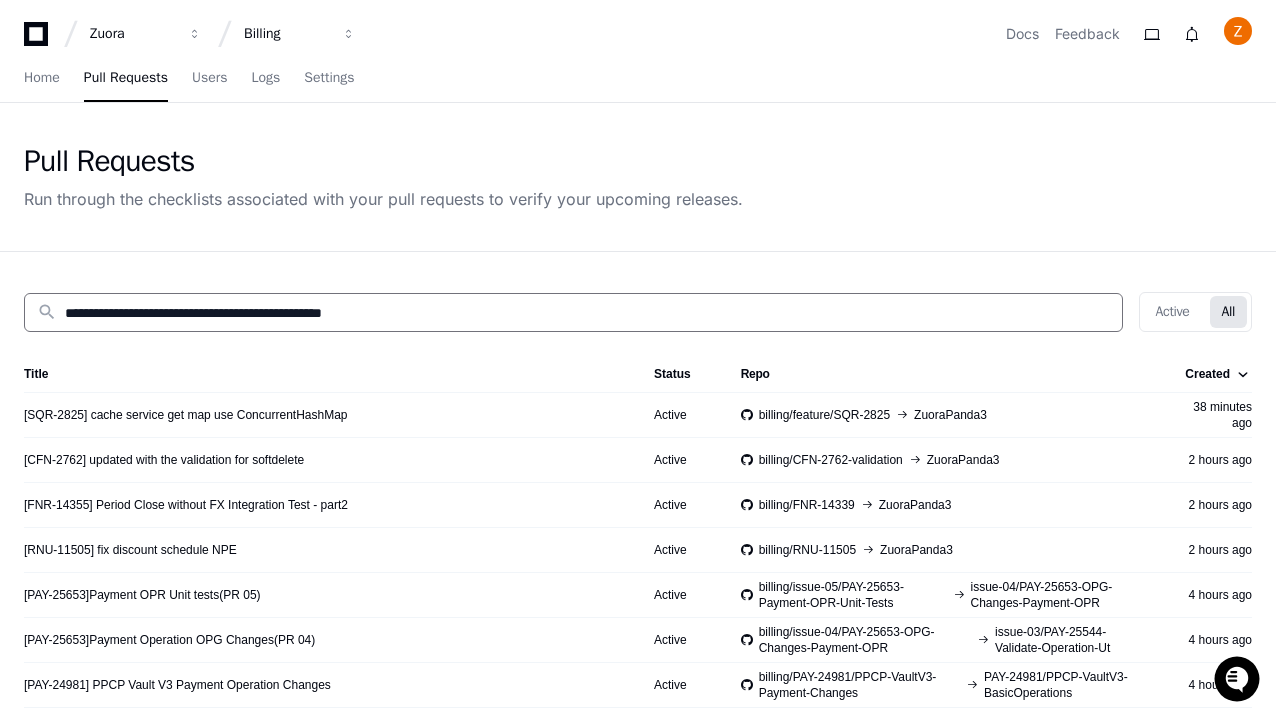 type on "**********" 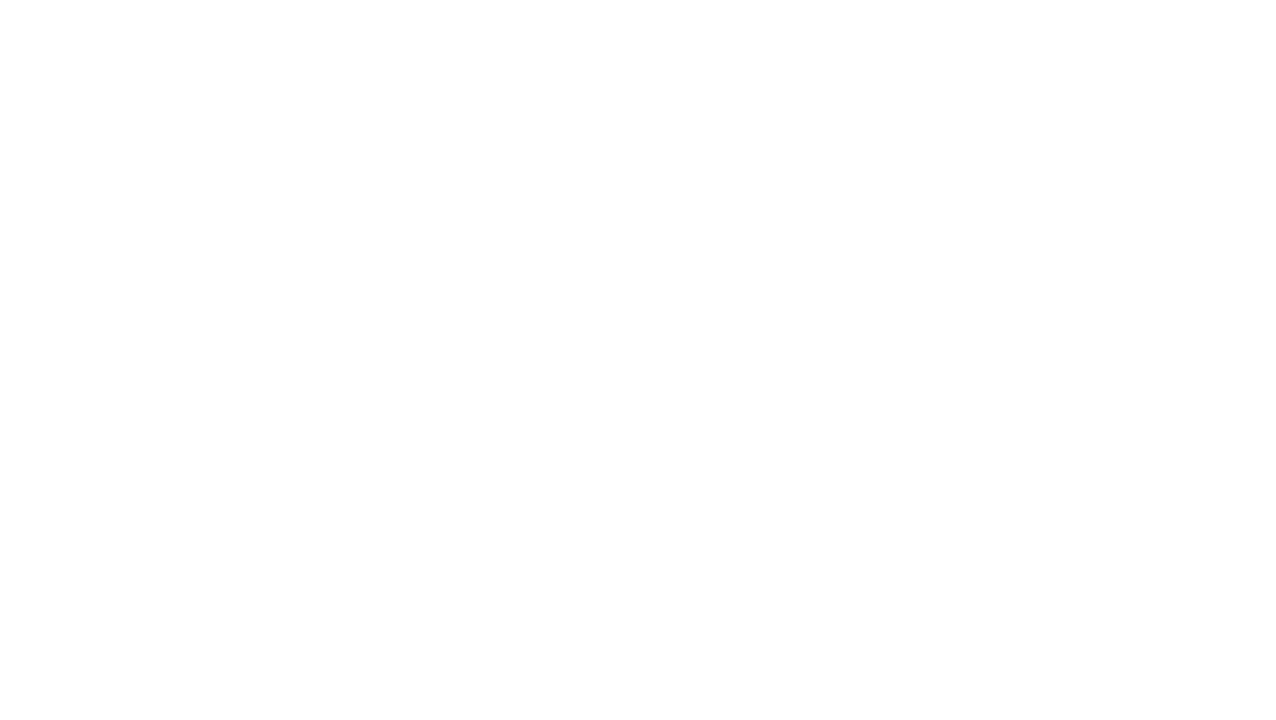 scroll, scrollTop: 0, scrollLeft: 0, axis: both 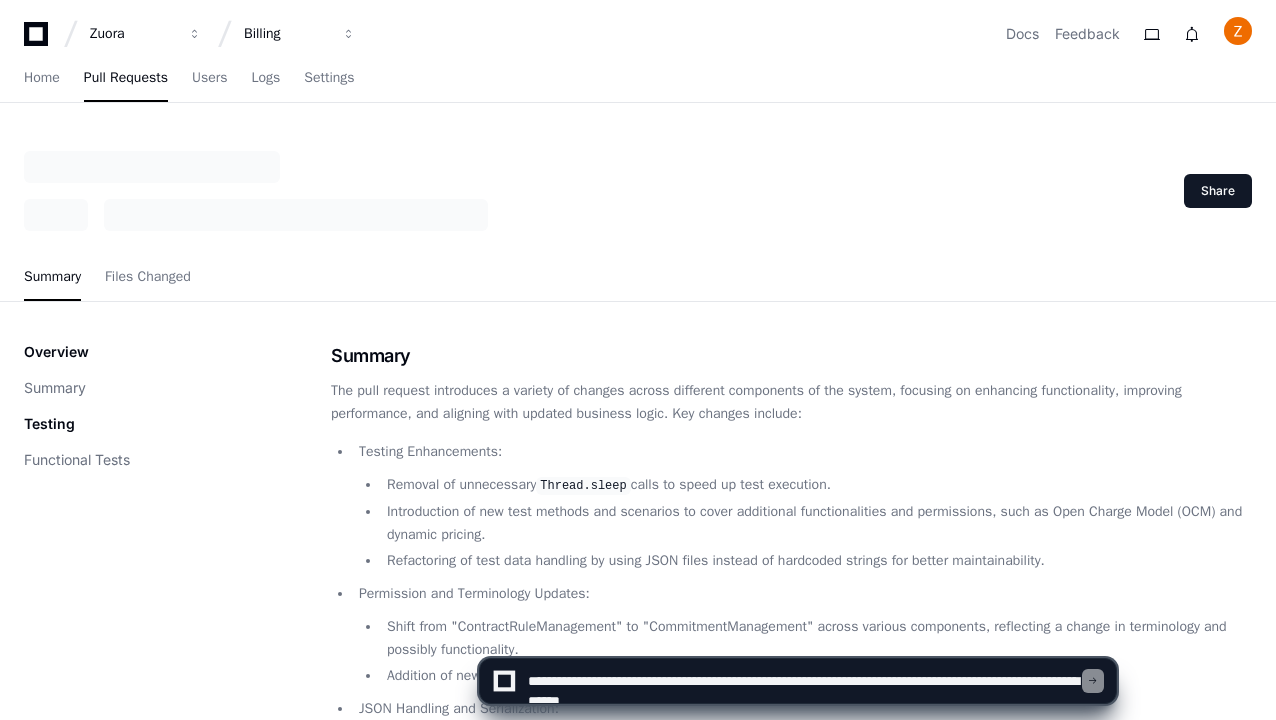 type on "**********" 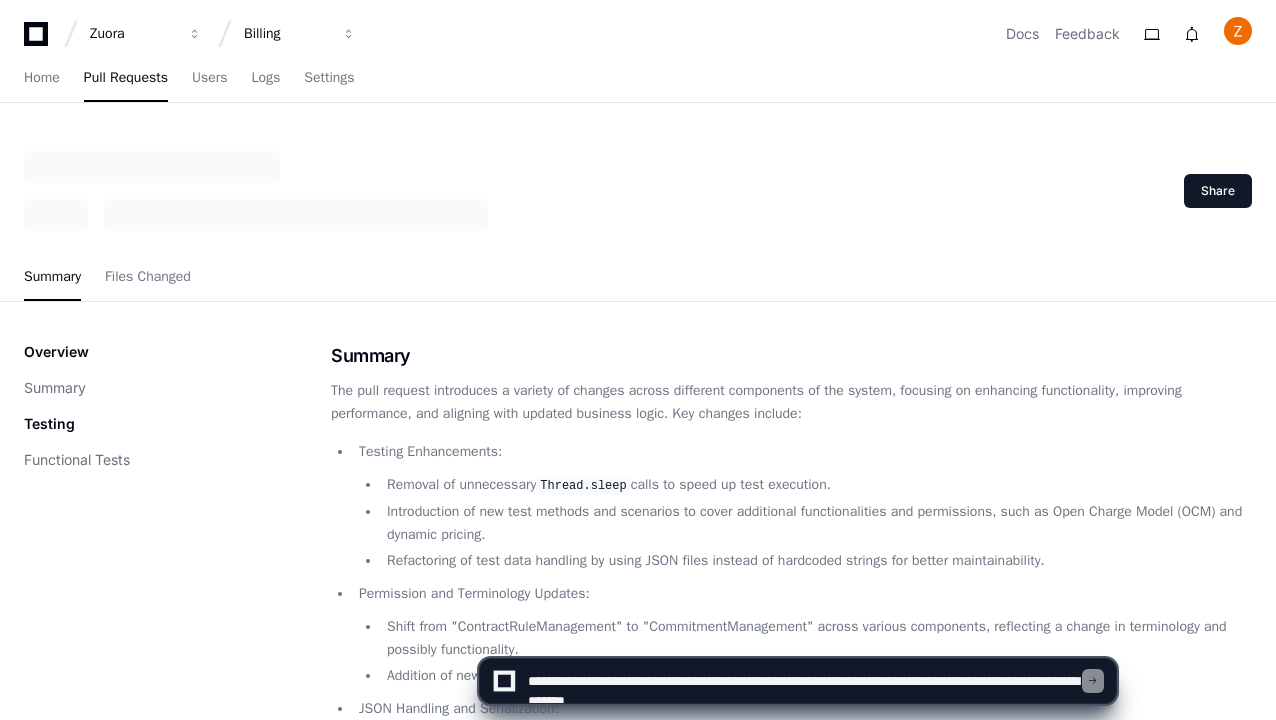 type 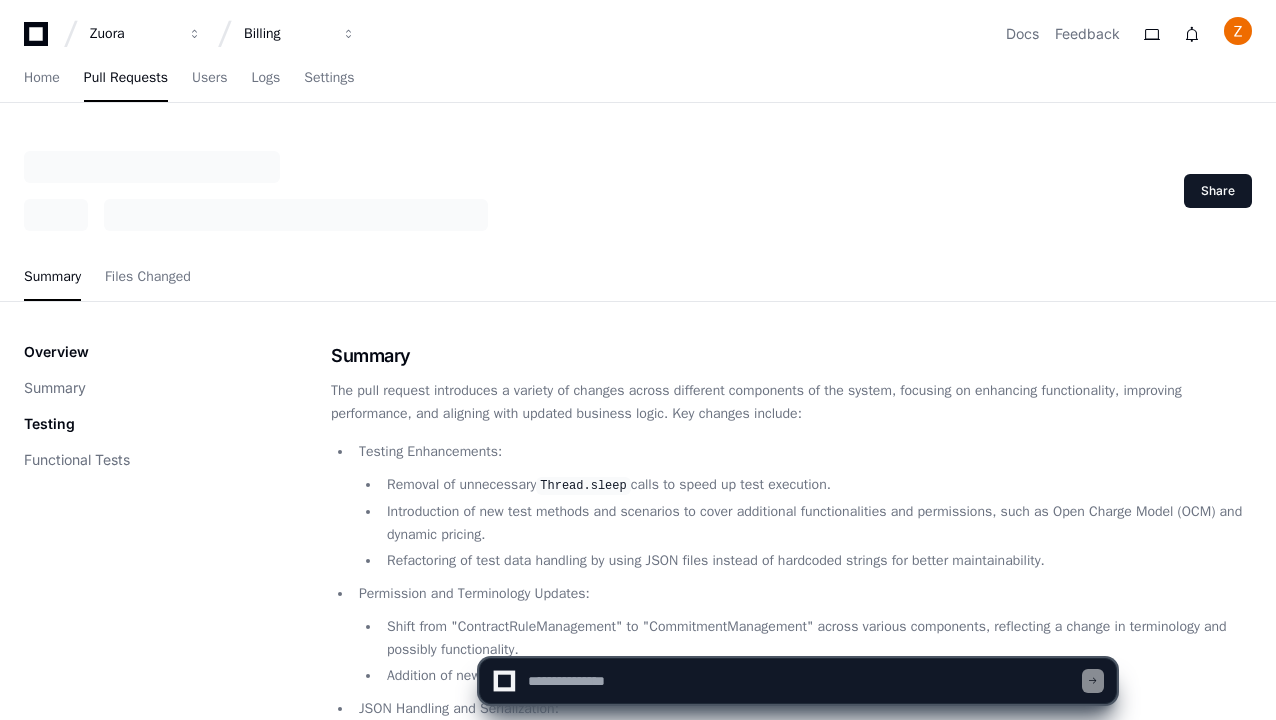 scroll, scrollTop: 0, scrollLeft: 0, axis: both 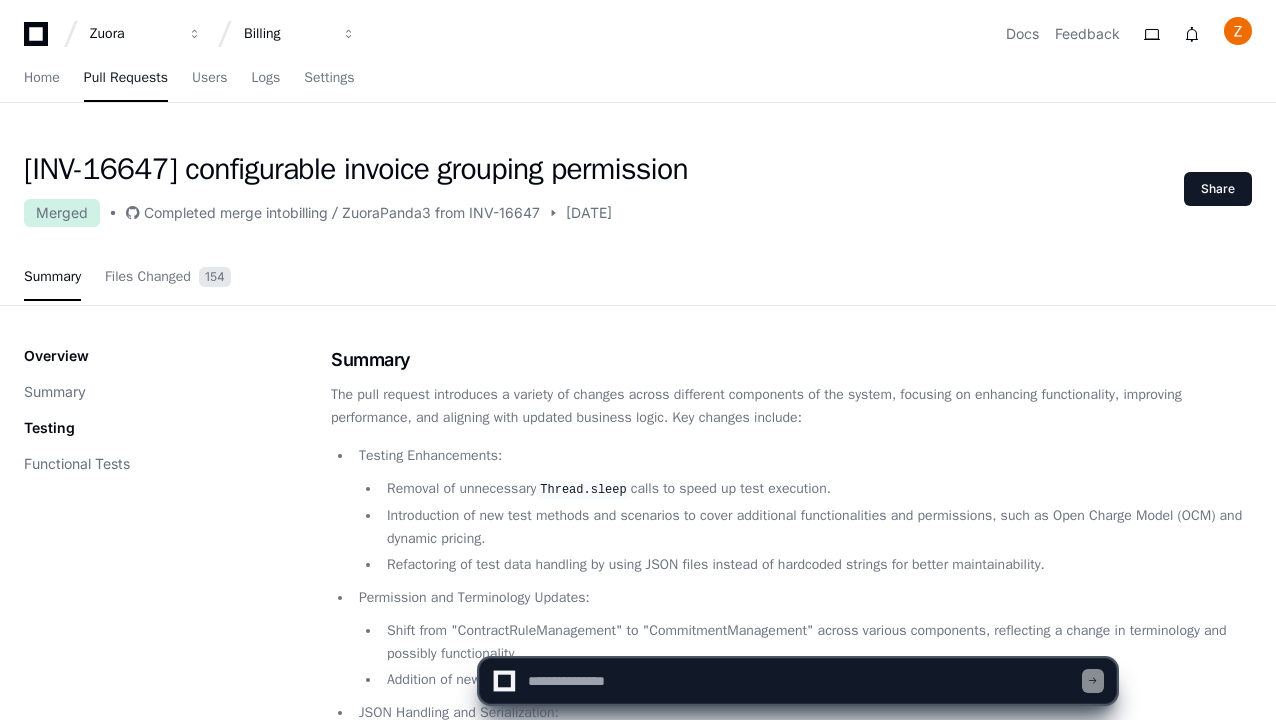 click on "Pull Requests" at bounding box center (126, 78) 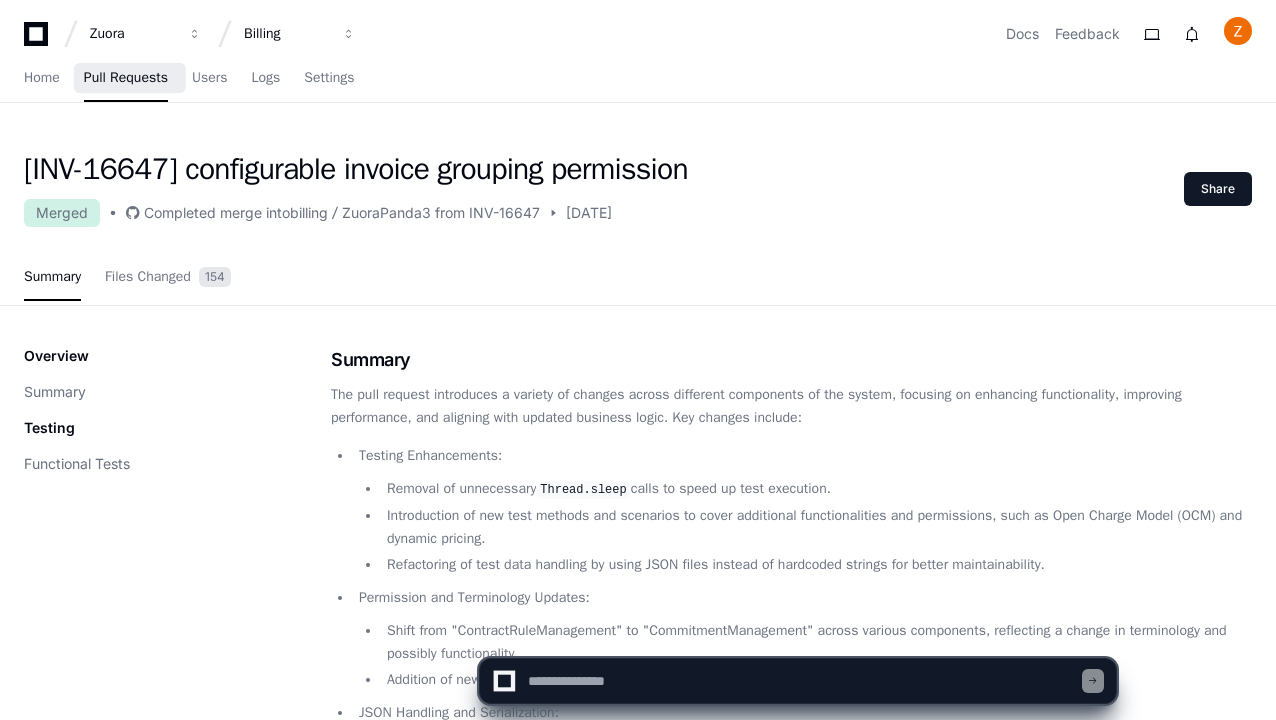 scroll, scrollTop: 0, scrollLeft: 0, axis: both 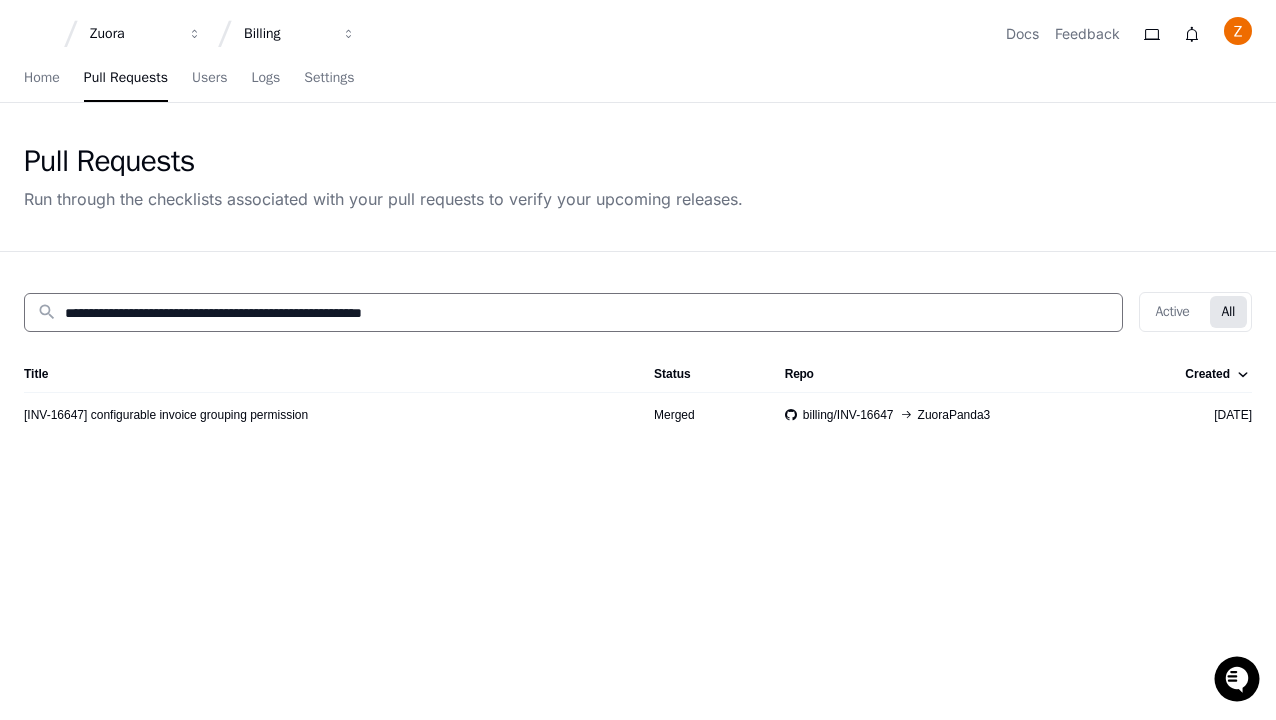 type on "**********" 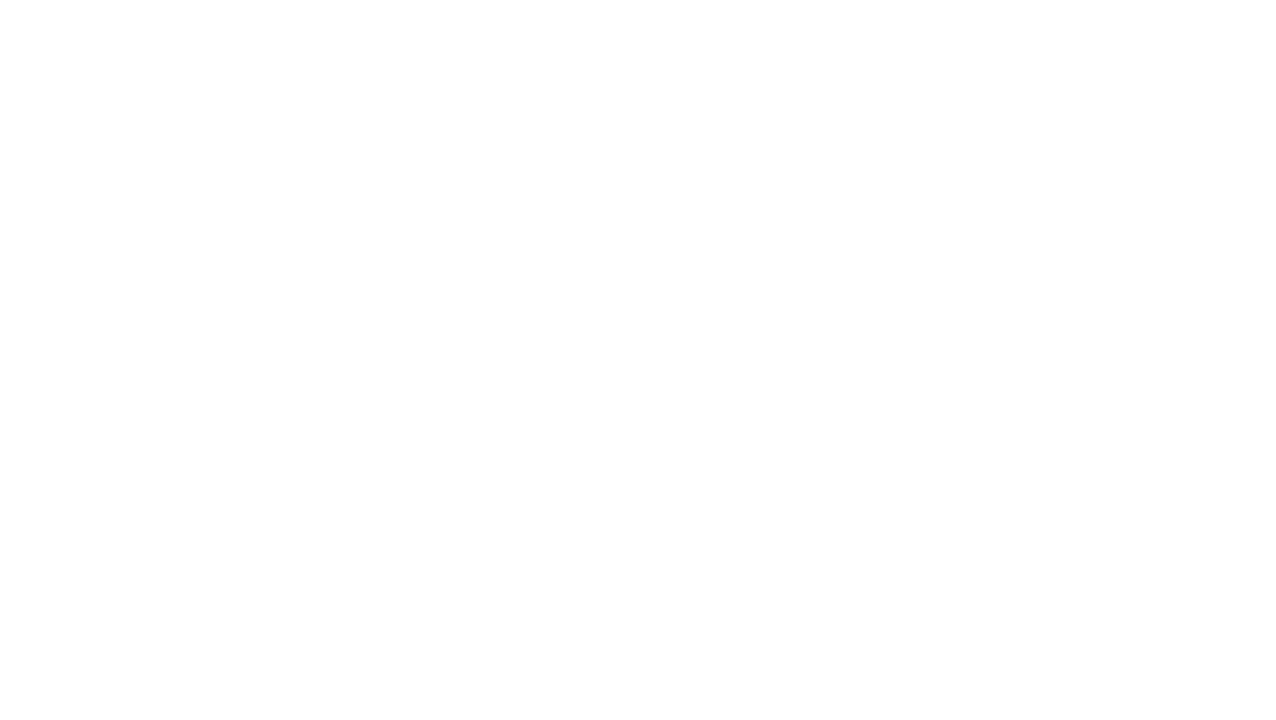 scroll, scrollTop: 0, scrollLeft: 0, axis: both 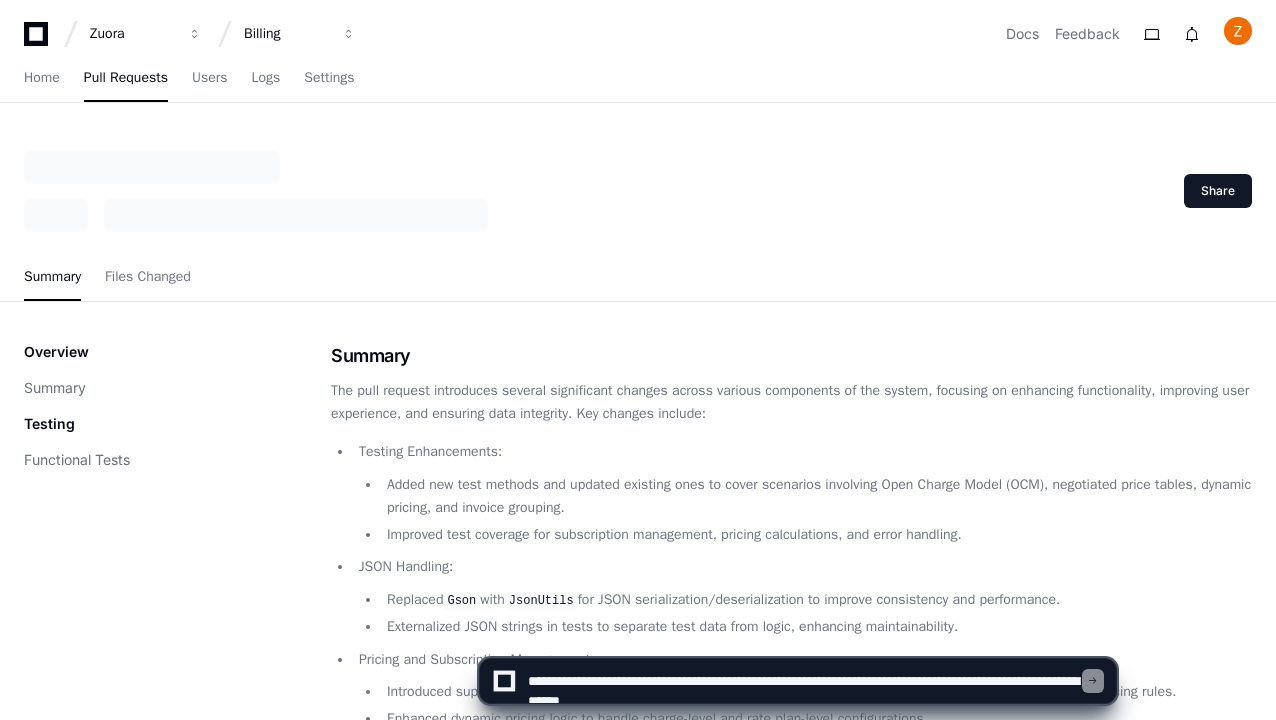 type on "**********" 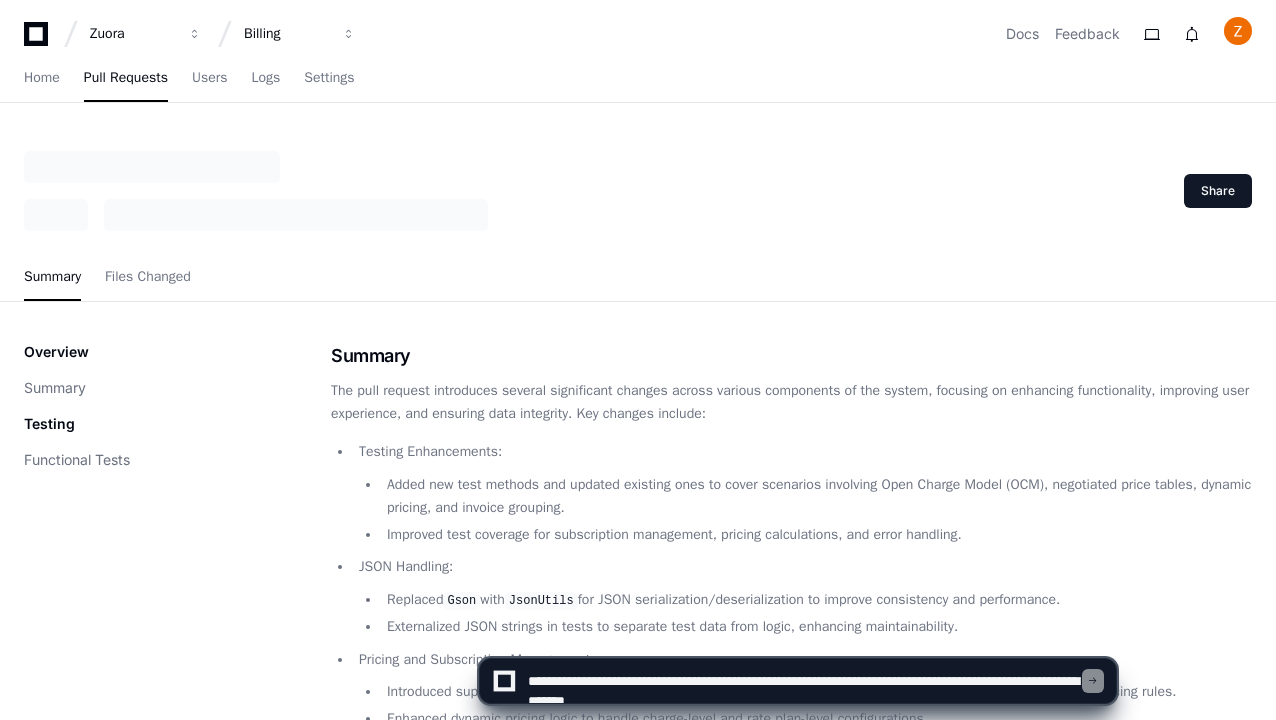 type 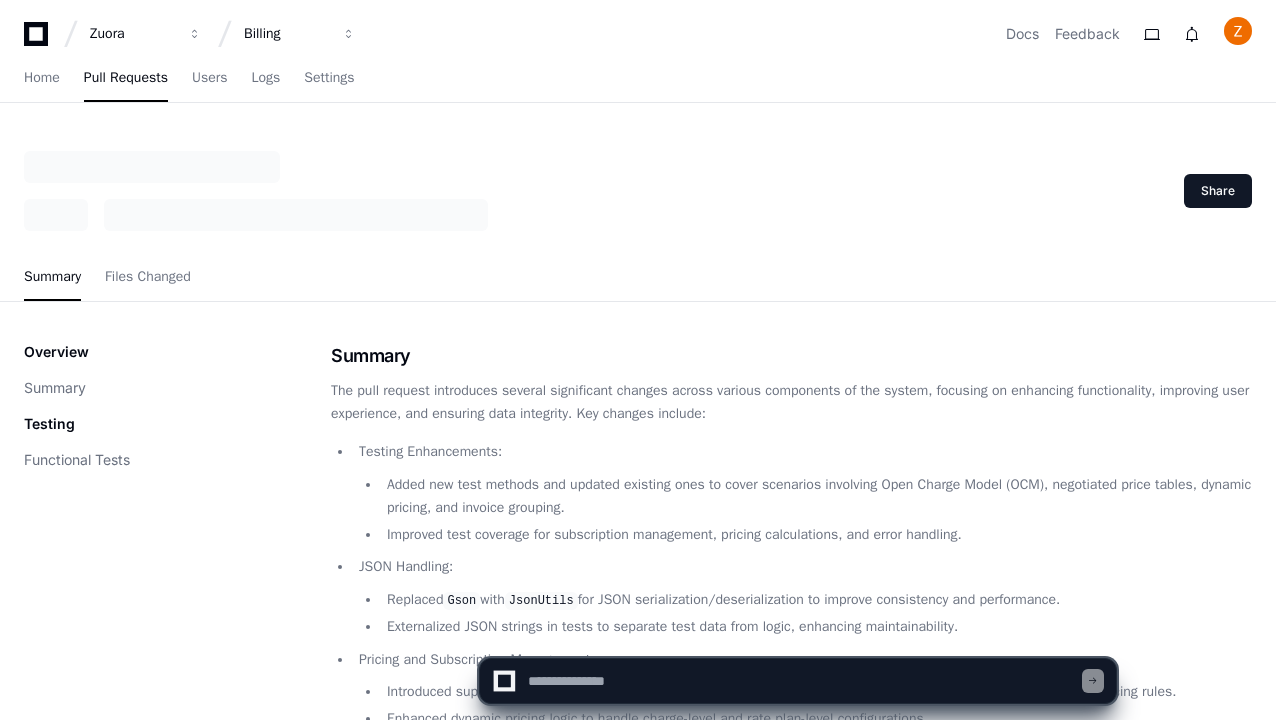 scroll, scrollTop: 0, scrollLeft: 0, axis: both 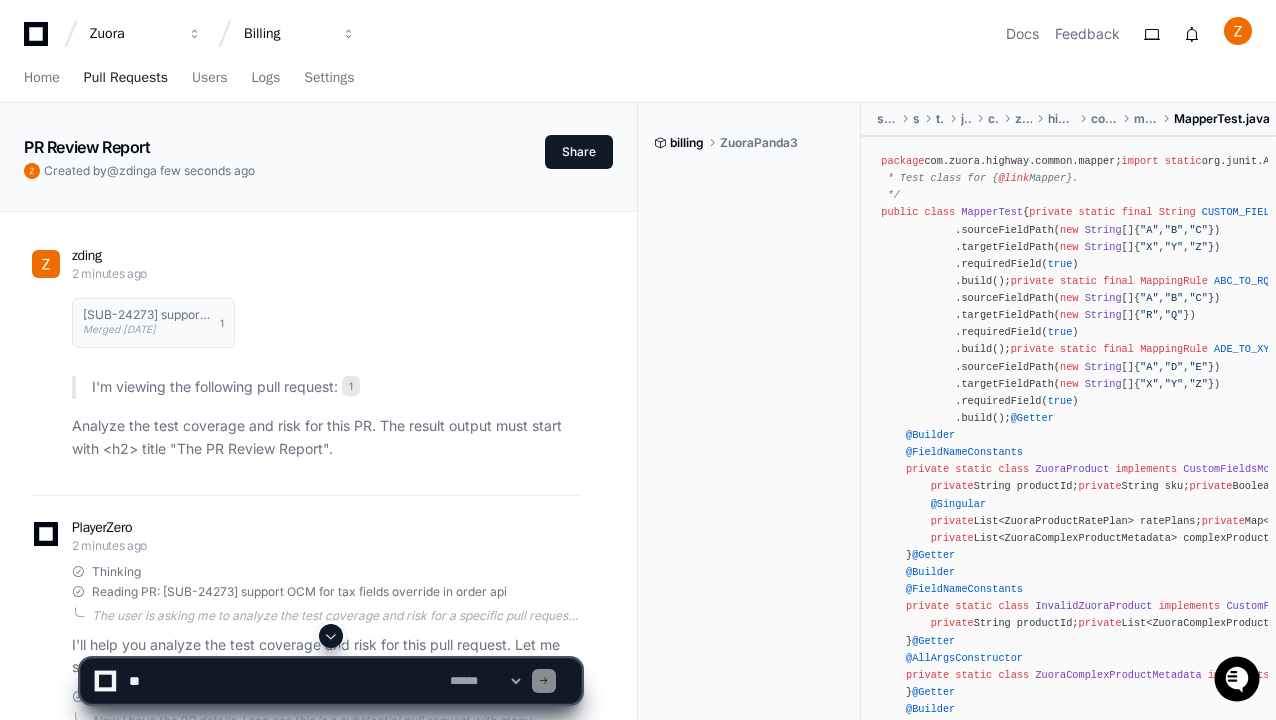 click on "Pull Requests" at bounding box center [126, 78] 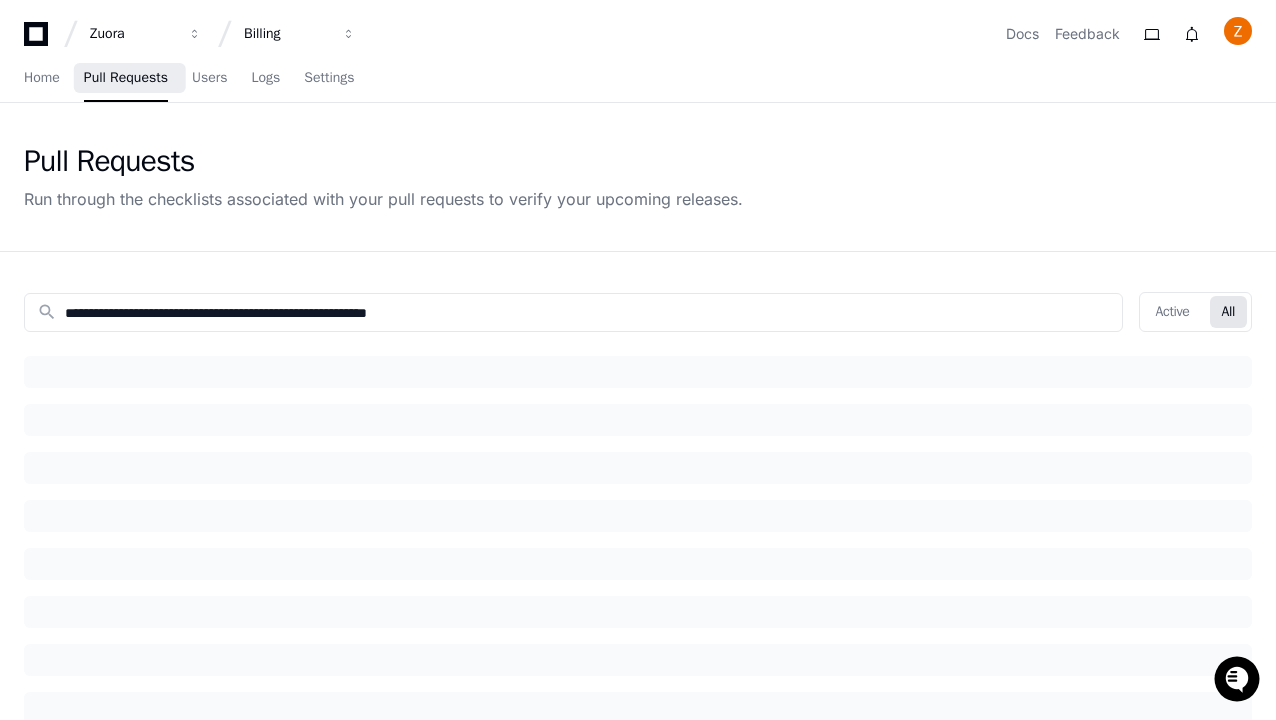 click on "Pull Requests" at bounding box center (126, 78) 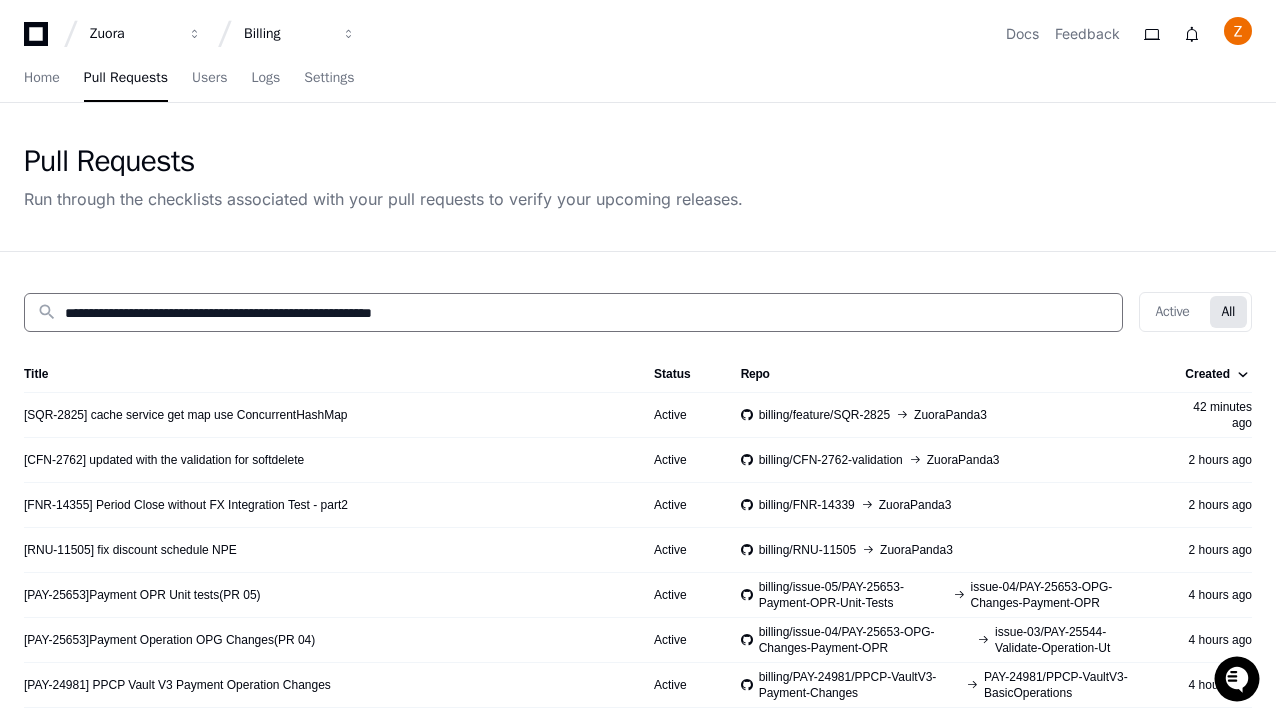 type on "**********" 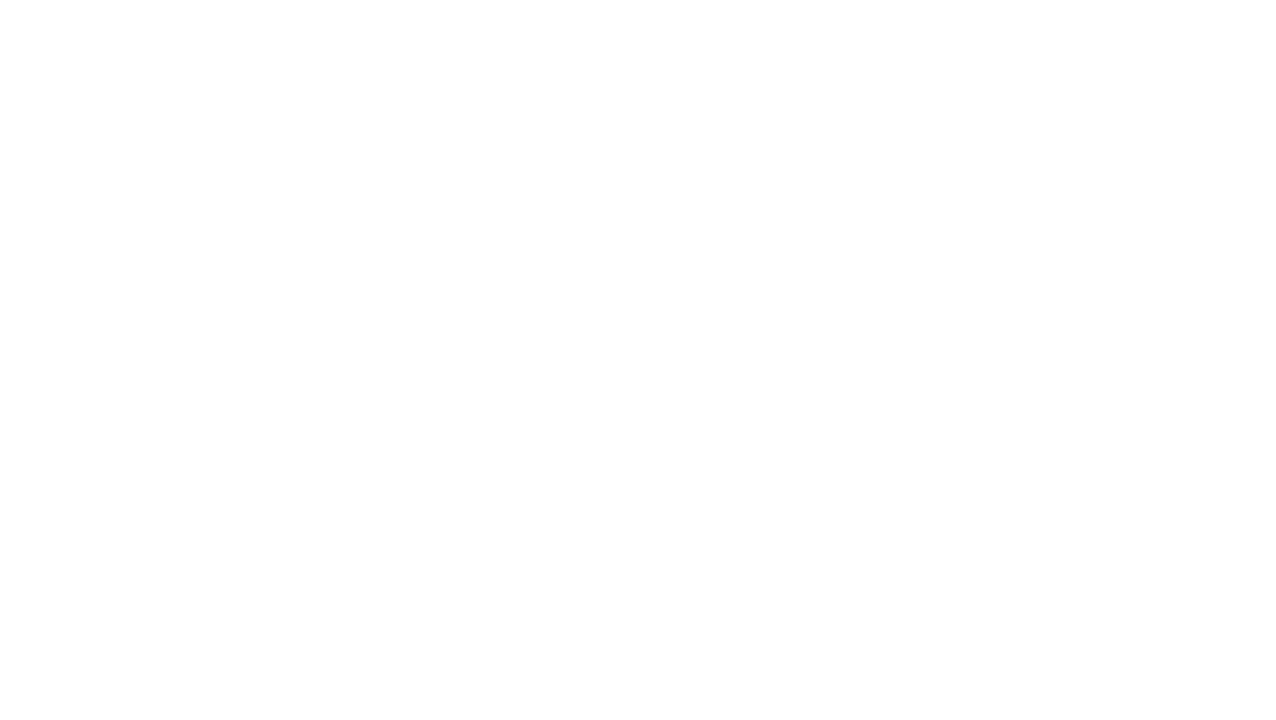 scroll, scrollTop: 0, scrollLeft: 0, axis: both 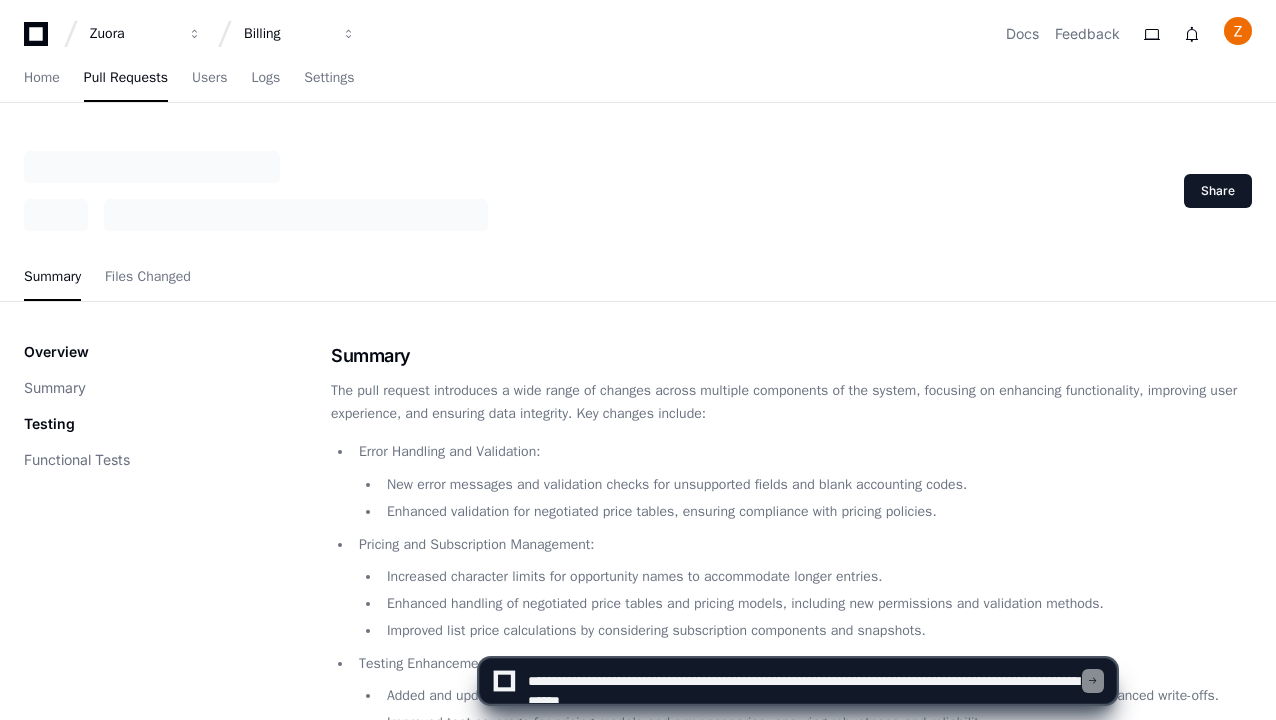 type on "**********" 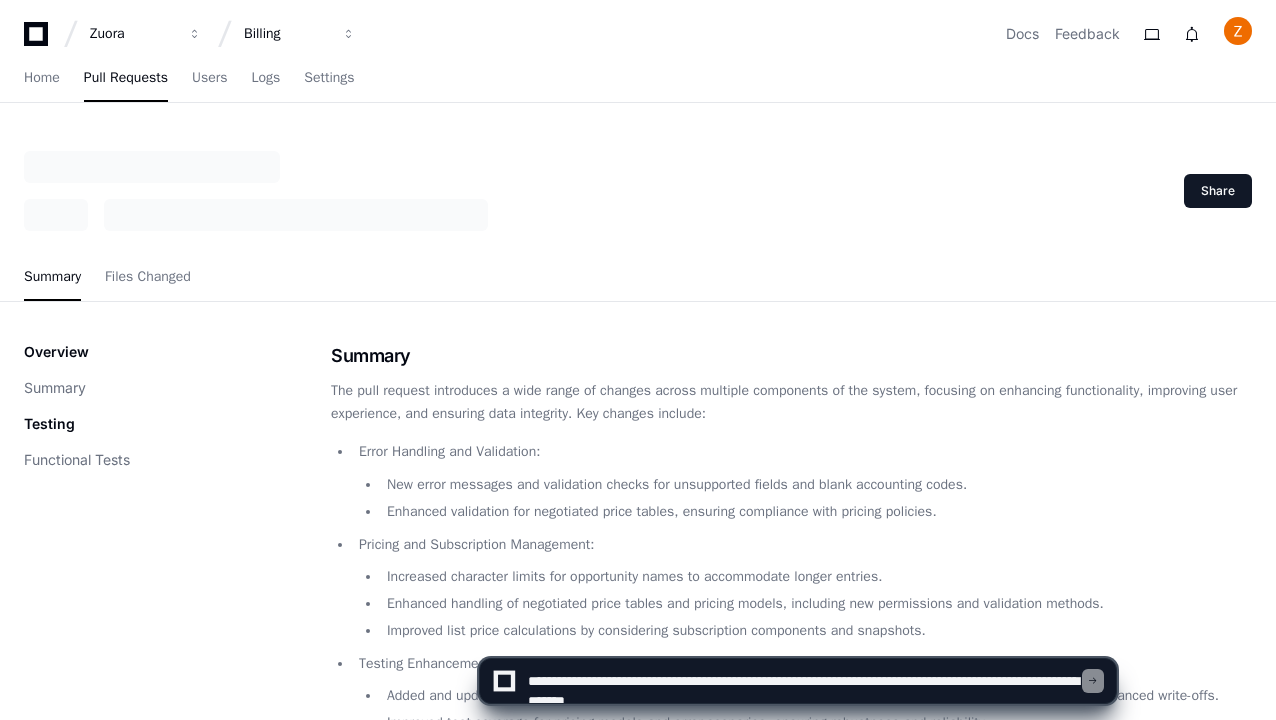 type 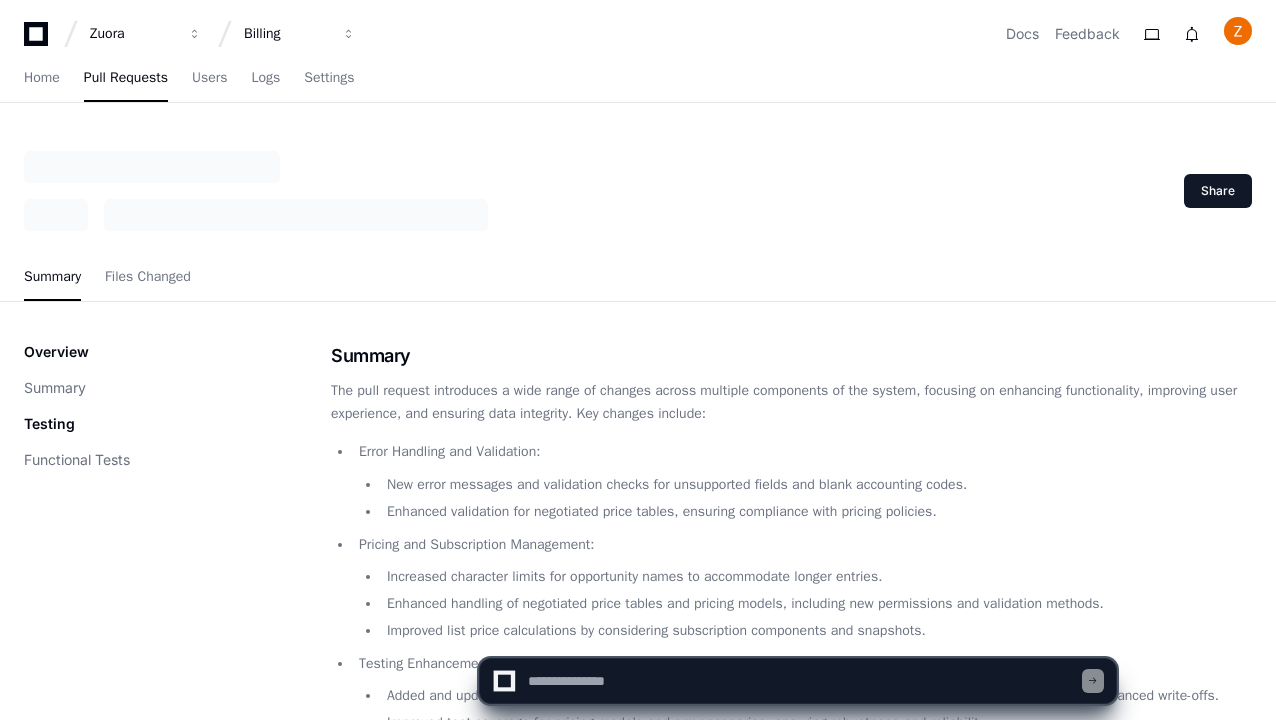 scroll, scrollTop: 0, scrollLeft: 0, axis: both 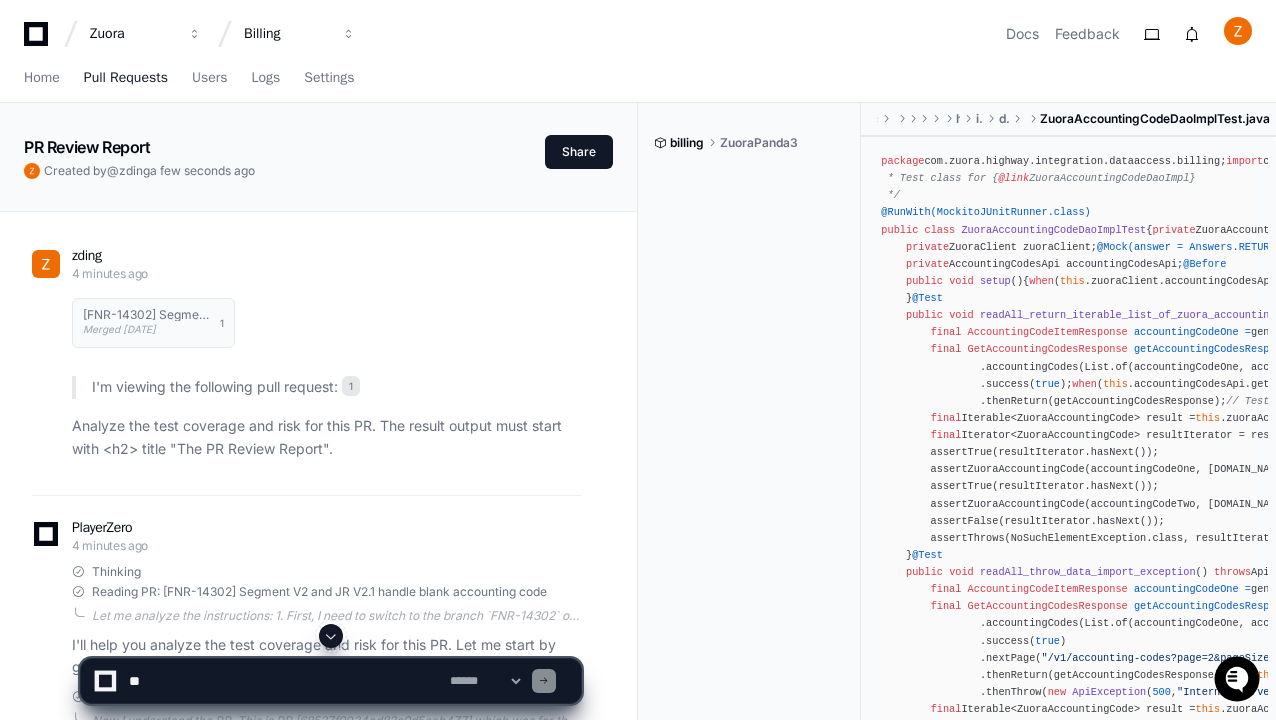 click on "Pull Requests" at bounding box center [126, 78] 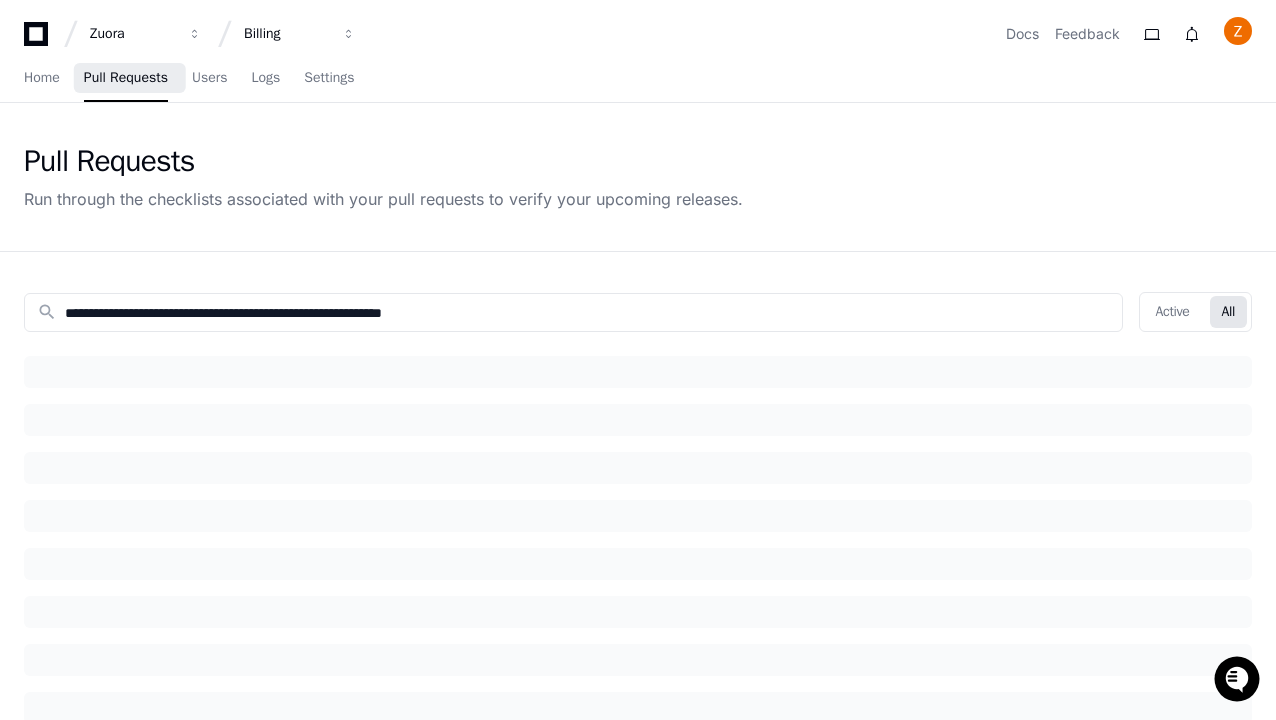 click on "Pull Requests" at bounding box center (126, 78) 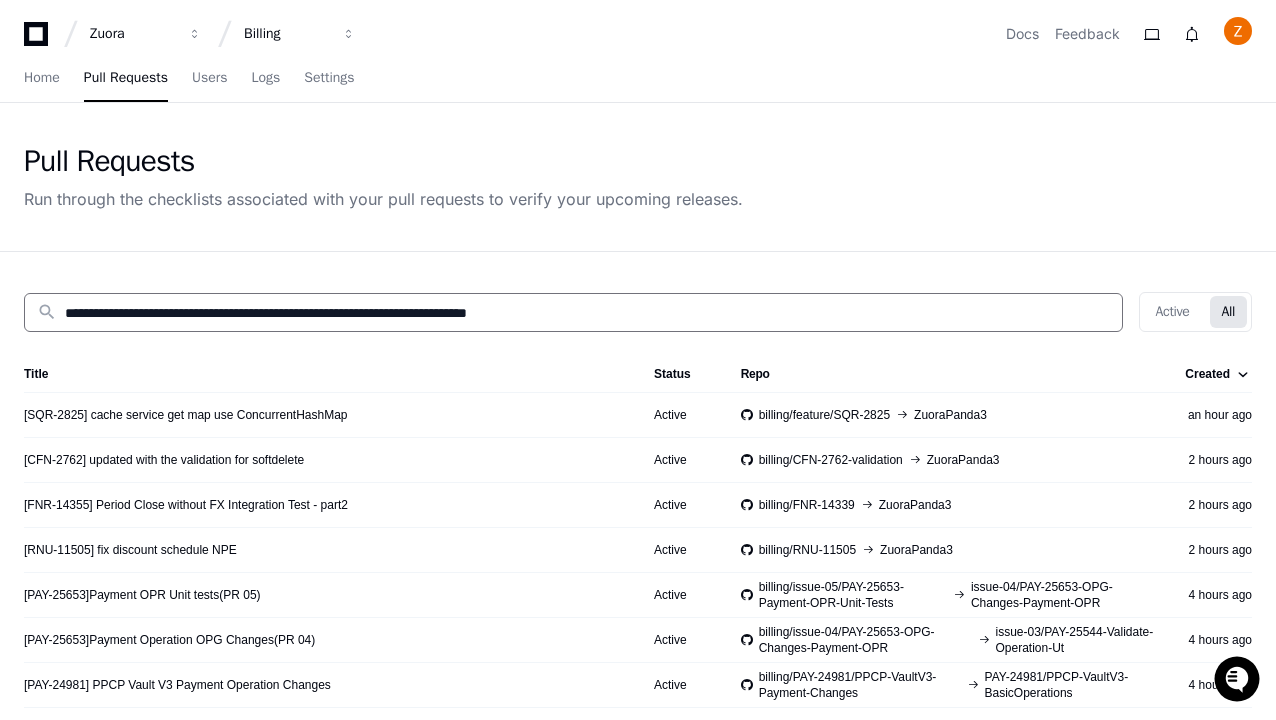 type on "**********" 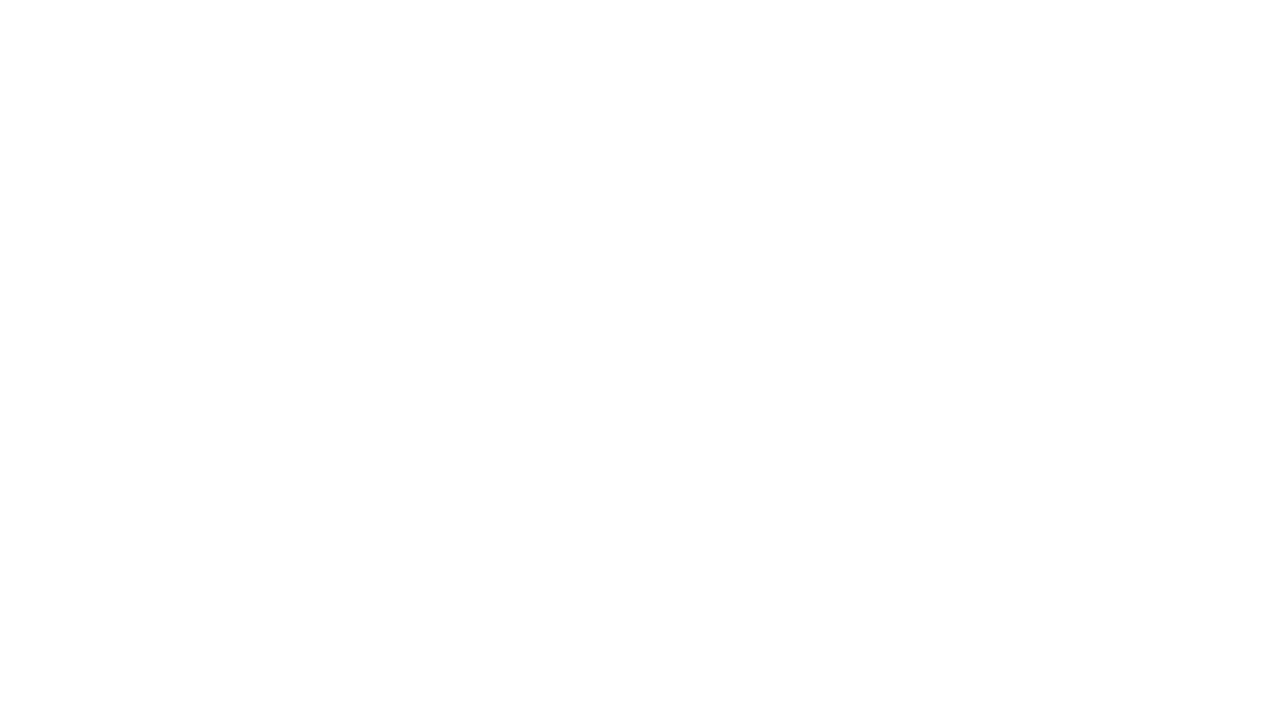 scroll, scrollTop: 0, scrollLeft: 0, axis: both 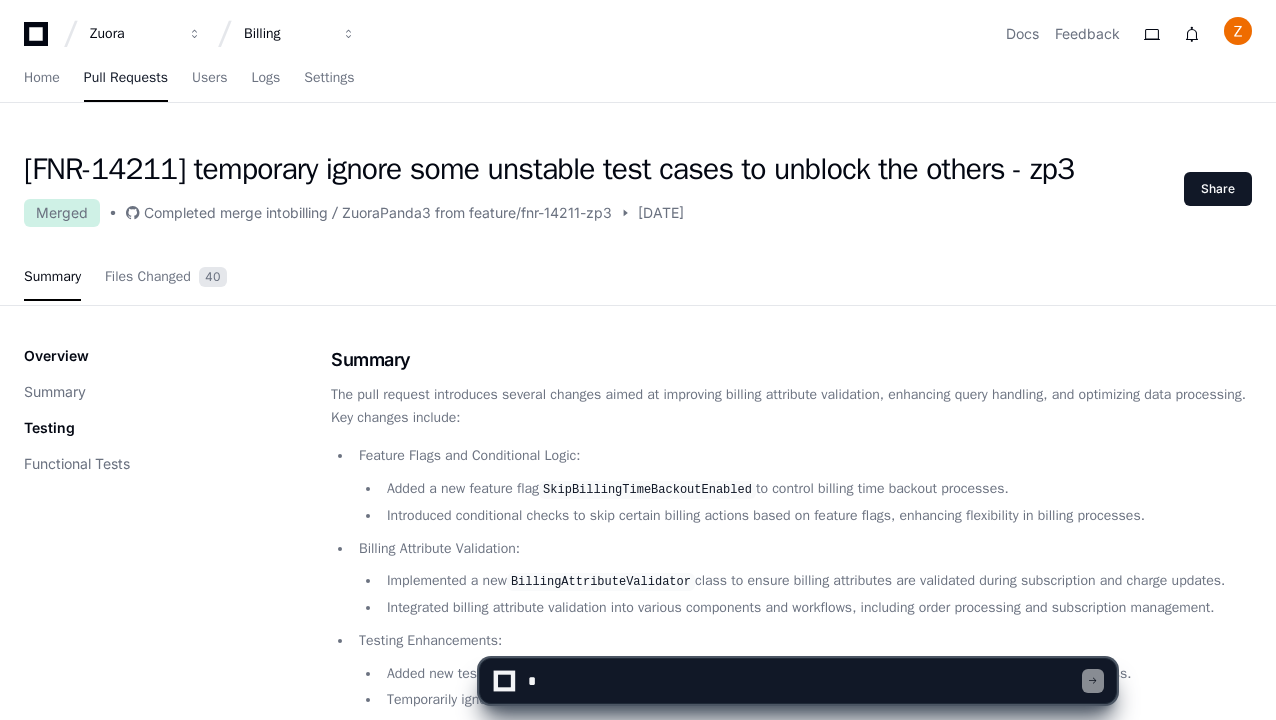 click on "Pull Requests" at bounding box center [126, 78] 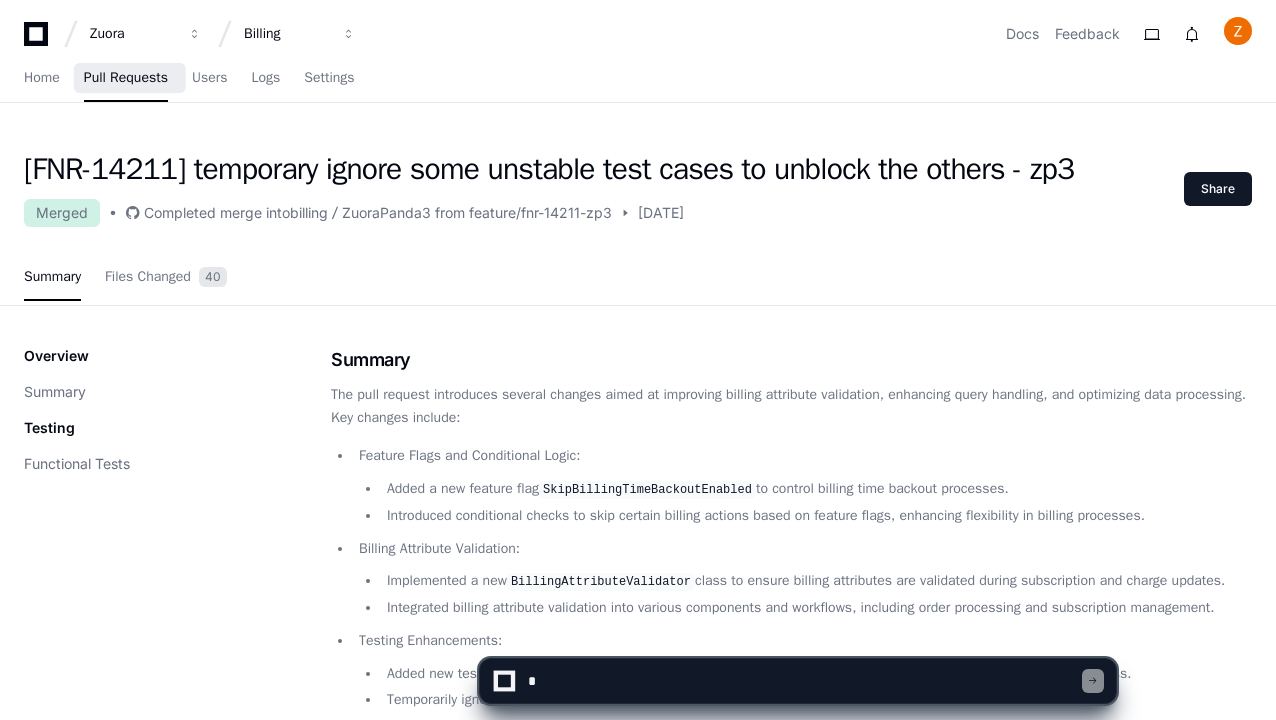 scroll, scrollTop: 0, scrollLeft: 0, axis: both 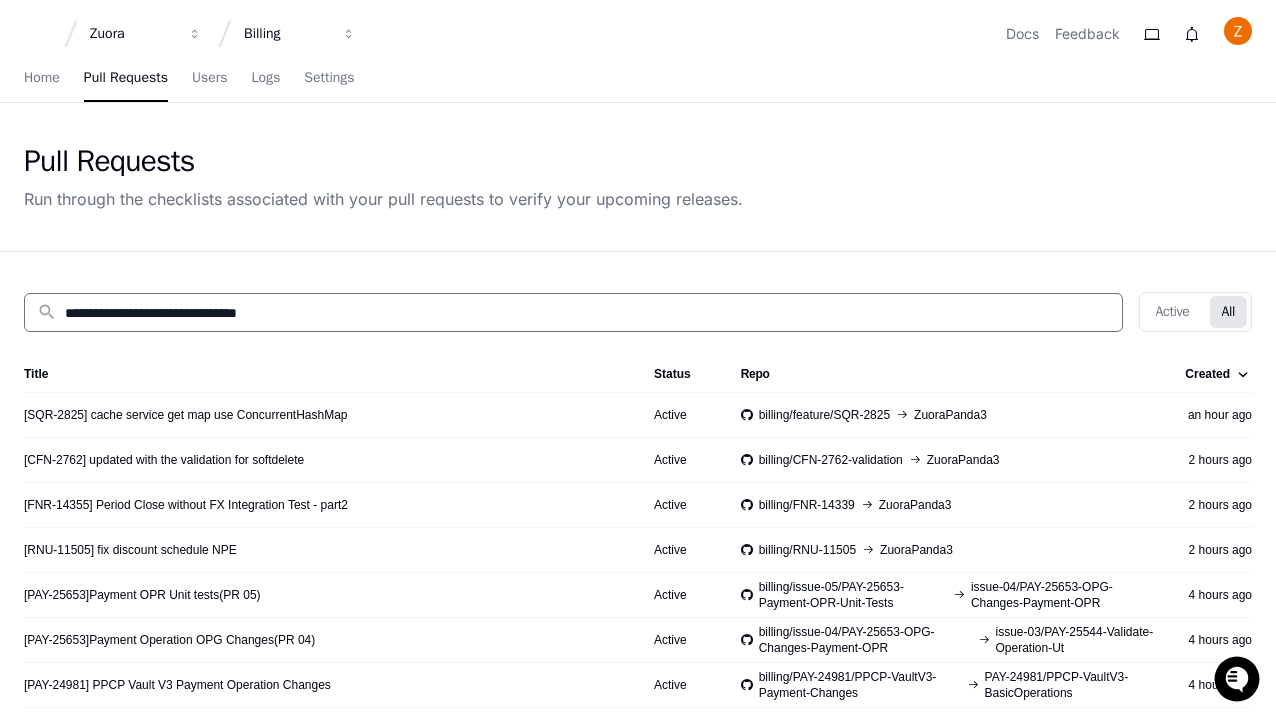 type on "**********" 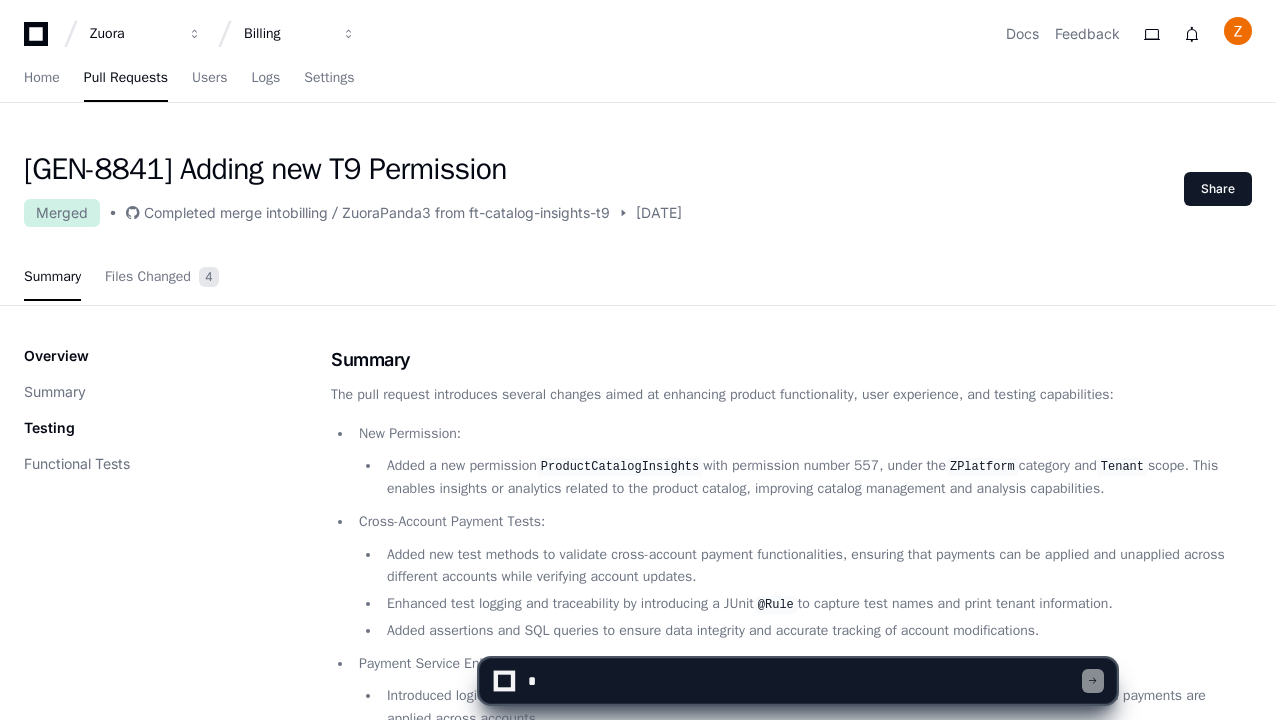 scroll, scrollTop: 0, scrollLeft: 0, axis: both 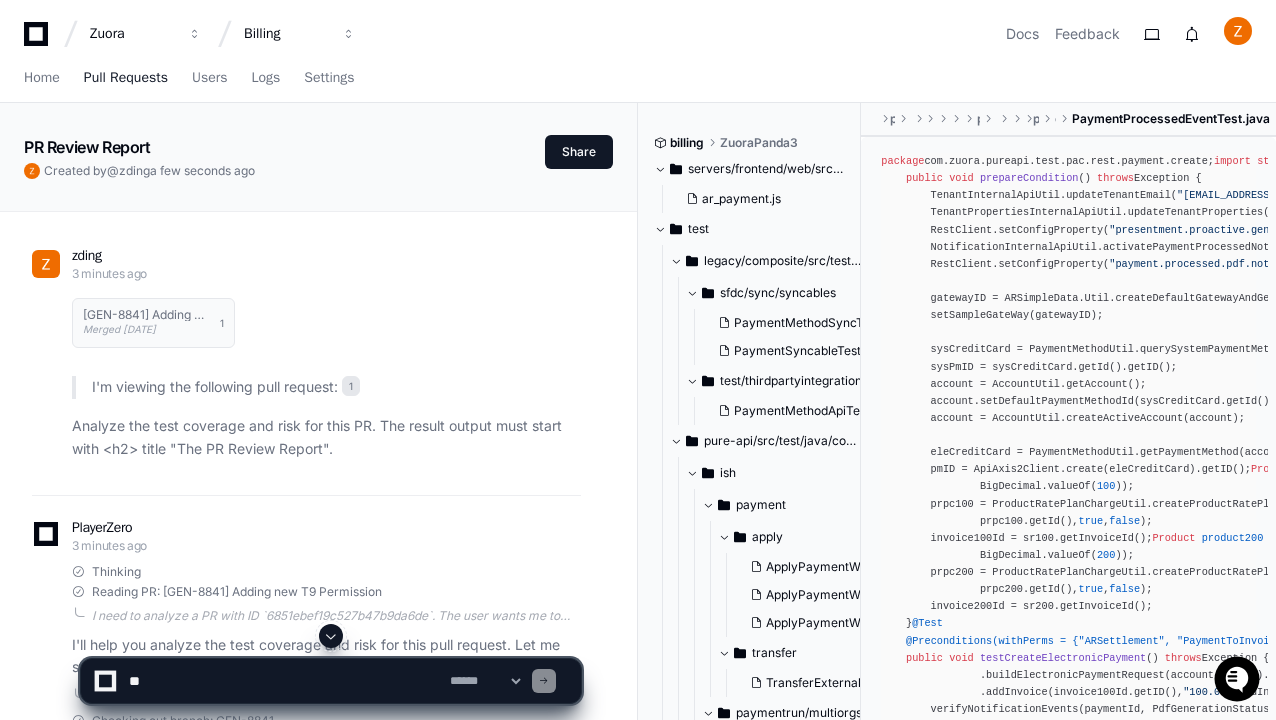 click on "Pull Requests" at bounding box center [126, 78] 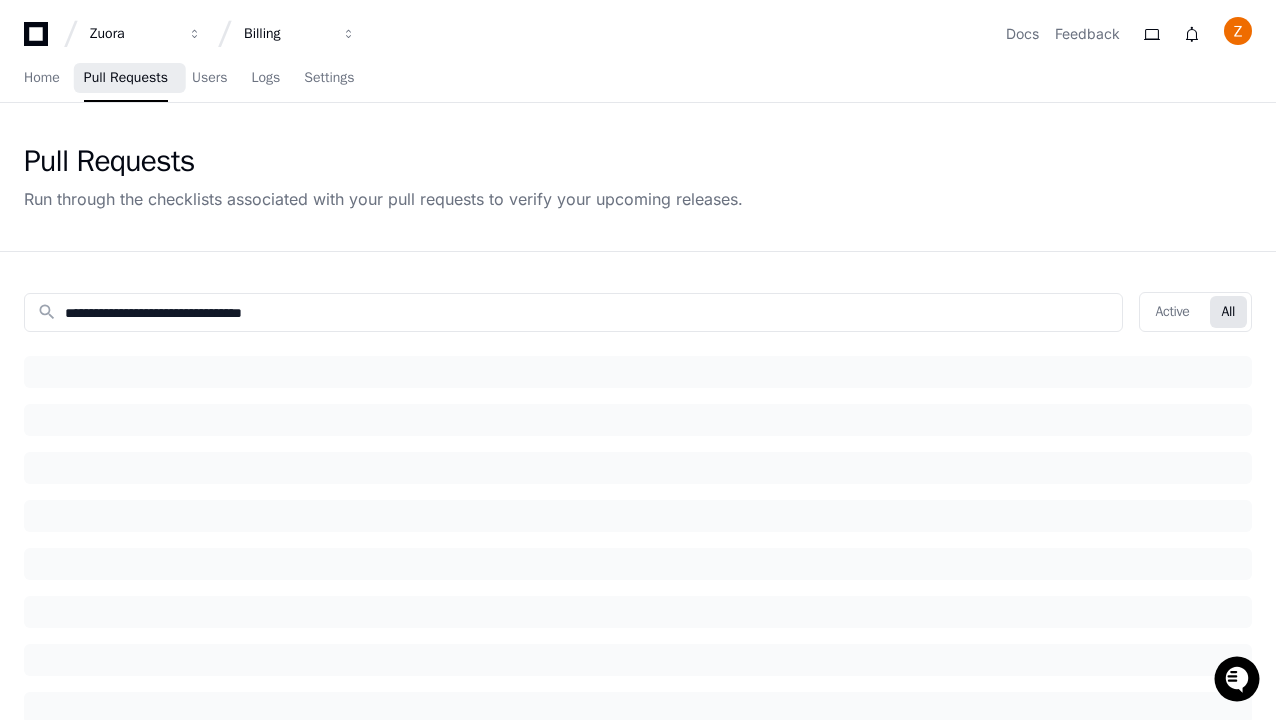 click on "All" 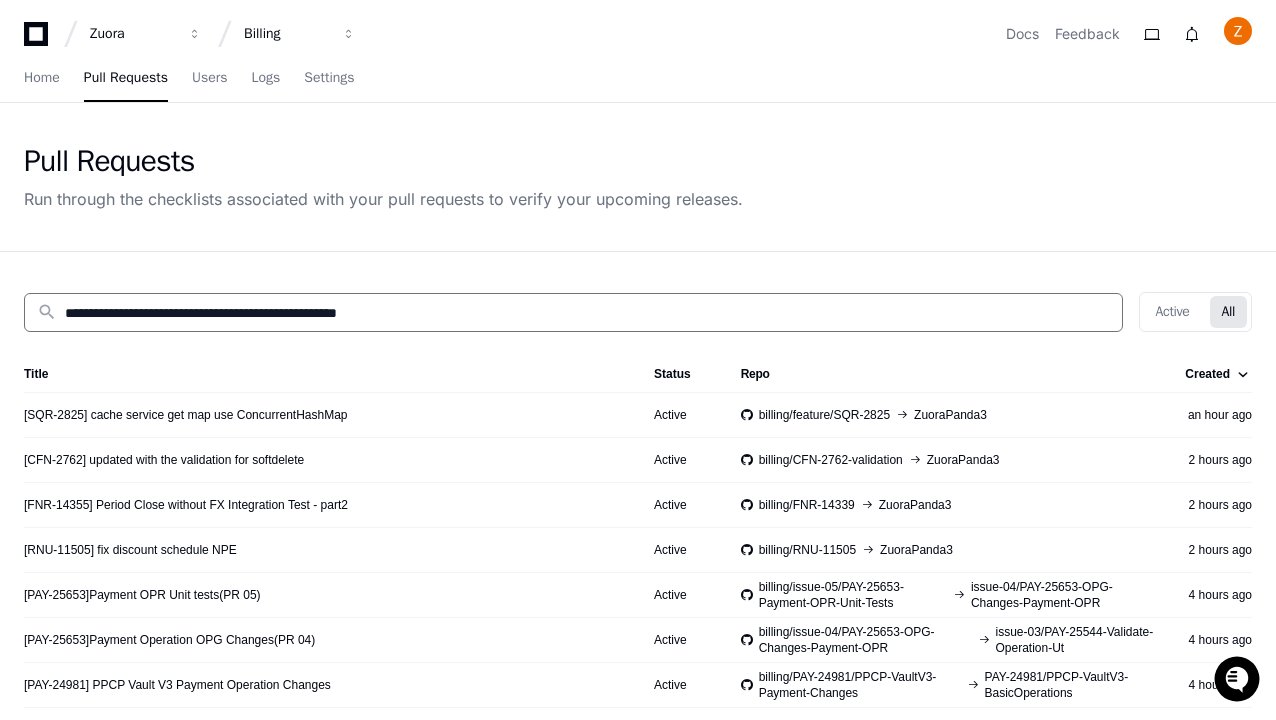 type on "**********" 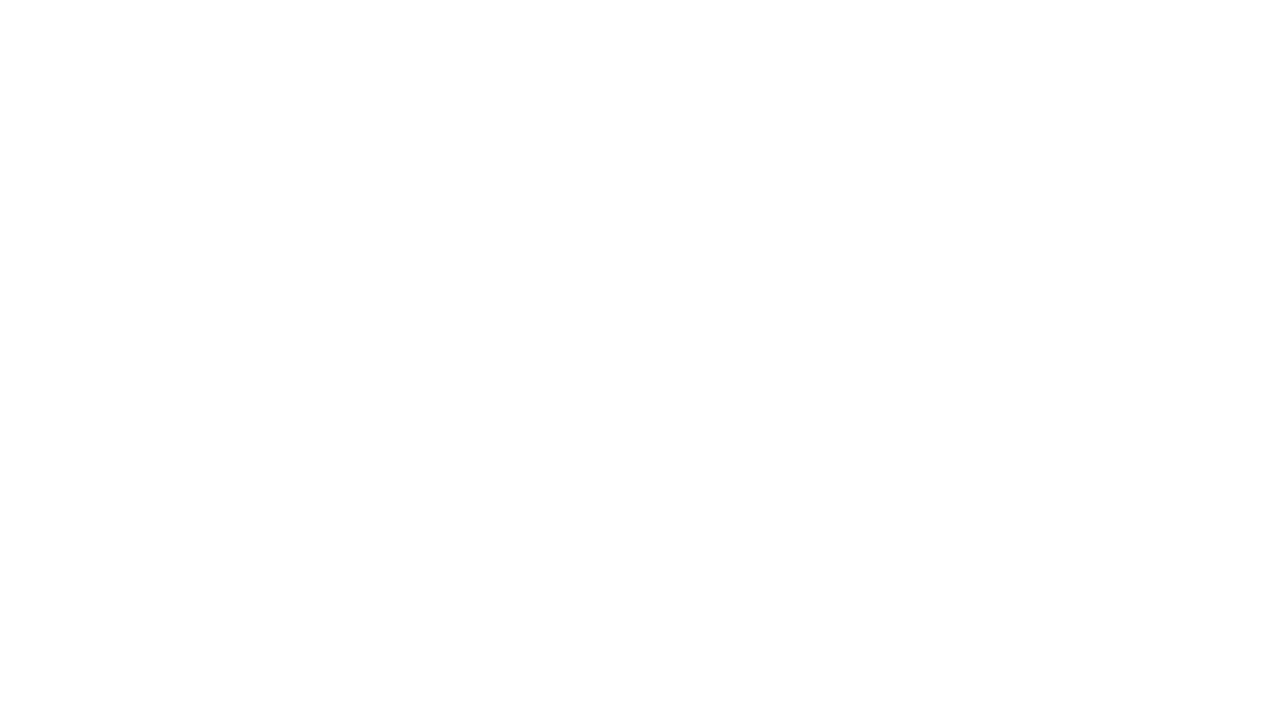 scroll, scrollTop: 0, scrollLeft: 0, axis: both 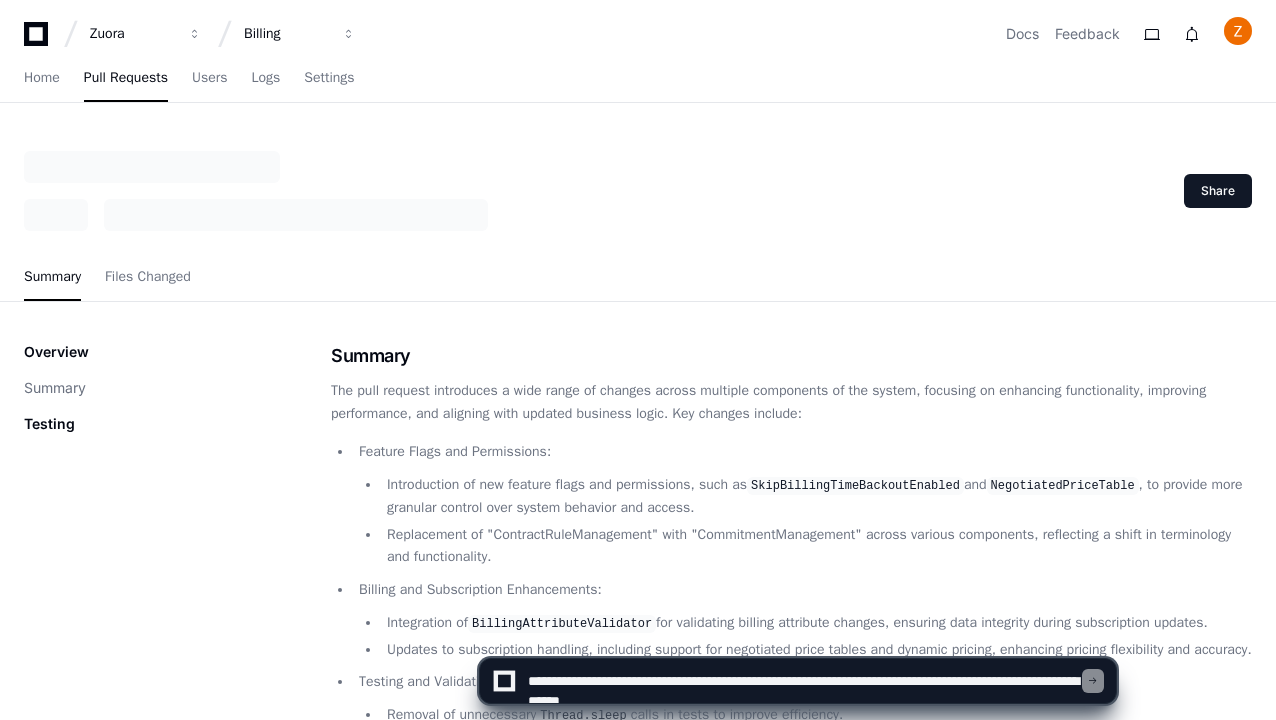 type on "**********" 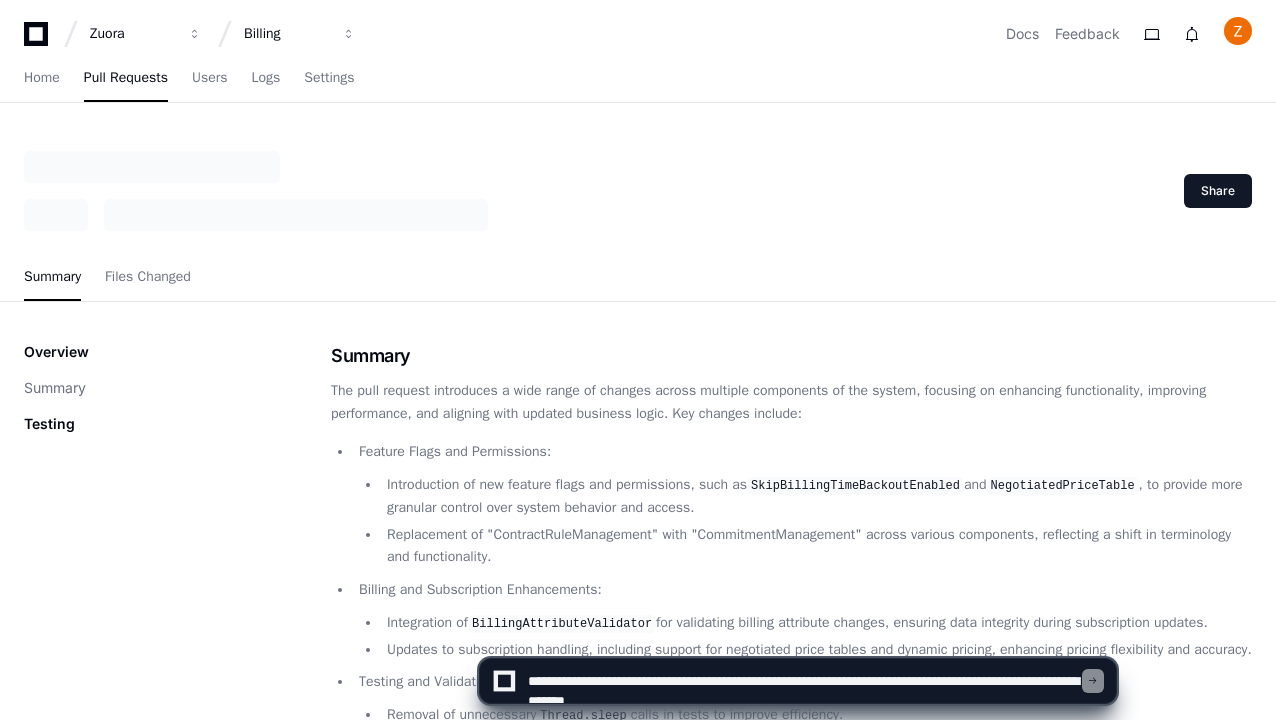 type 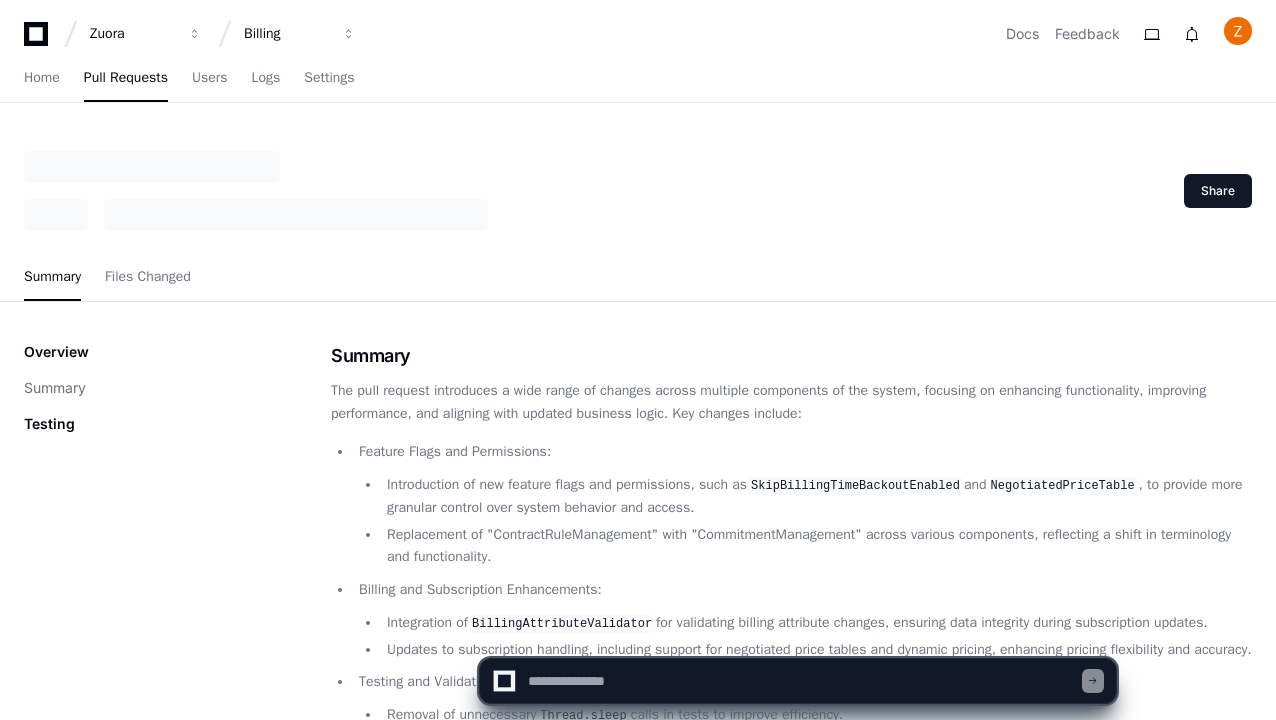 scroll, scrollTop: 0, scrollLeft: 0, axis: both 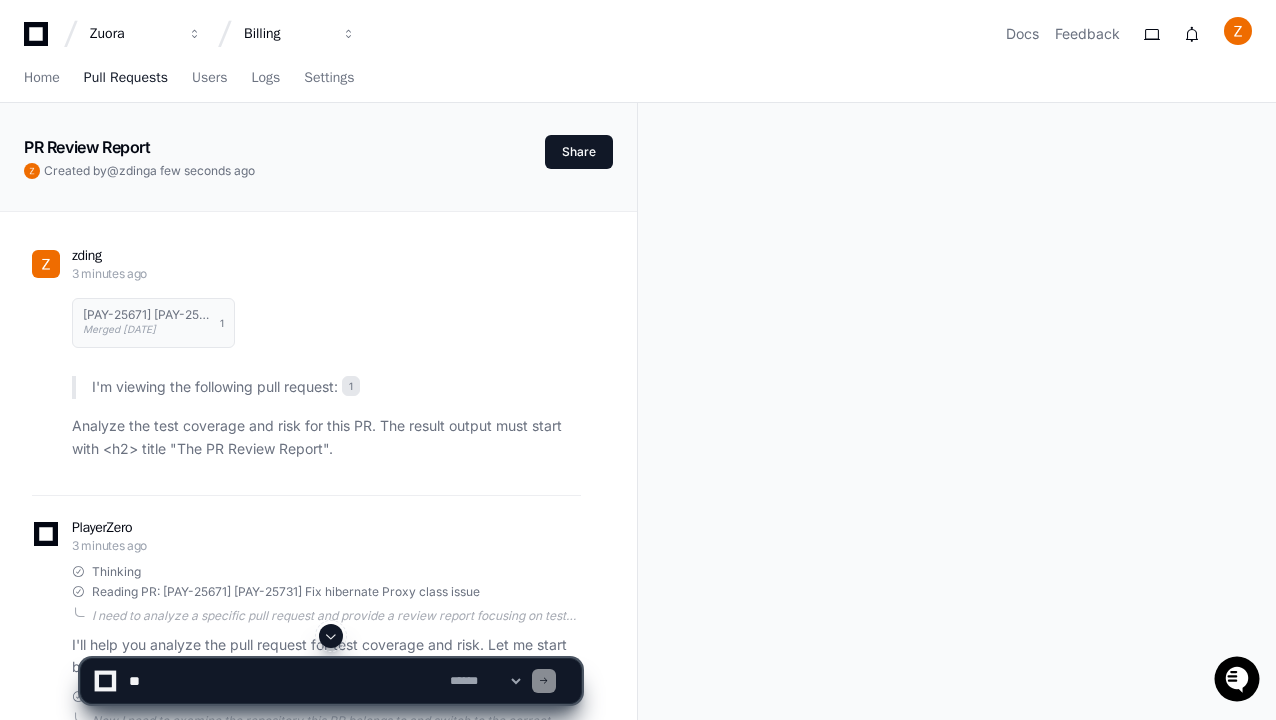 click on "Pull Requests" at bounding box center [126, 78] 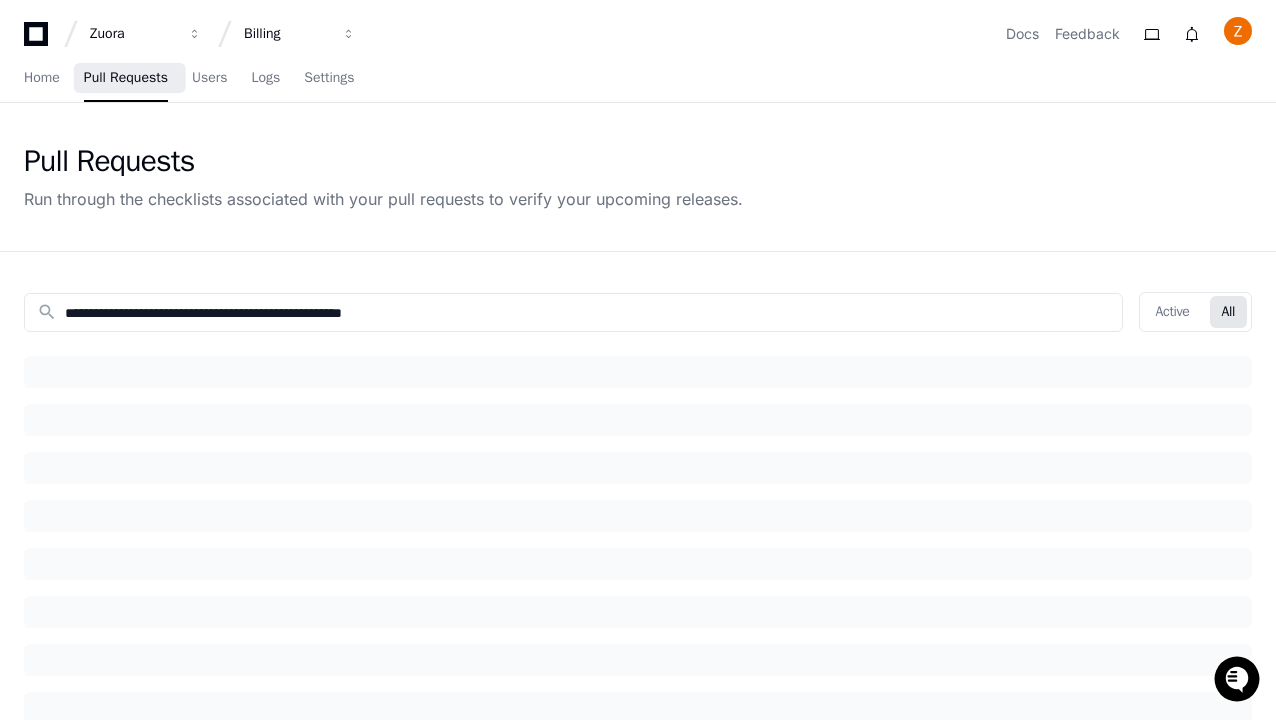 click on "Pull Requests" at bounding box center (126, 78) 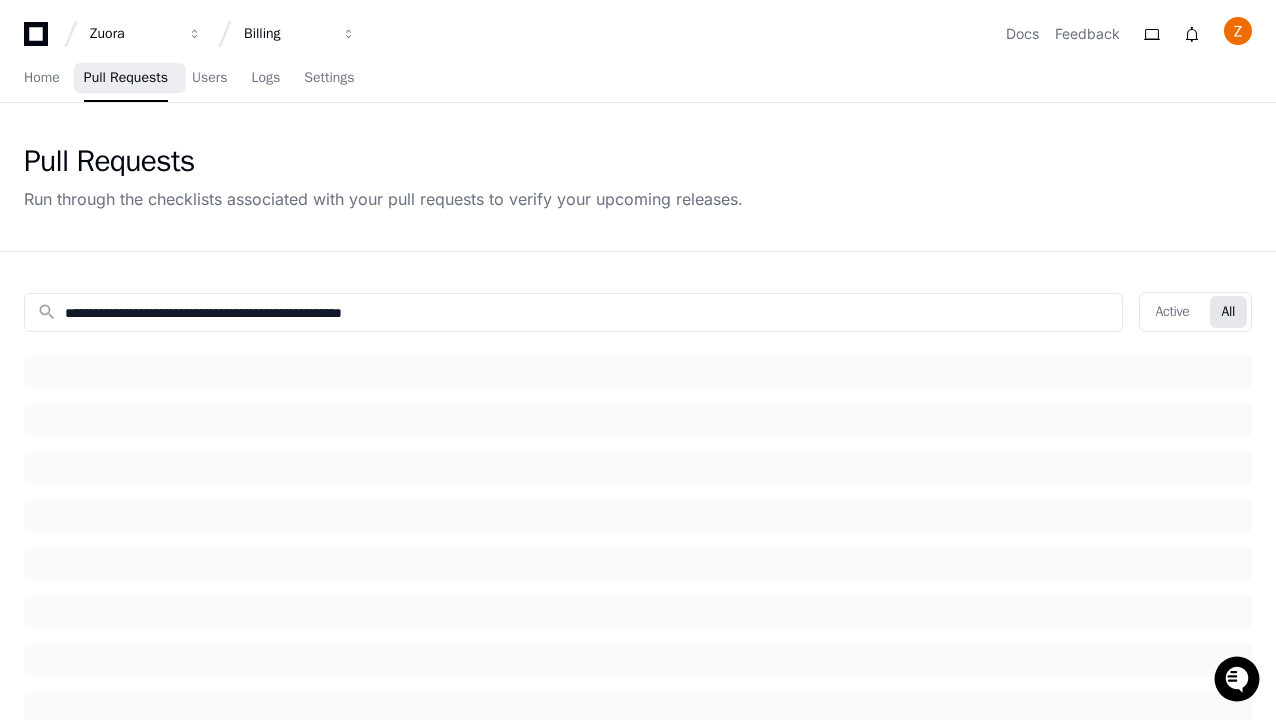 click on "All" 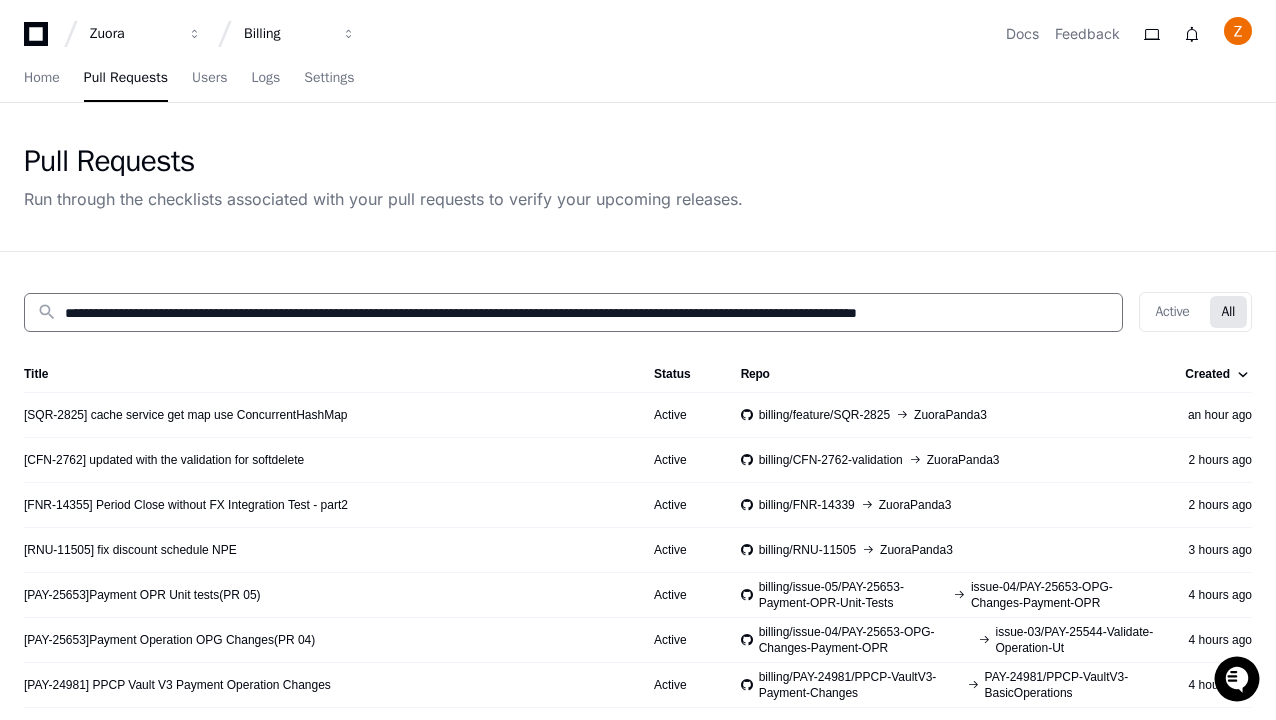 type on "**********" 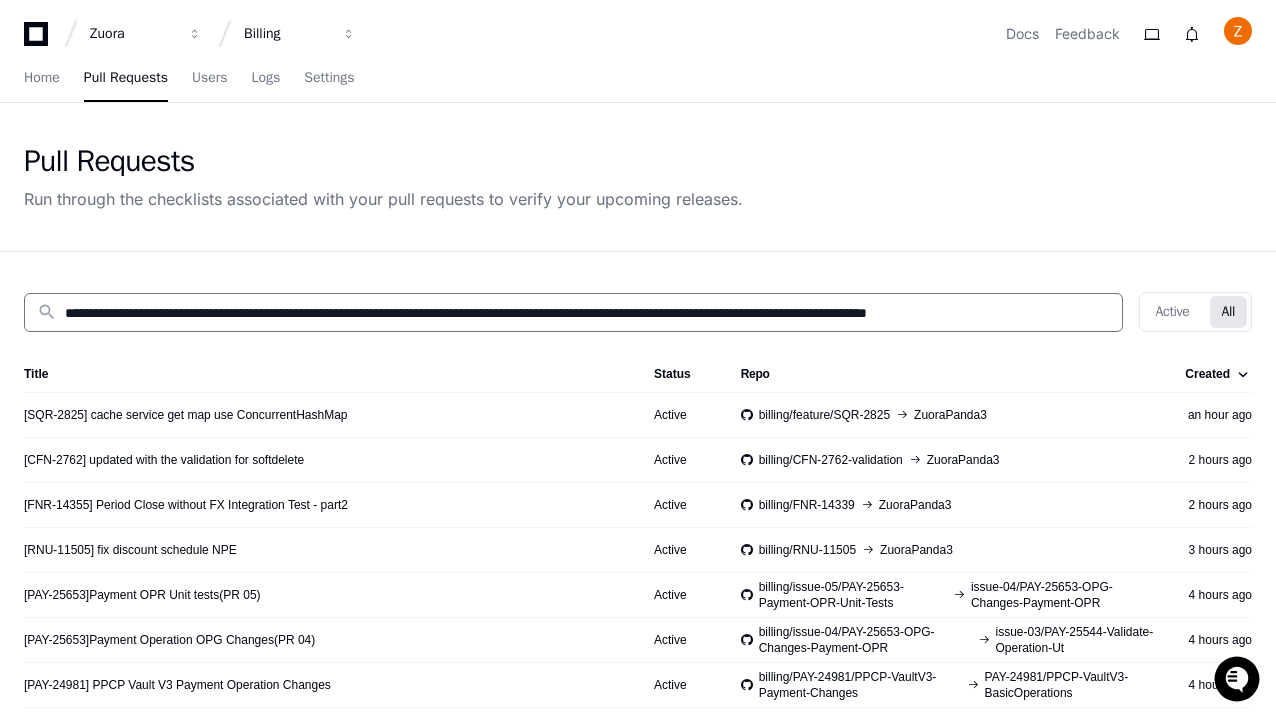 scroll, scrollTop: 0, scrollLeft: 68, axis: horizontal 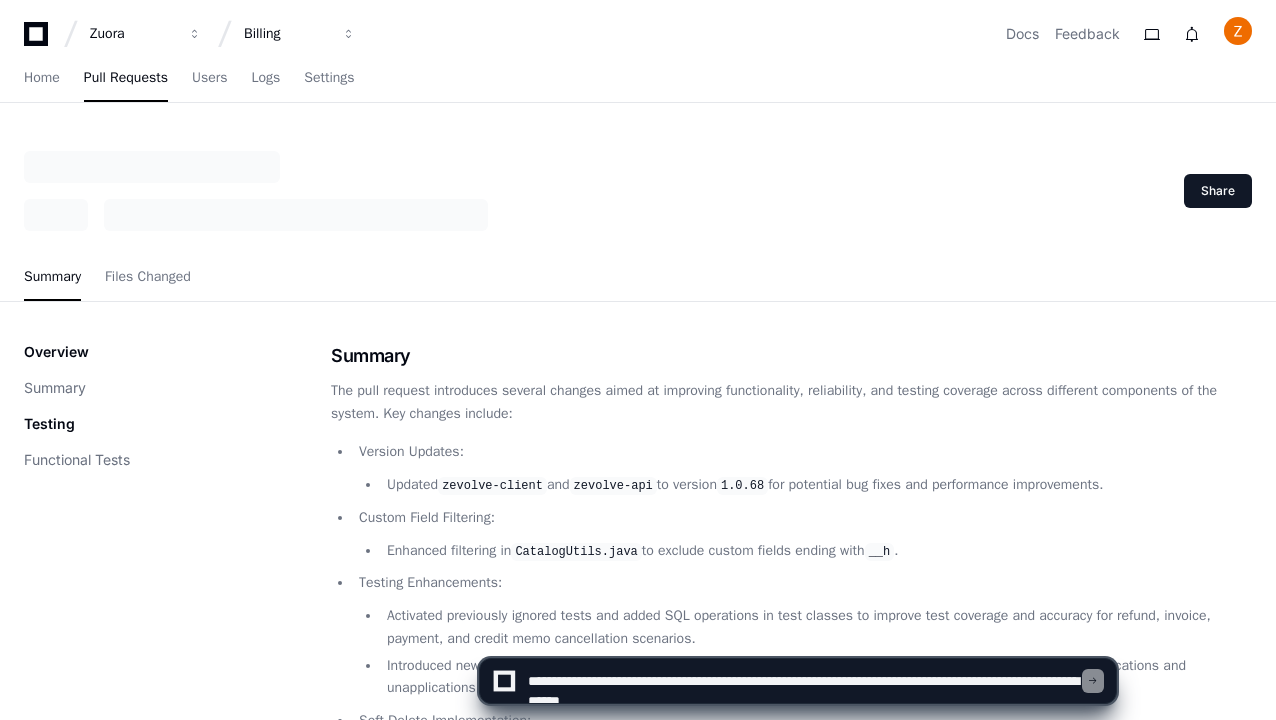 type on "**********" 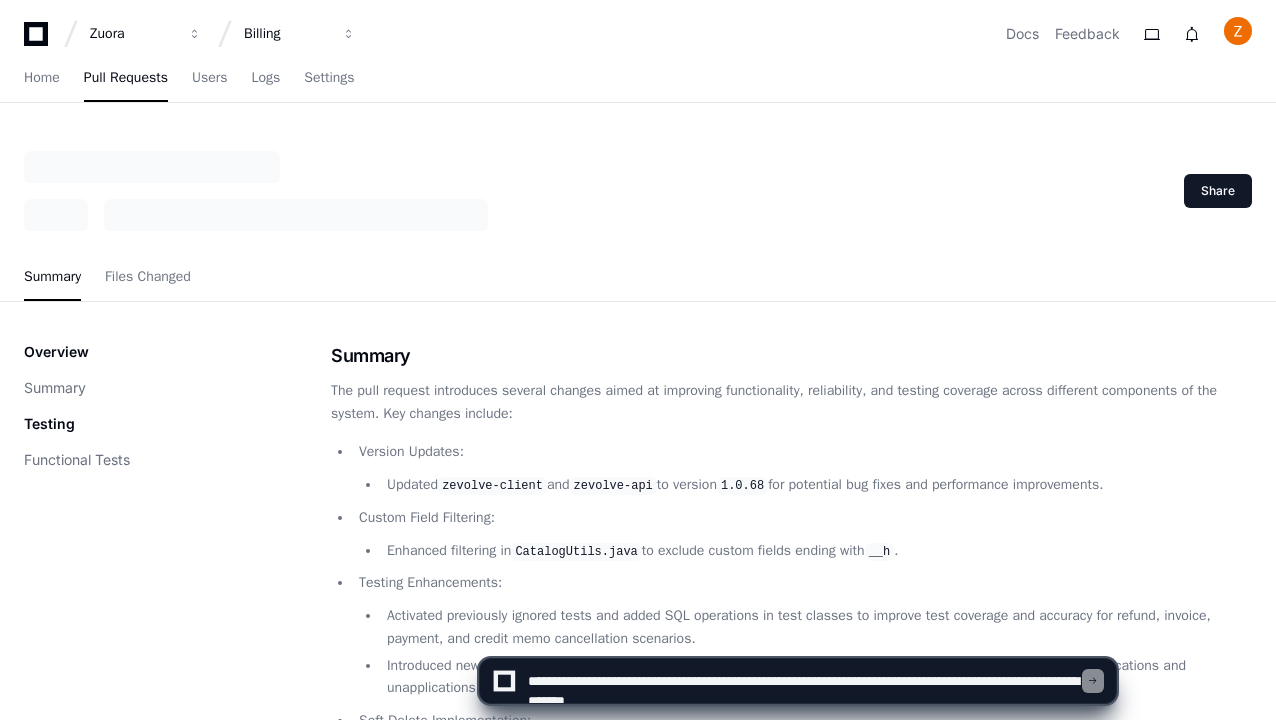 type 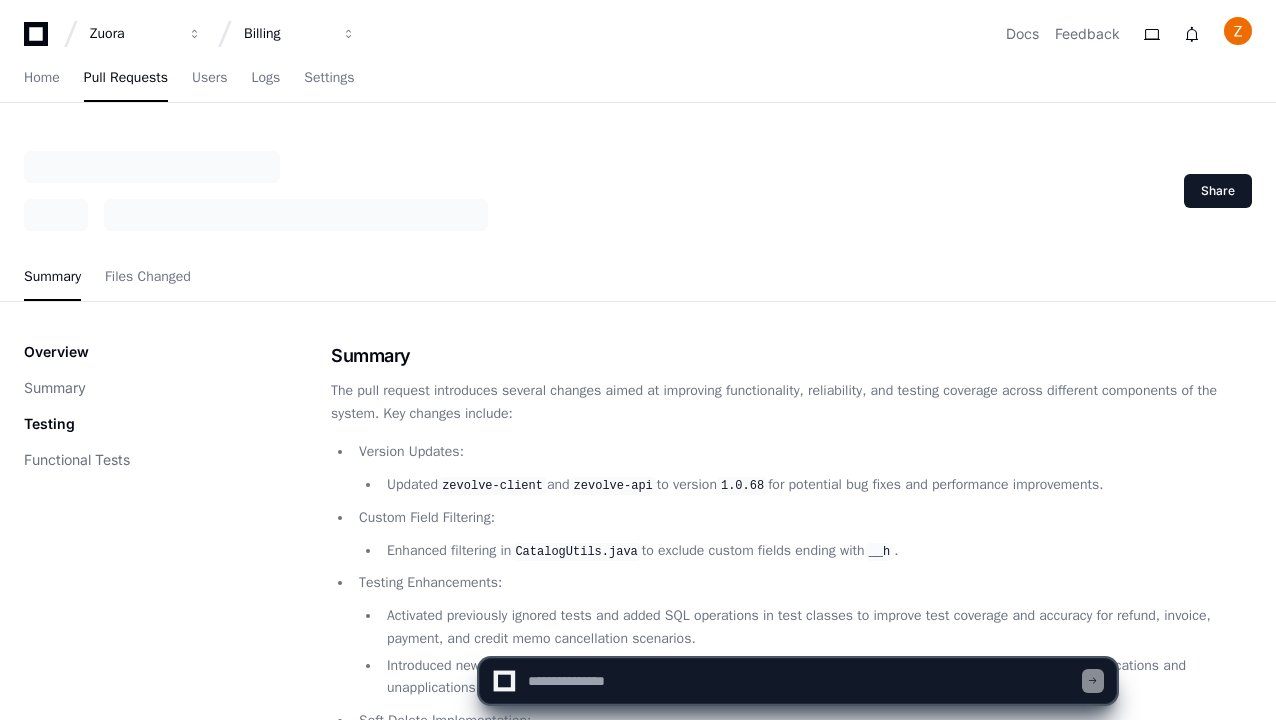 scroll, scrollTop: 0, scrollLeft: 0, axis: both 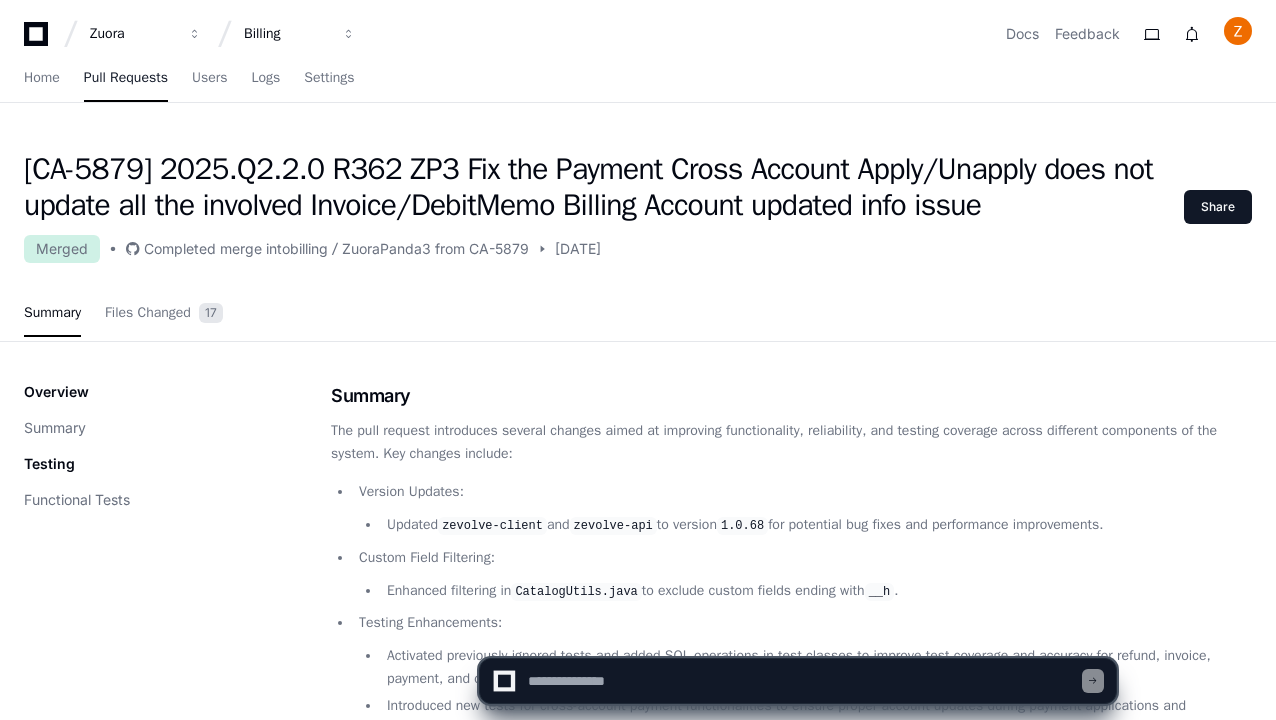 click on "Pull Requests" at bounding box center (126, 78) 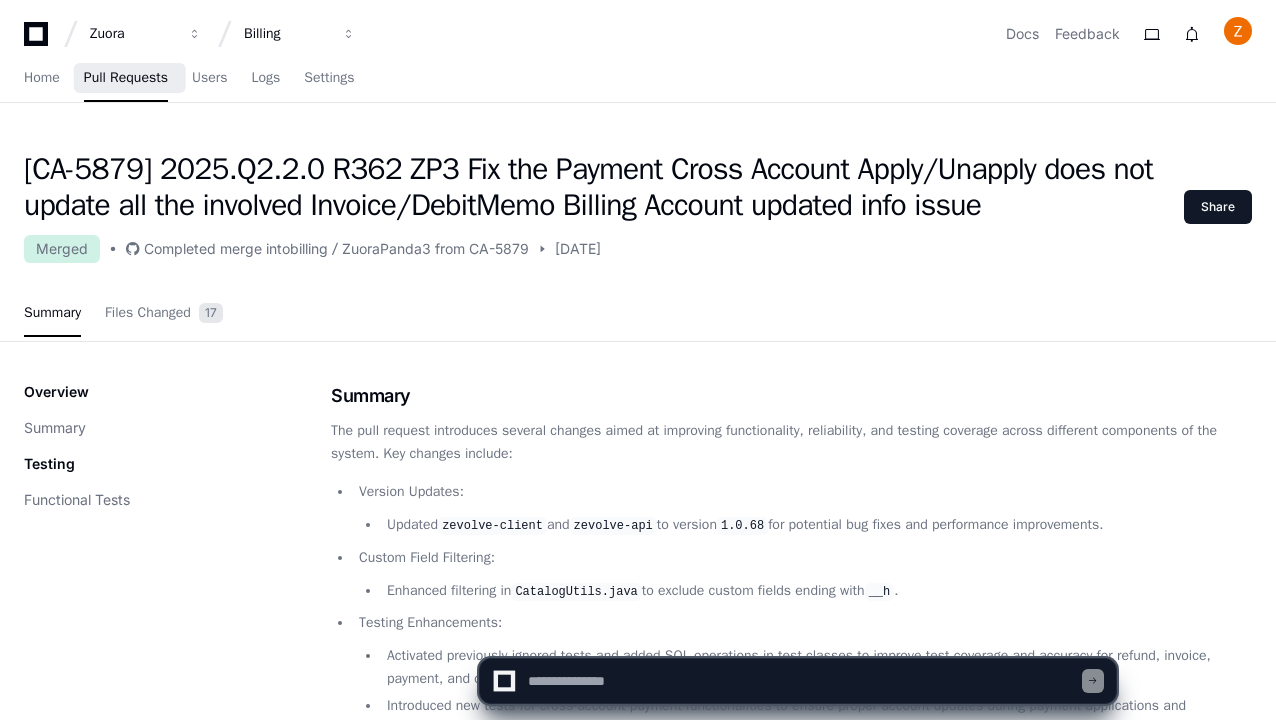 scroll, scrollTop: 0, scrollLeft: 0, axis: both 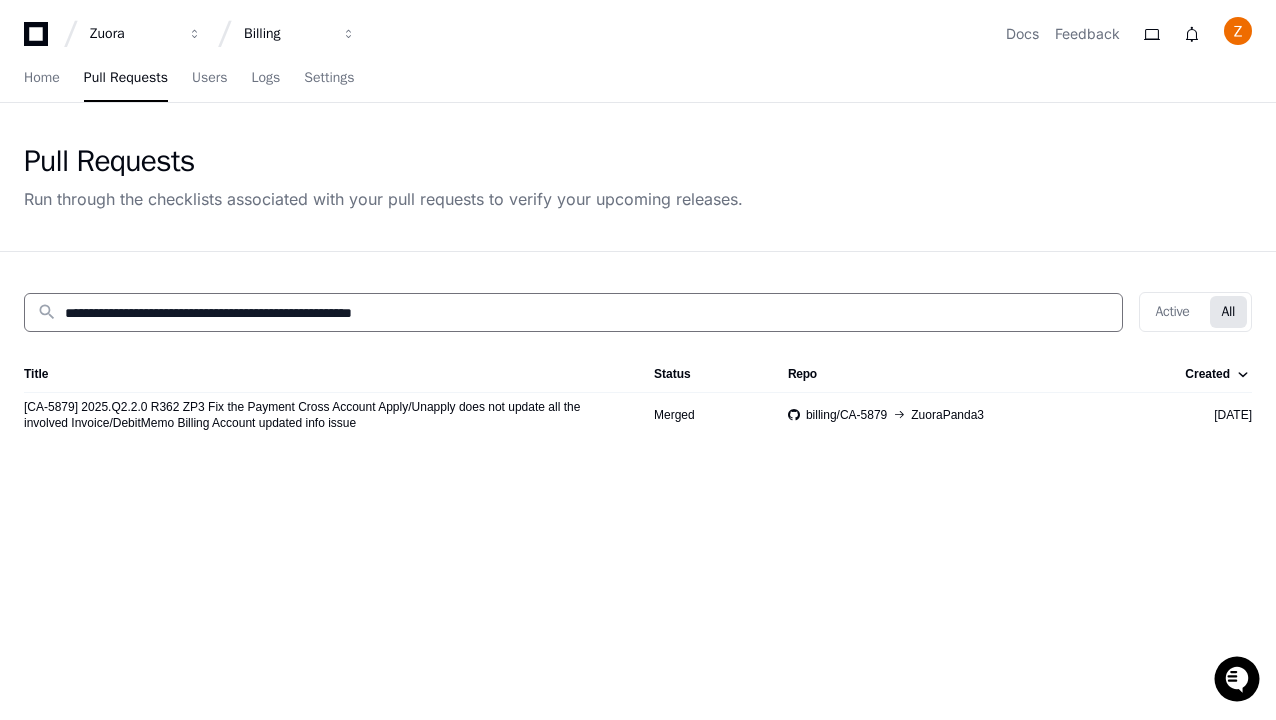 type on "**********" 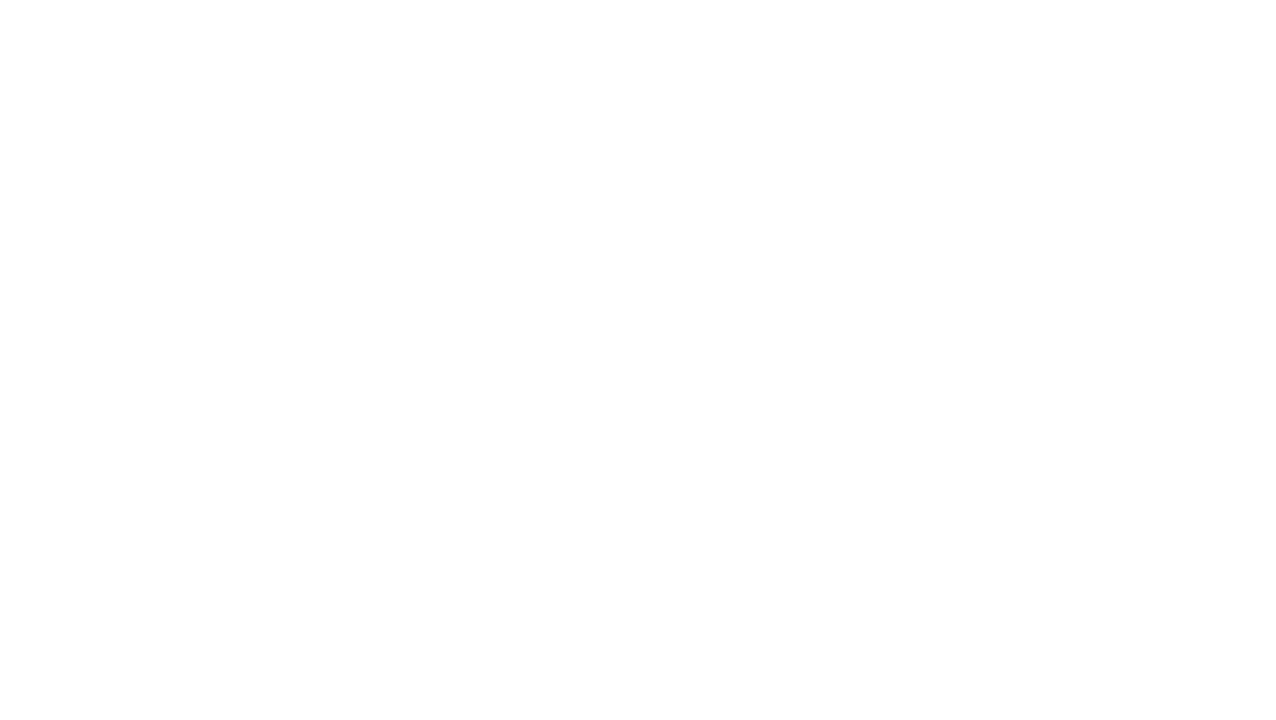 scroll, scrollTop: 0, scrollLeft: 0, axis: both 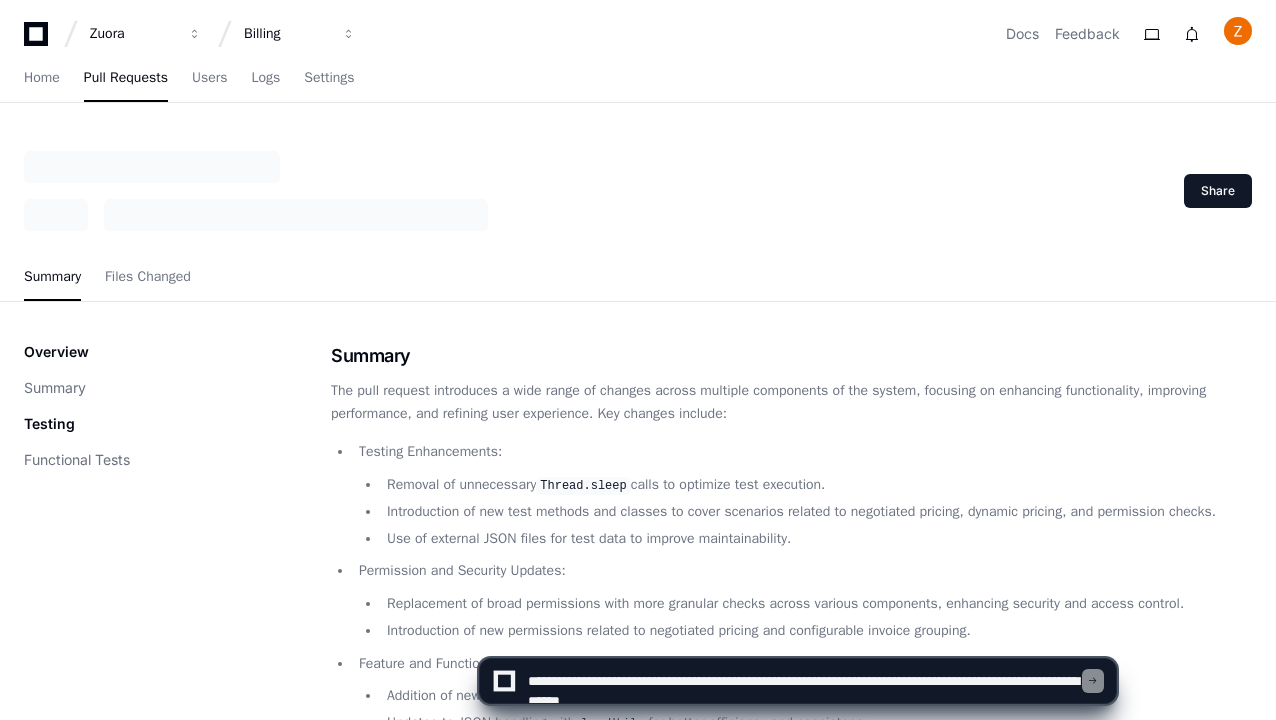type on "**********" 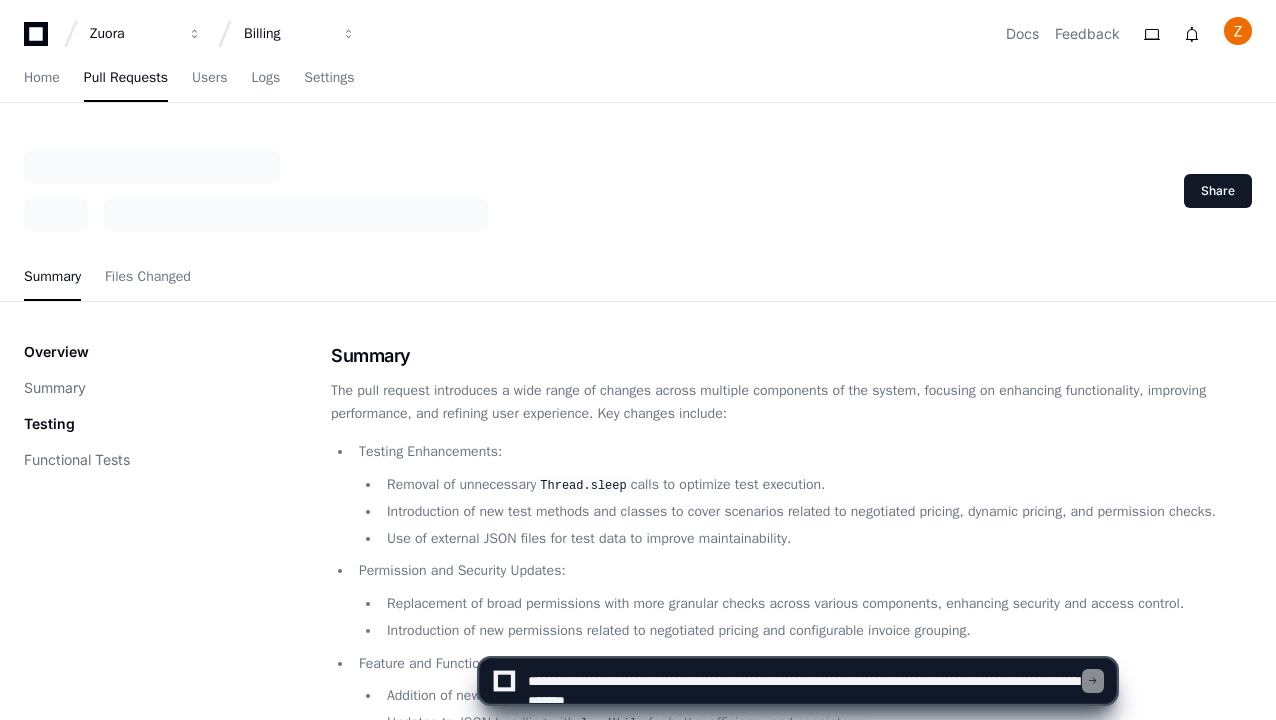 type 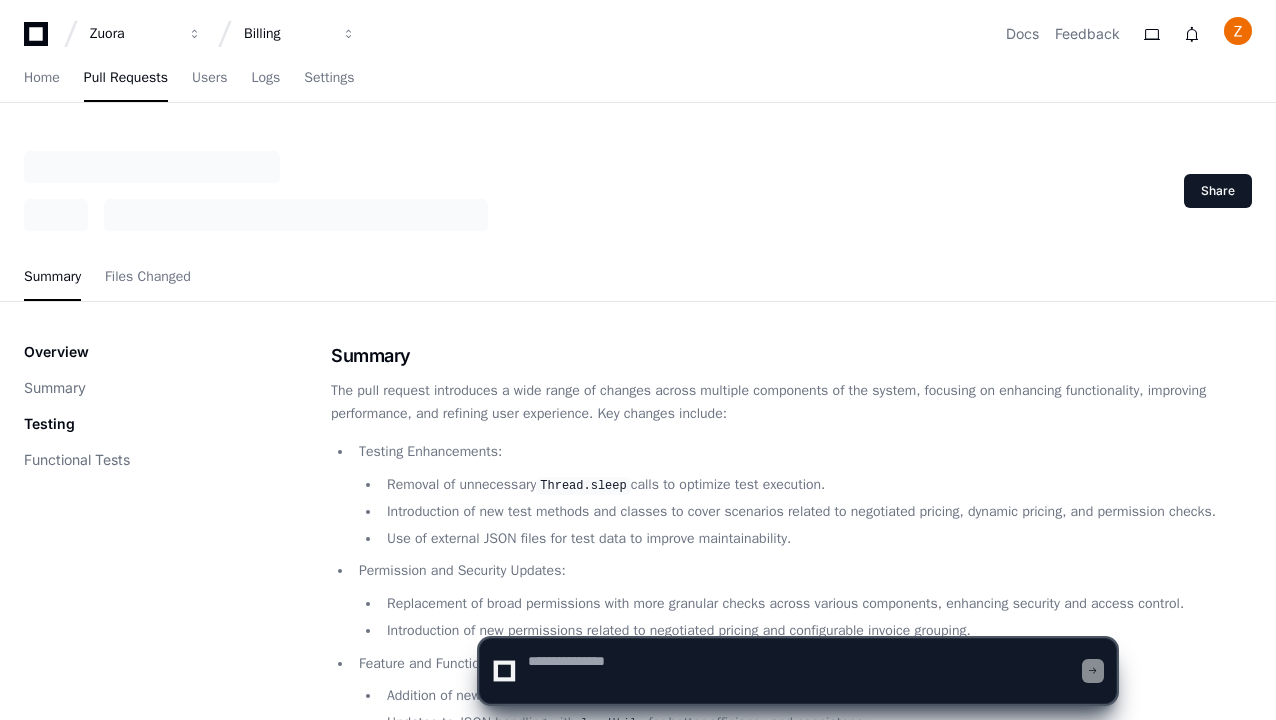 scroll, scrollTop: 0, scrollLeft: 0, axis: both 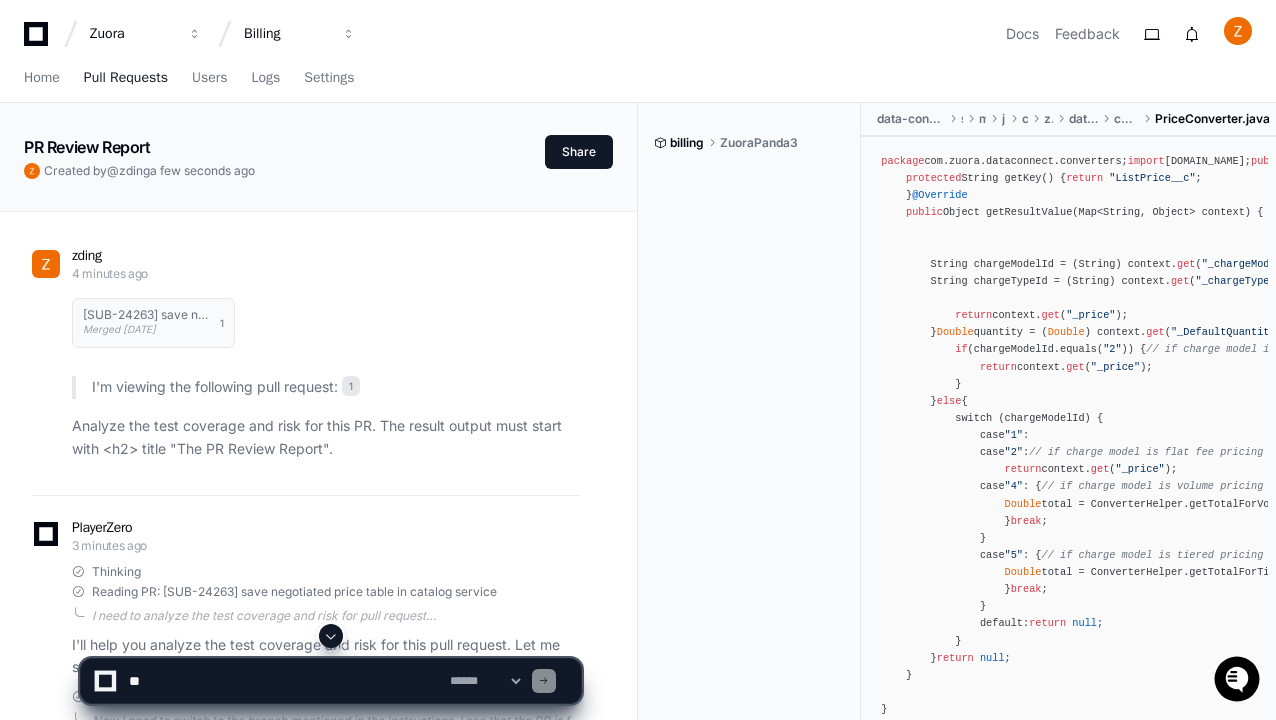 click on "Pull Requests" at bounding box center [126, 78] 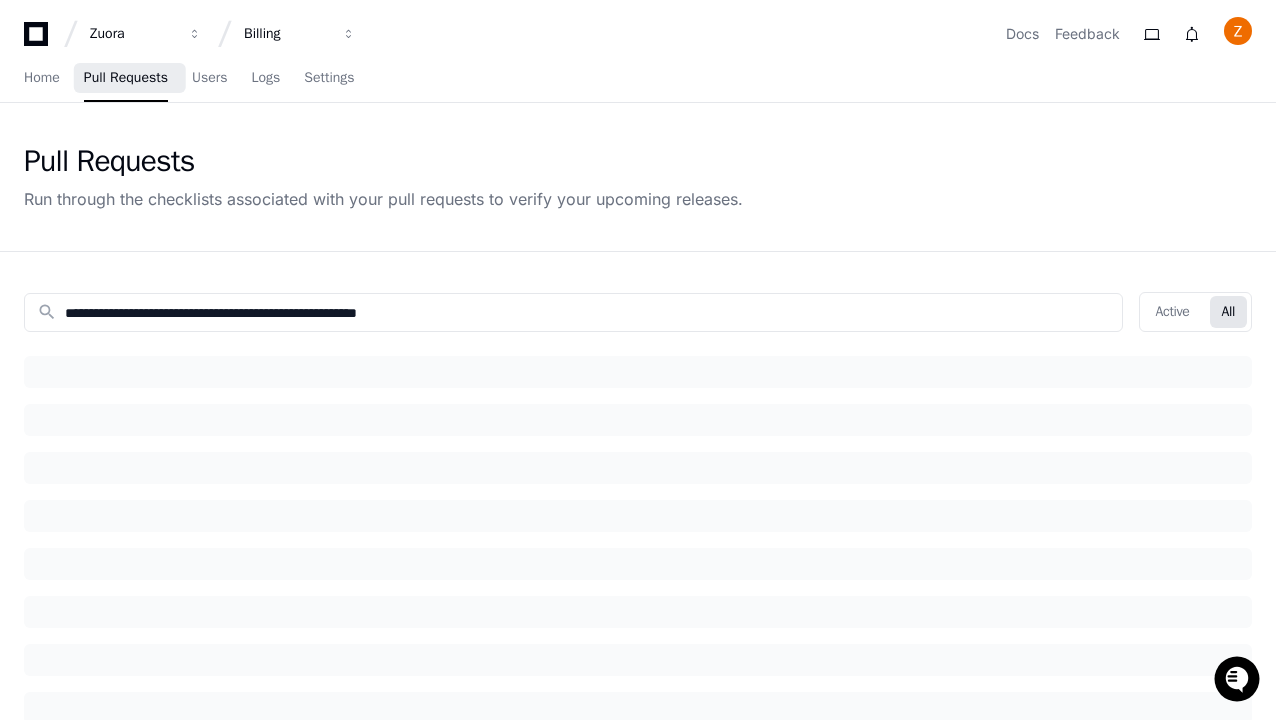 click on "Pull Requests" at bounding box center (126, 78) 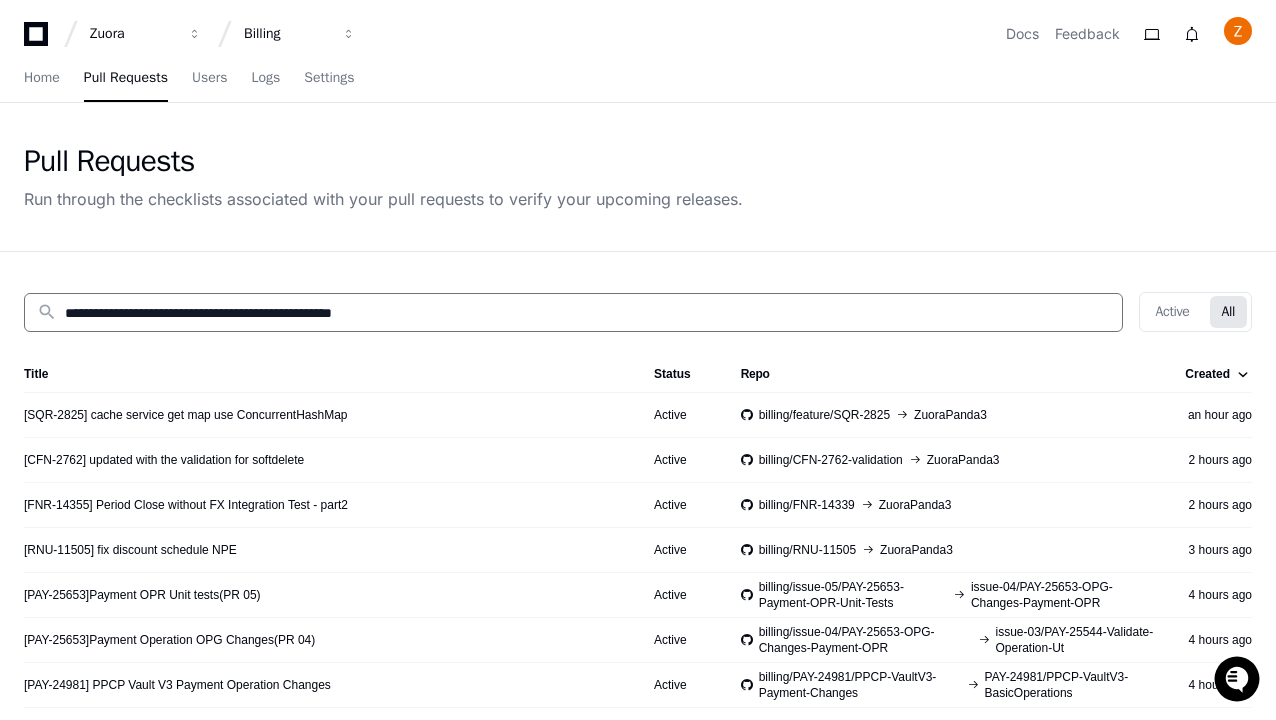 type on "**********" 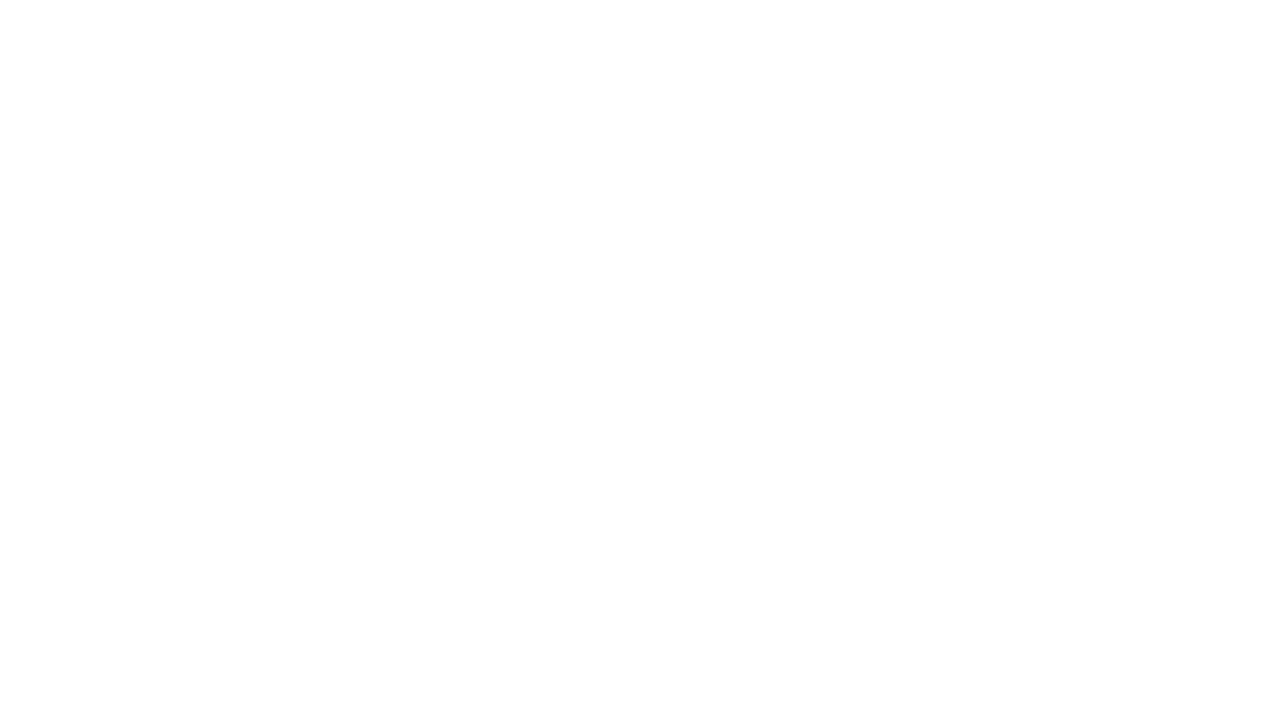 scroll, scrollTop: 0, scrollLeft: 0, axis: both 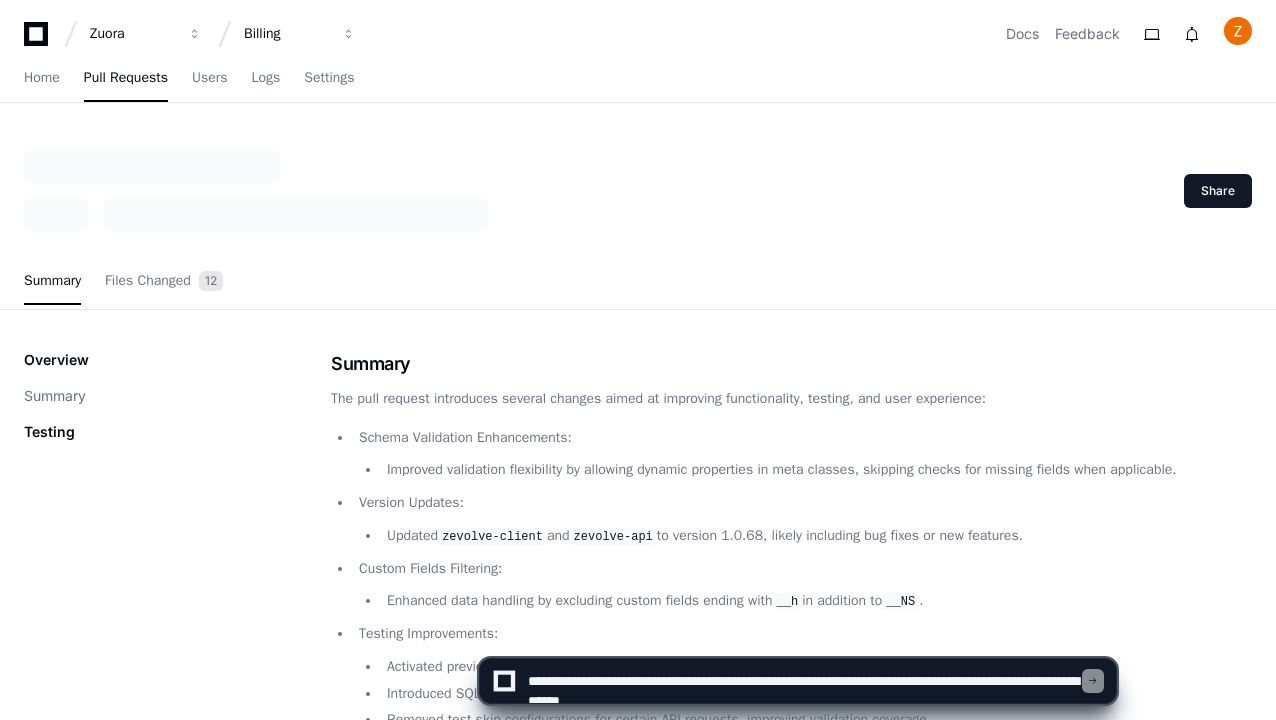 type on "**********" 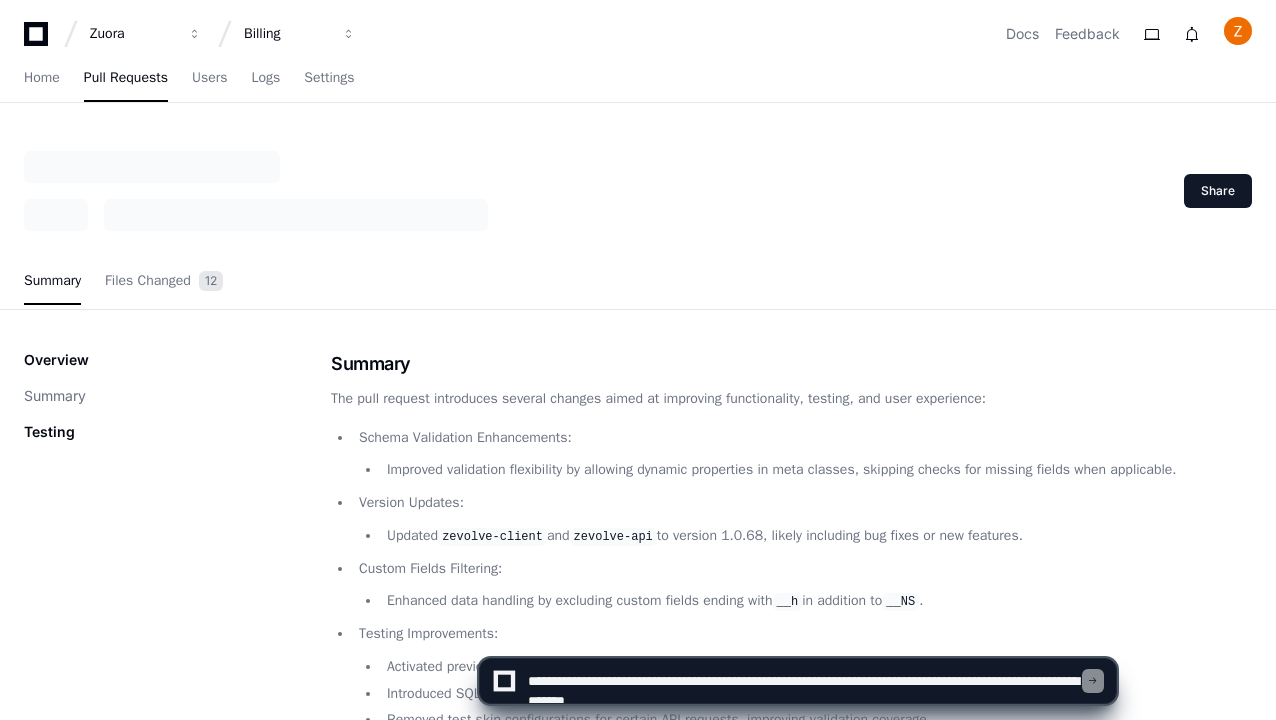 type 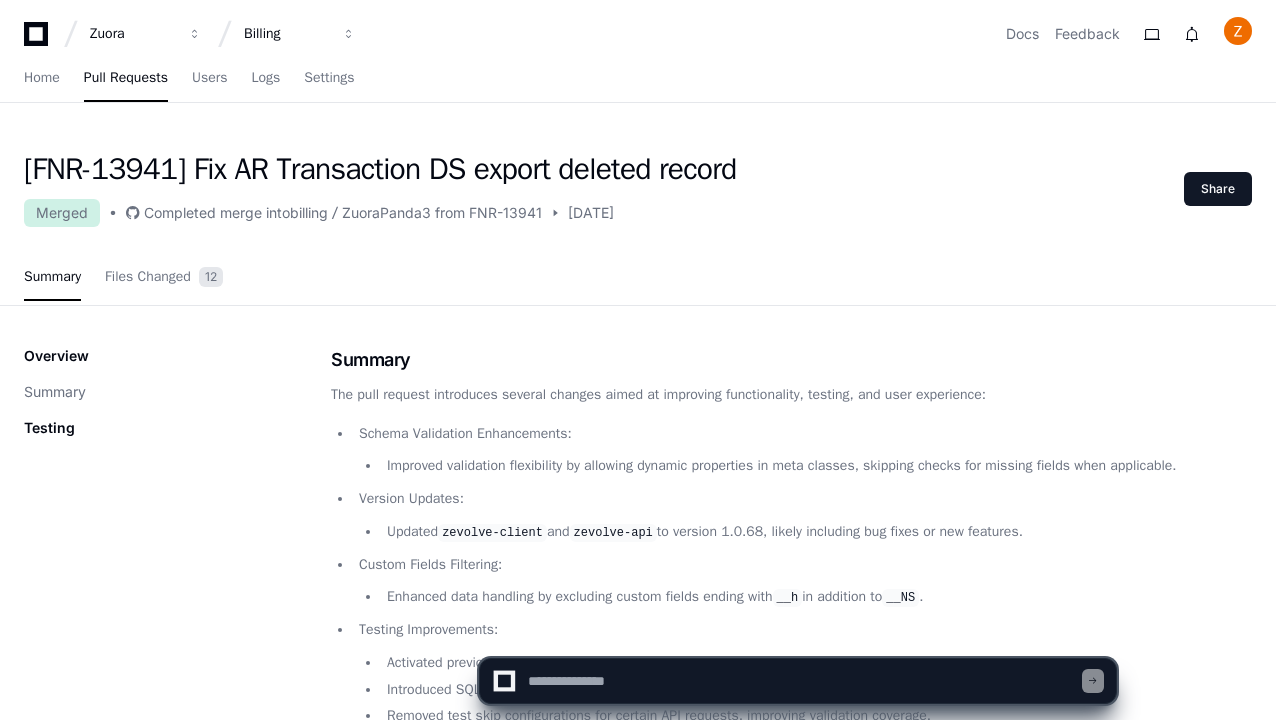 scroll, scrollTop: 0, scrollLeft: 0, axis: both 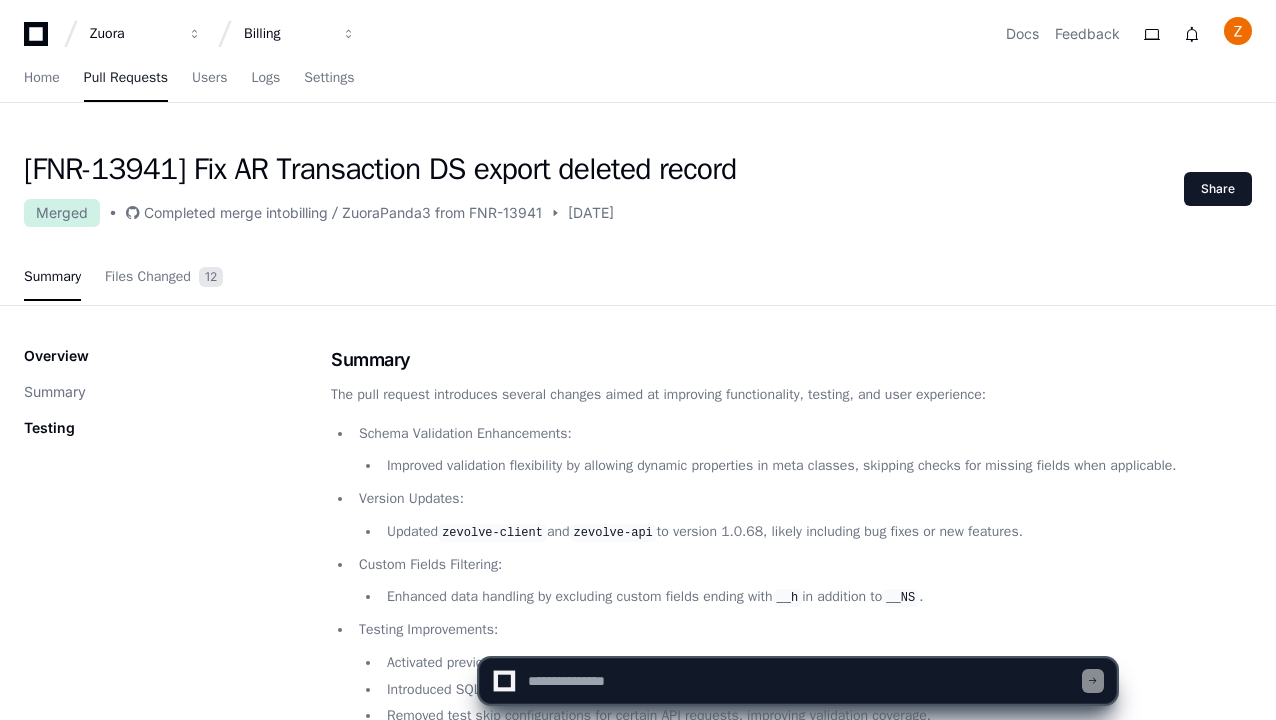 click on "Pull Requests" at bounding box center [126, 78] 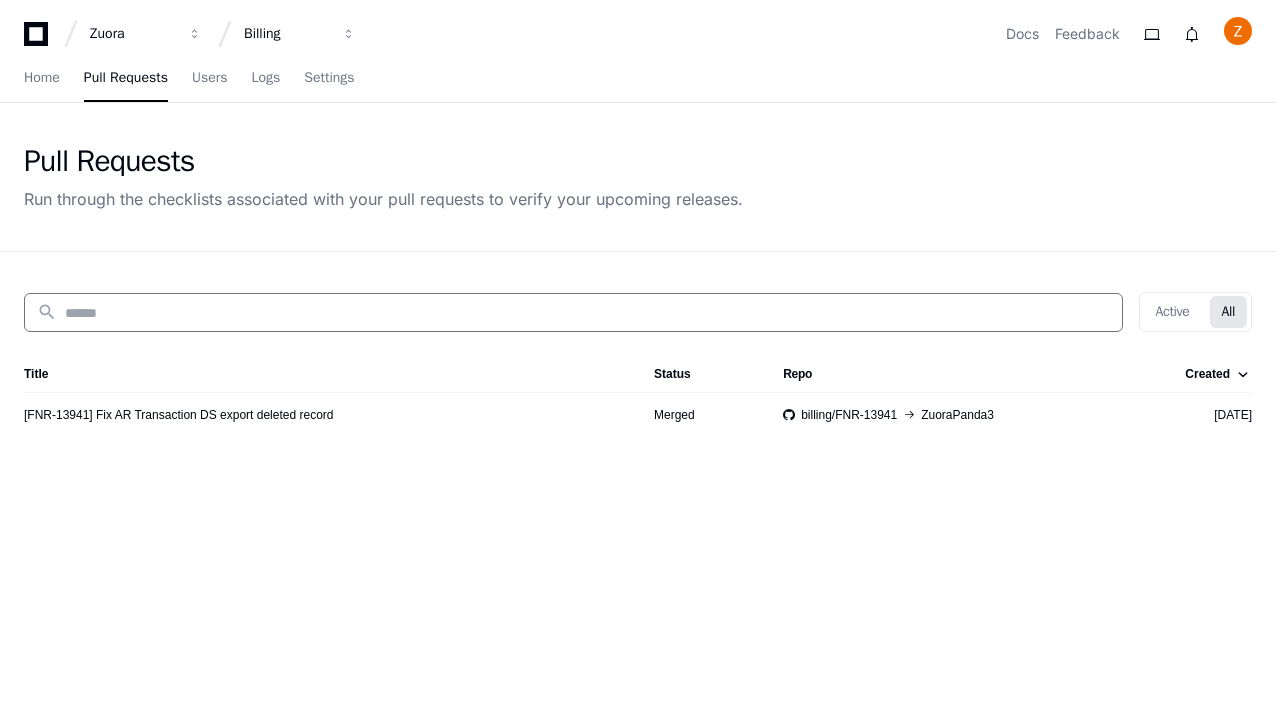 scroll, scrollTop: 0, scrollLeft: 0, axis: both 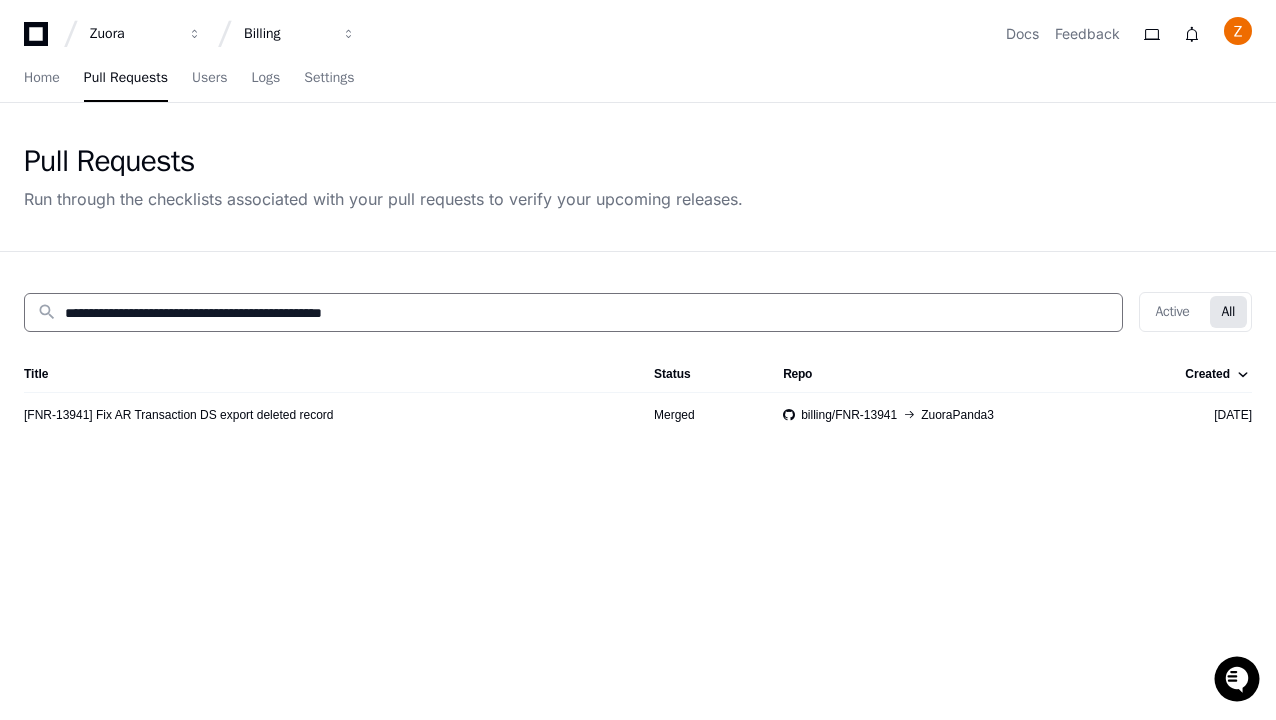 type on "**********" 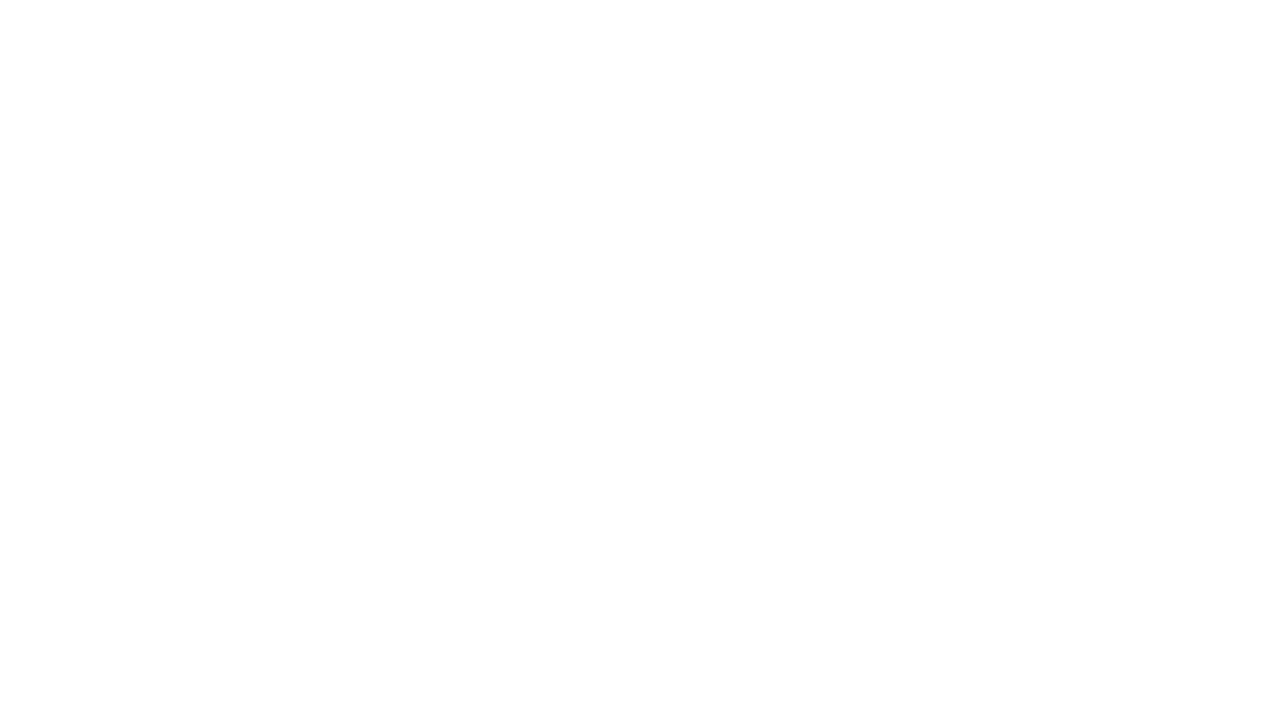 scroll, scrollTop: 0, scrollLeft: 0, axis: both 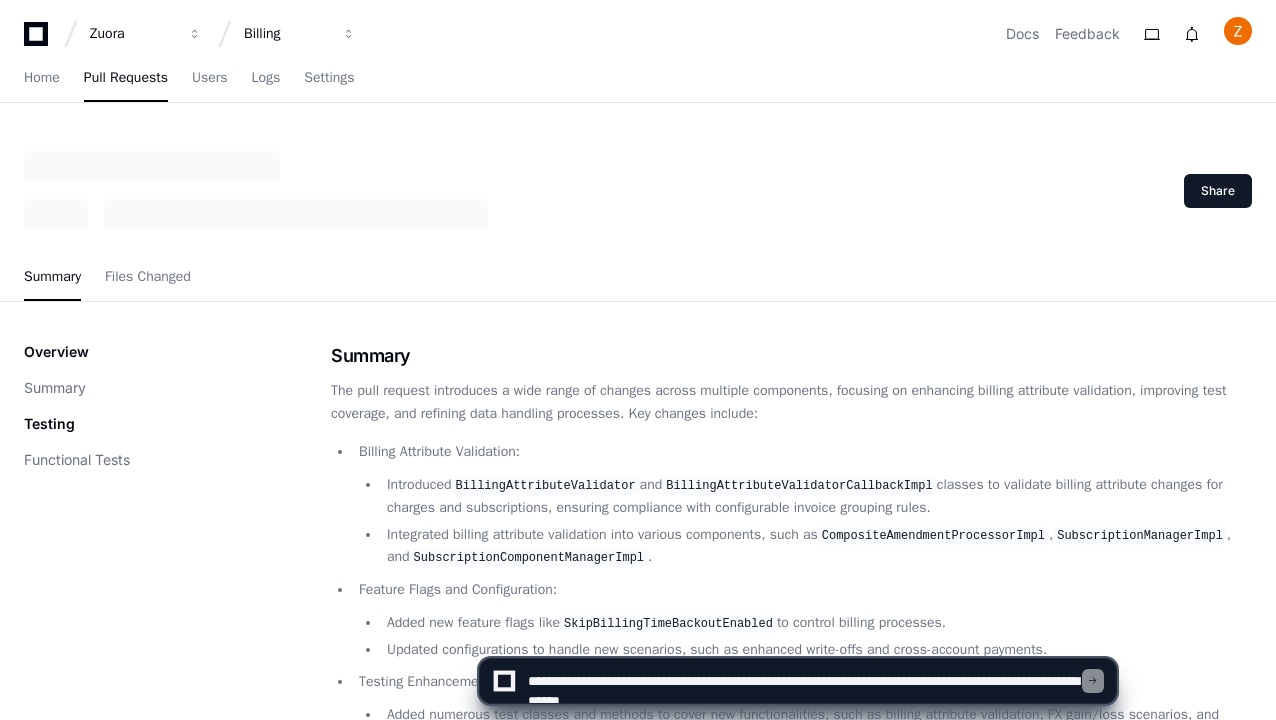 type on "**********" 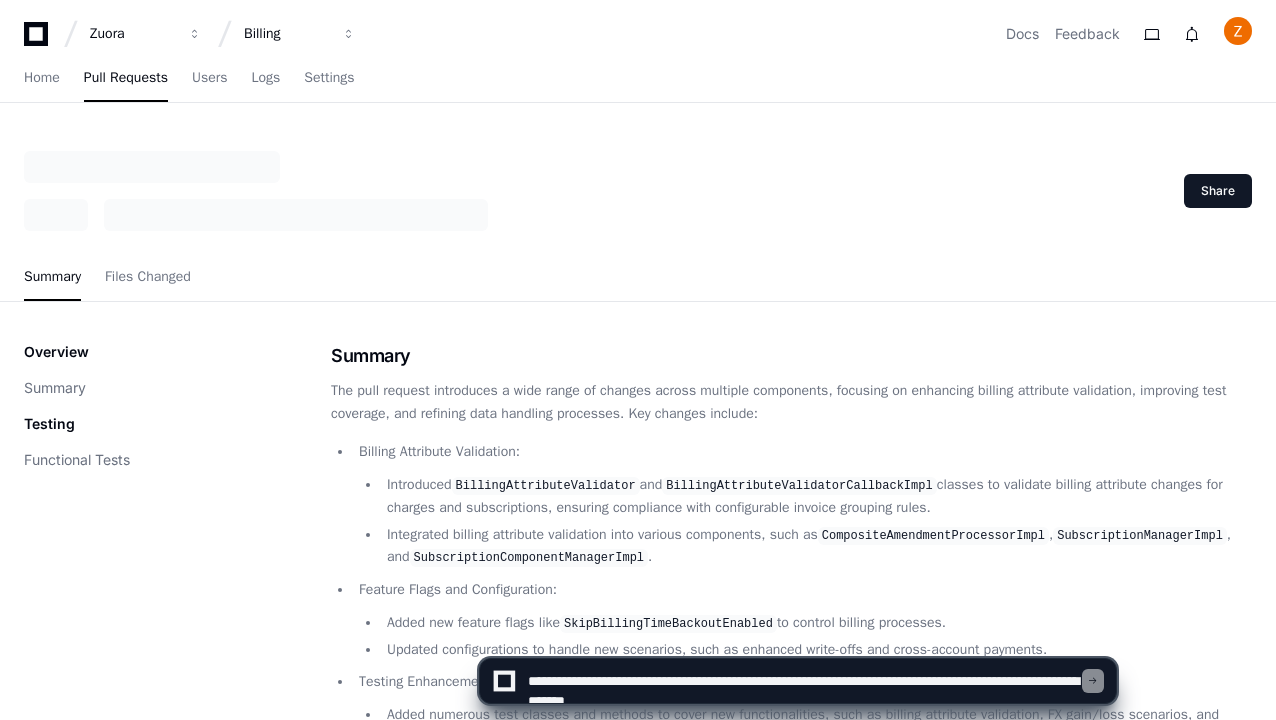 type 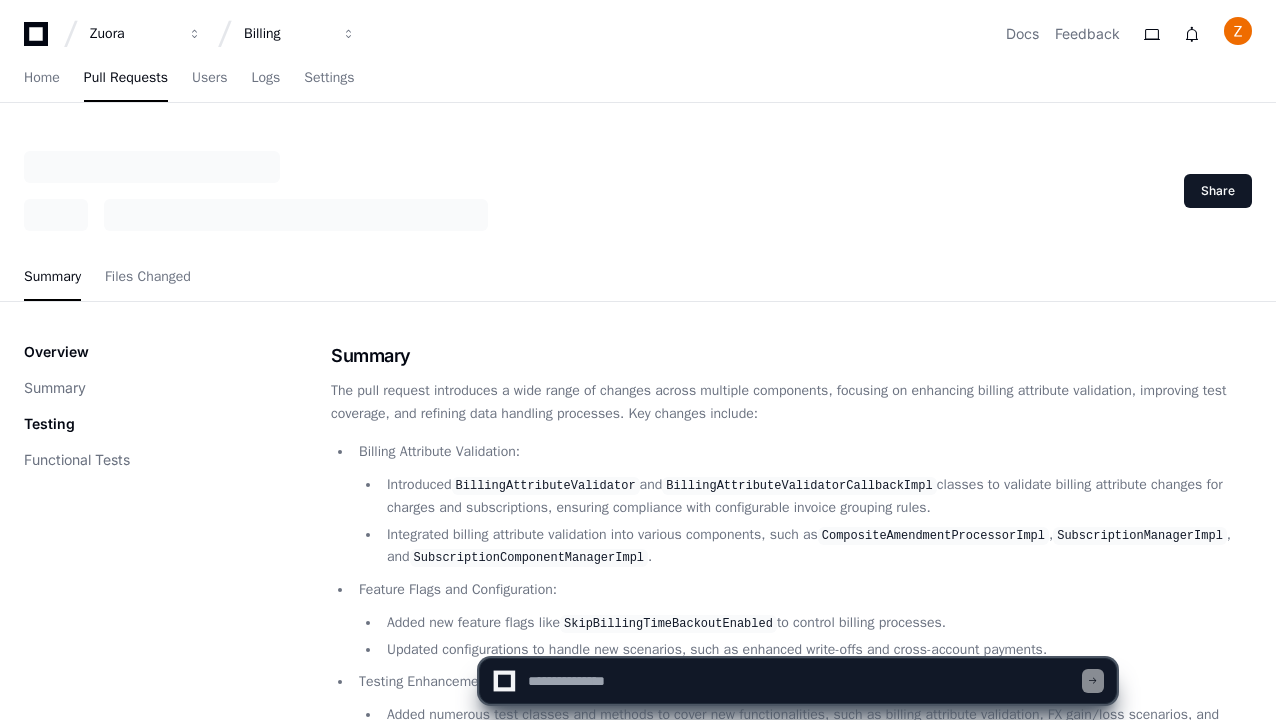 scroll, scrollTop: 0, scrollLeft: 0, axis: both 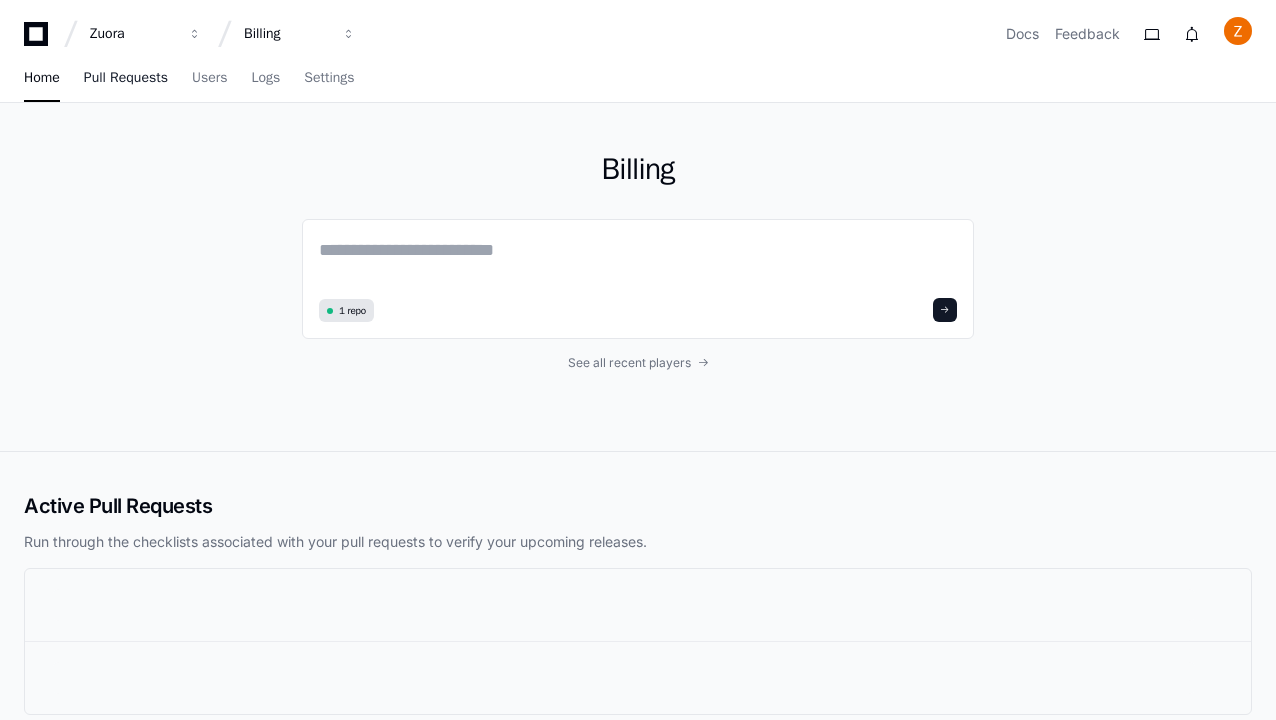 click on "Pull Requests" at bounding box center [126, 78] 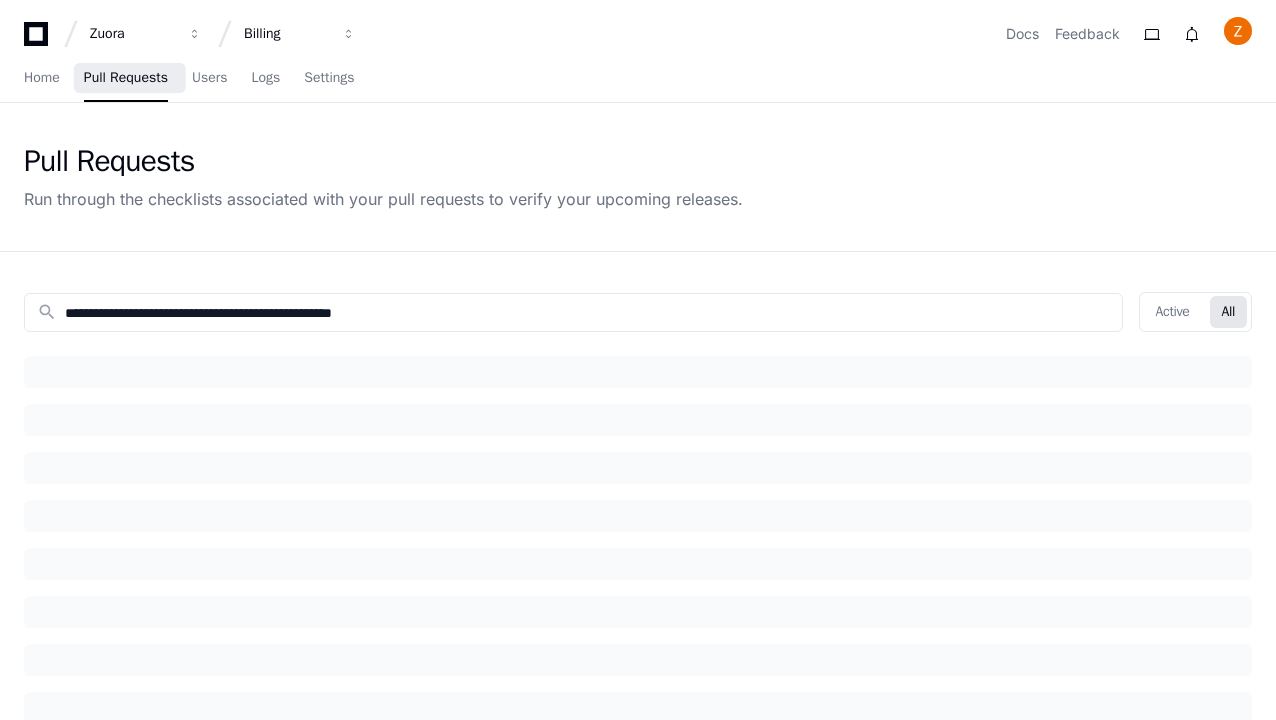 click on "All" 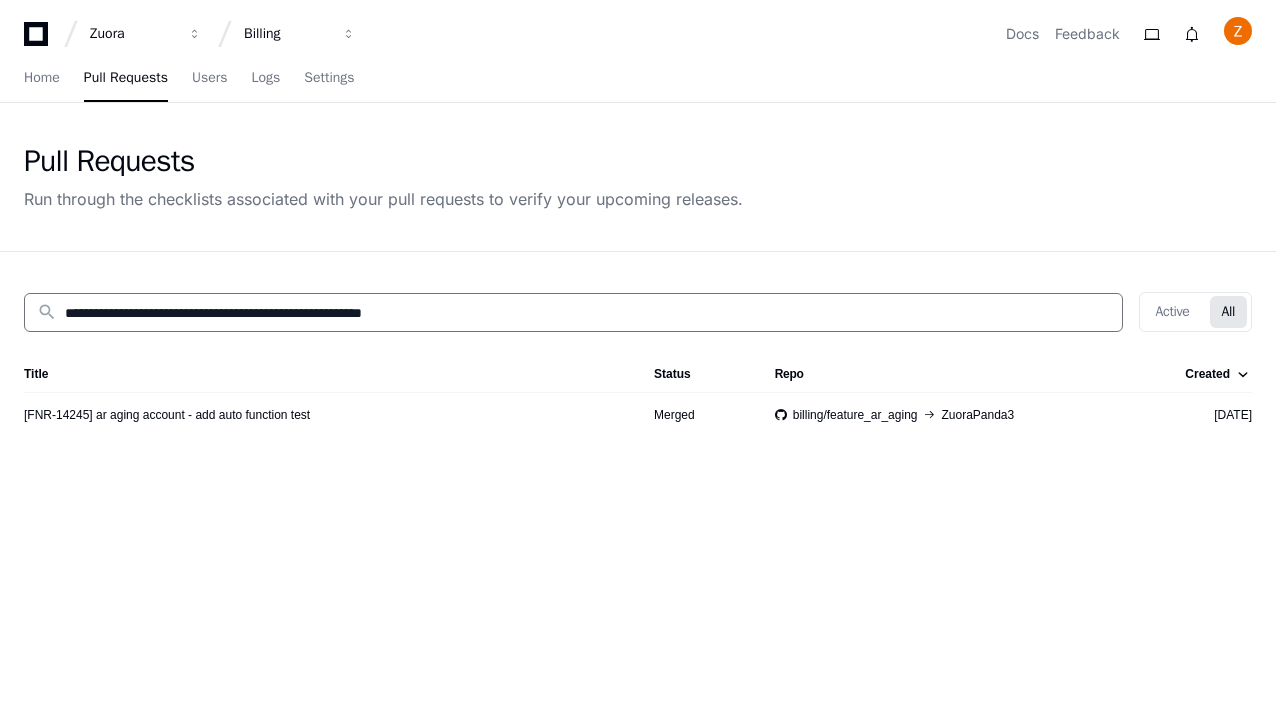 type on "**********" 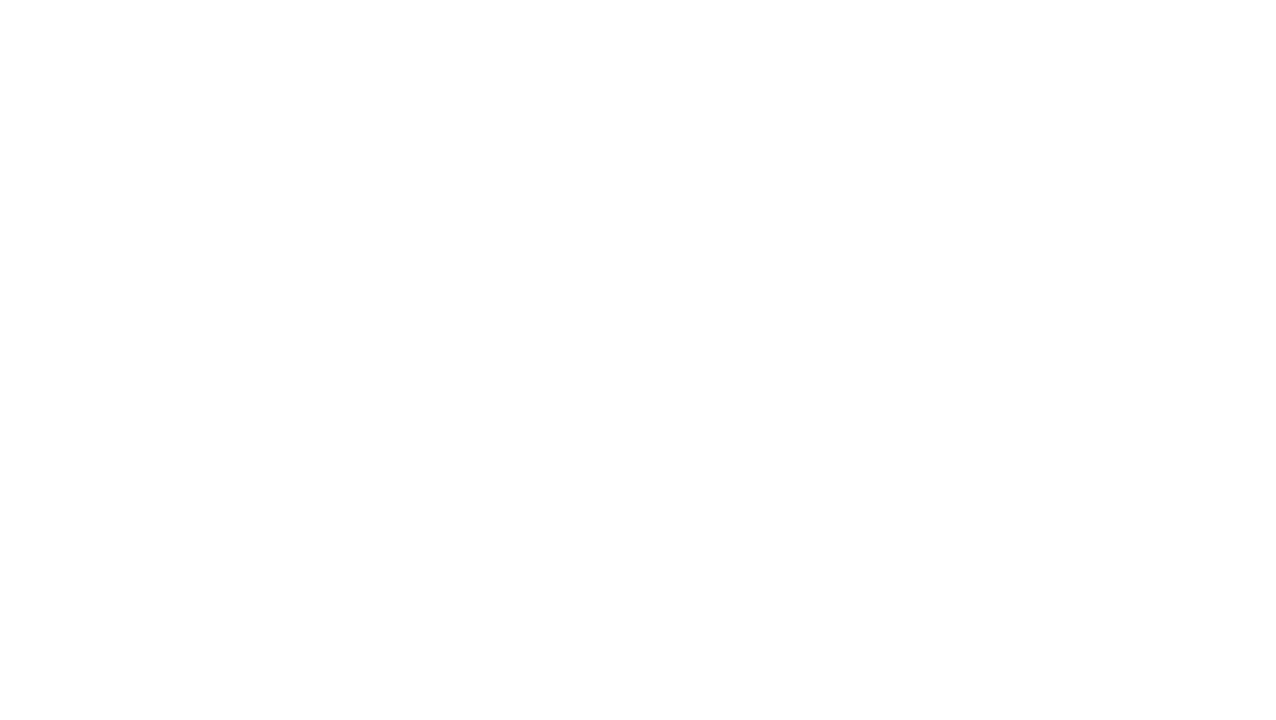 scroll, scrollTop: 0, scrollLeft: 0, axis: both 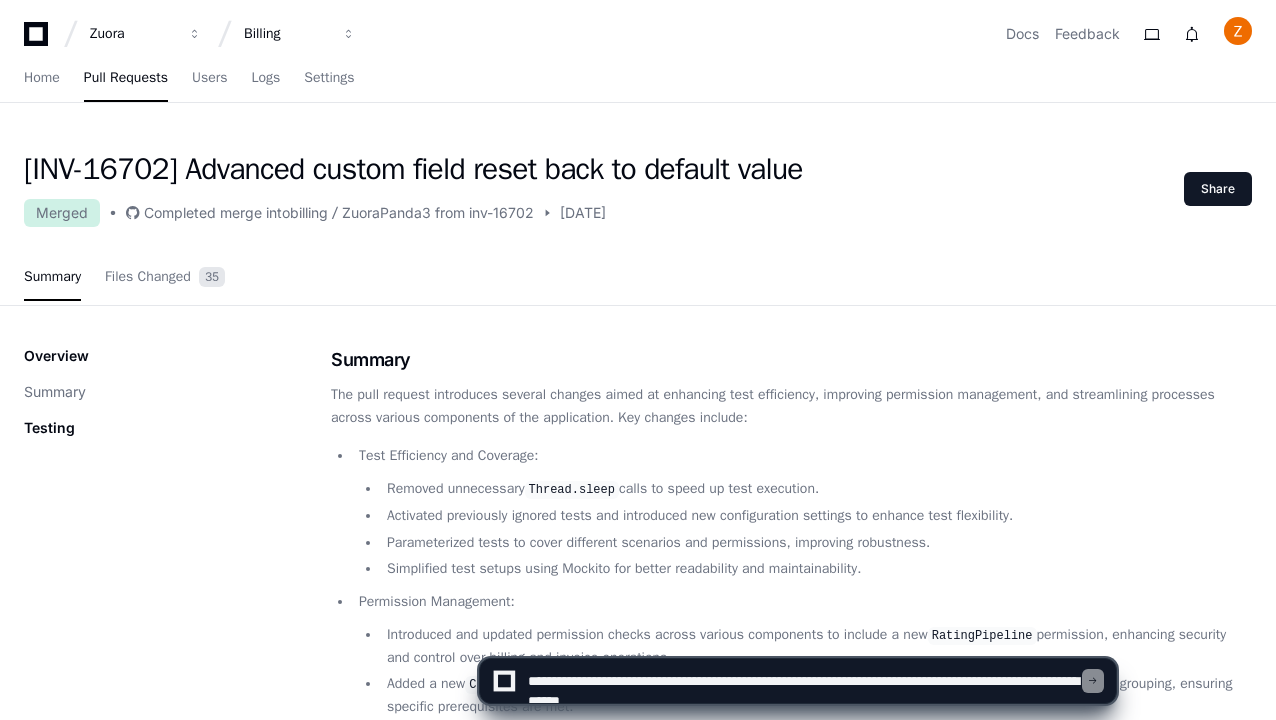 type on "**********" 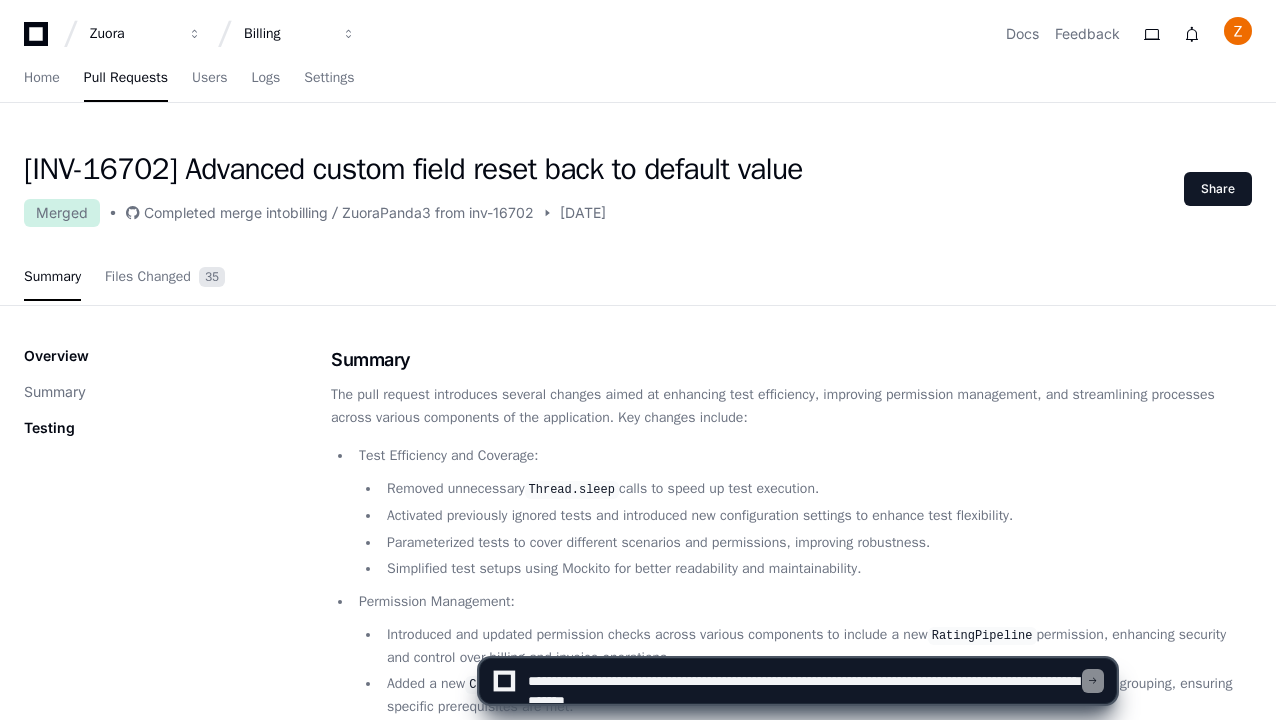 type 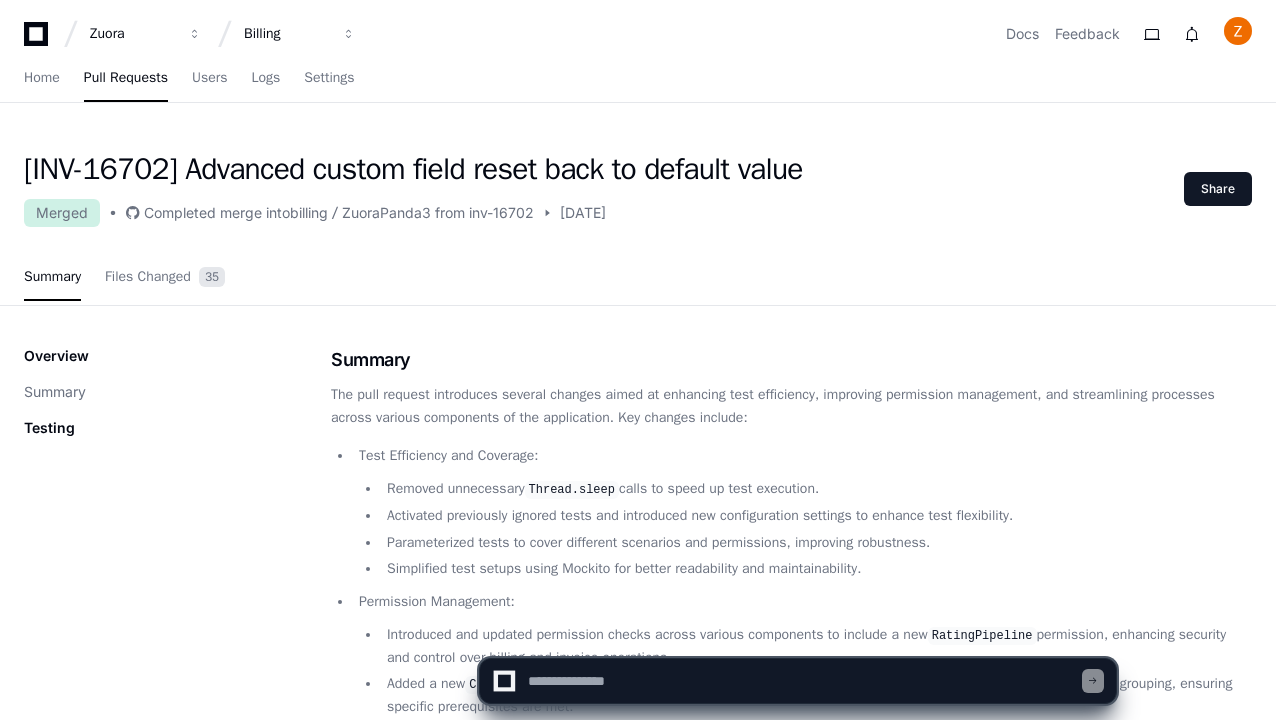 scroll, scrollTop: 0, scrollLeft: 0, axis: both 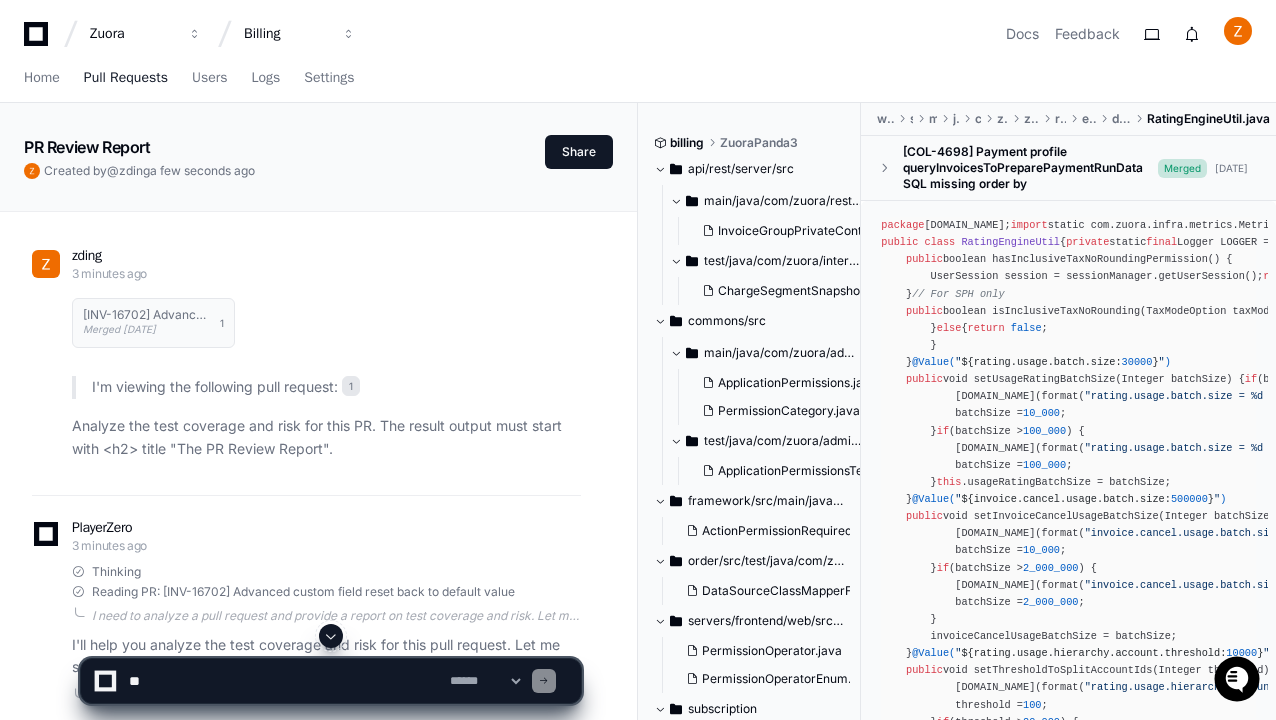click on "Pull Requests" at bounding box center [126, 78] 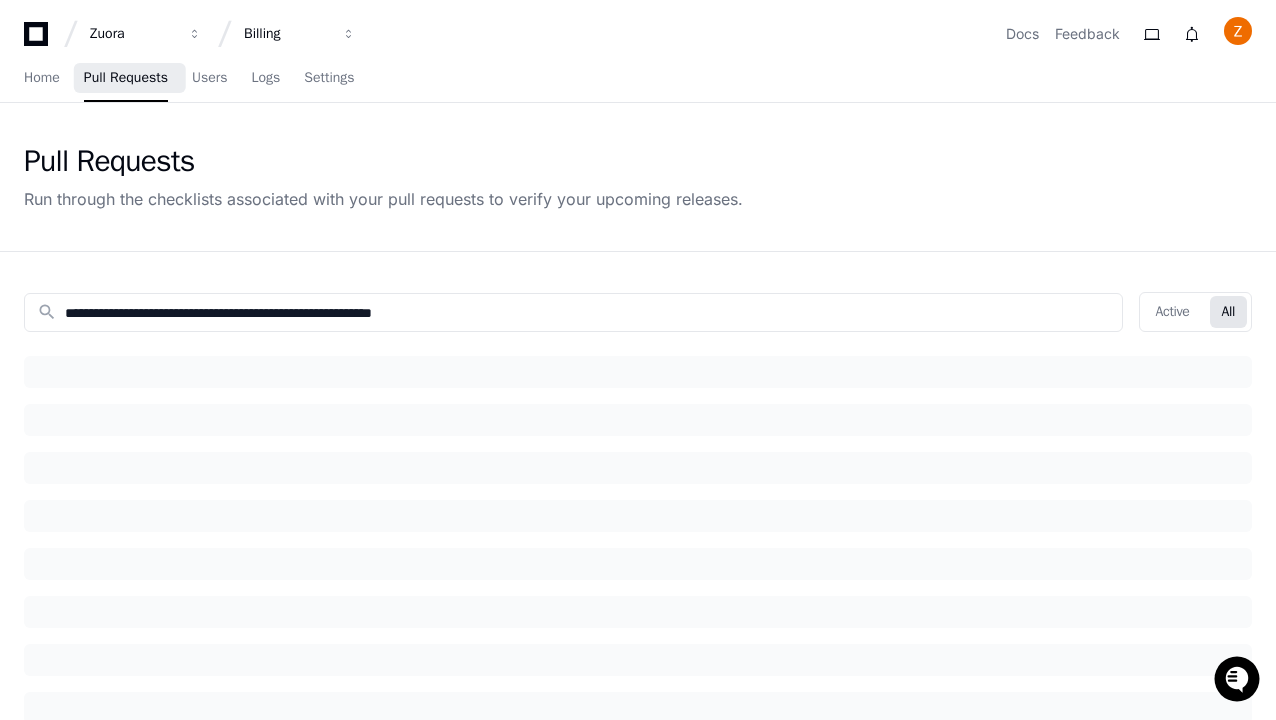 click on "Pull Requests" at bounding box center [126, 78] 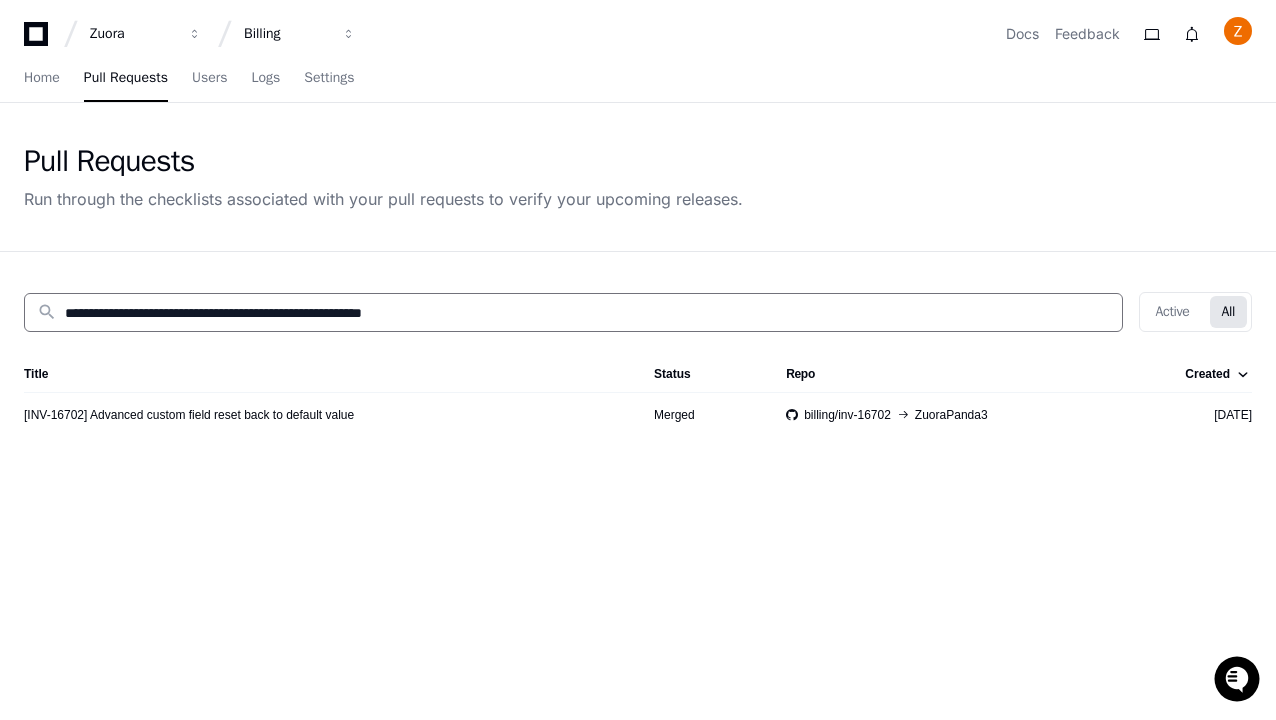 type on "**********" 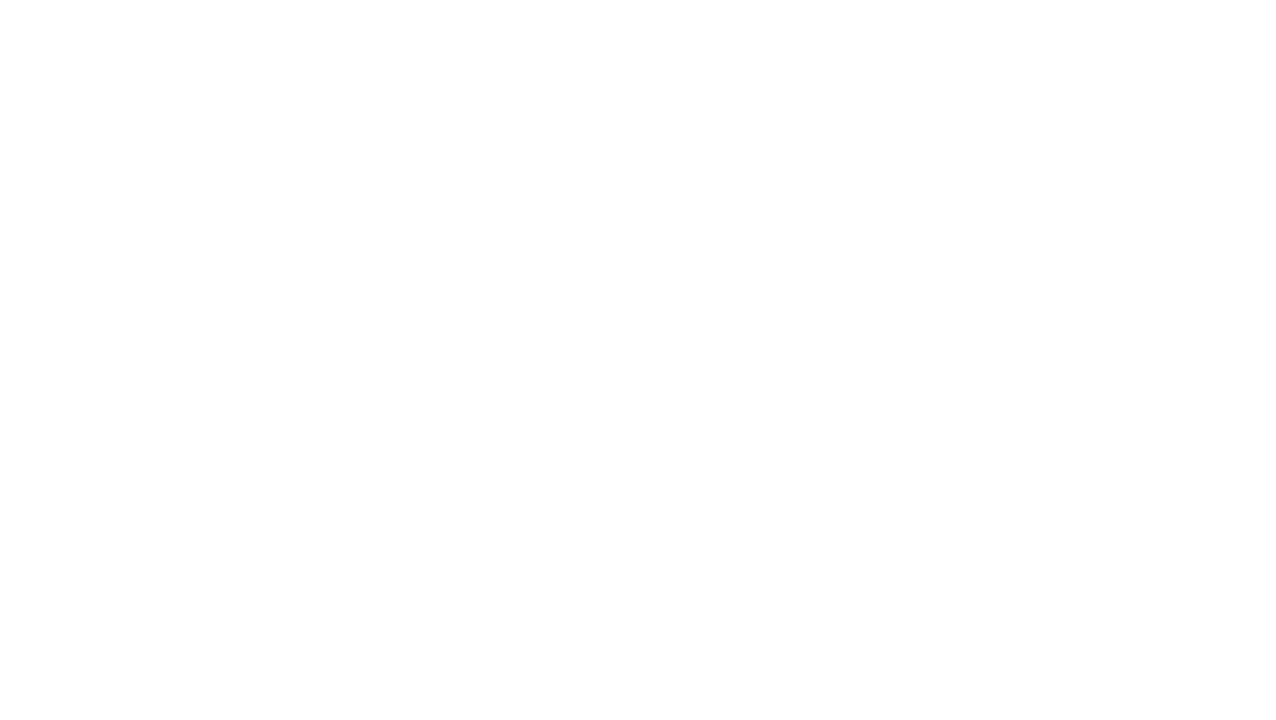 scroll, scrollTop: 0, scrollLeft: 0, axis: both 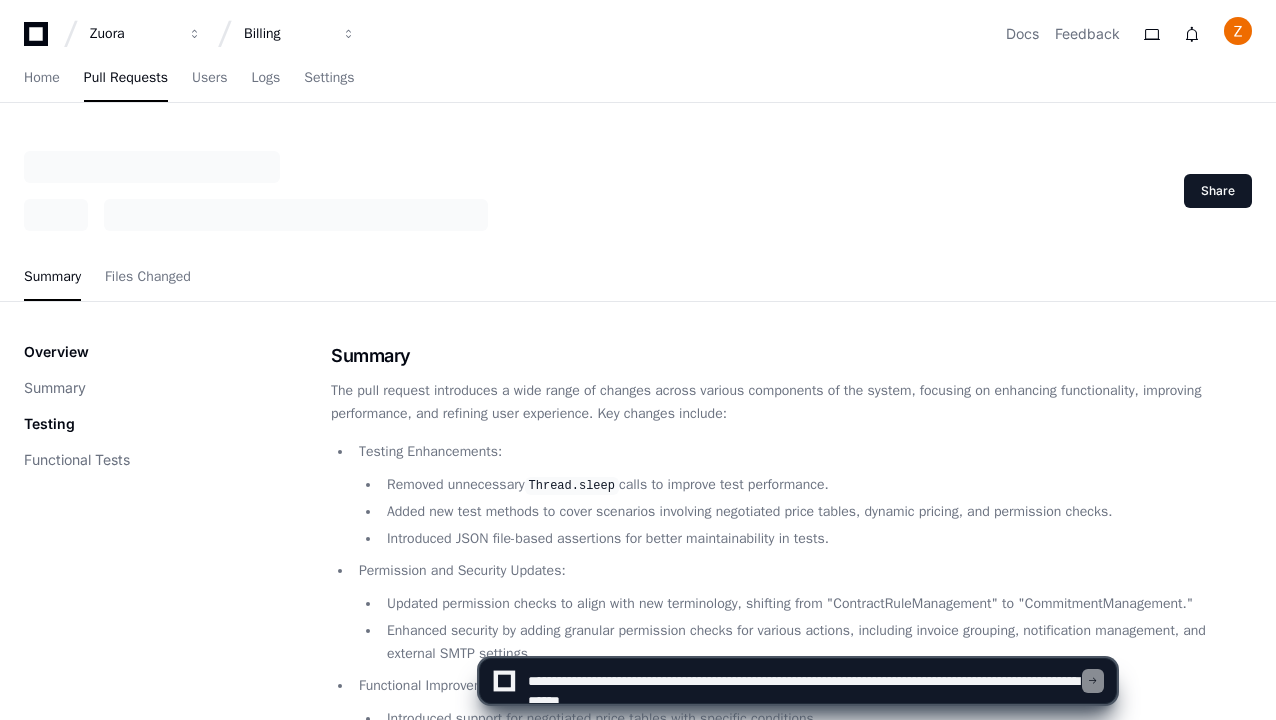 type on "**********" 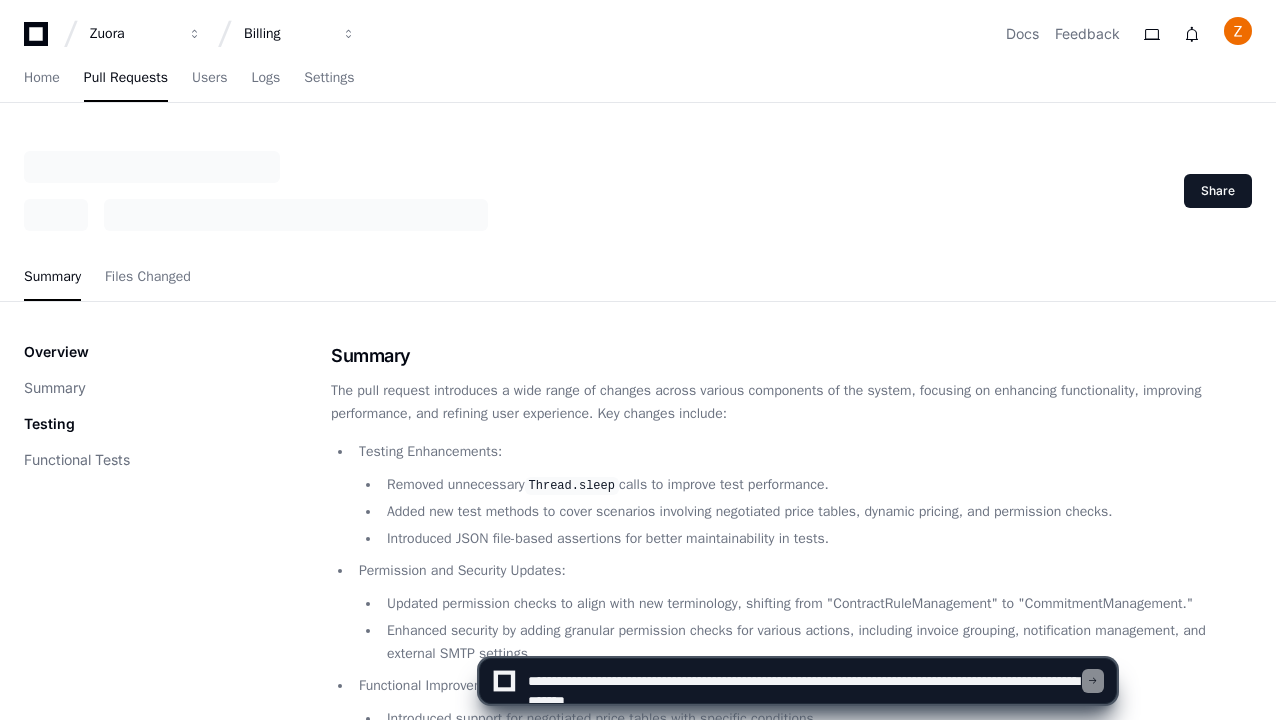 type 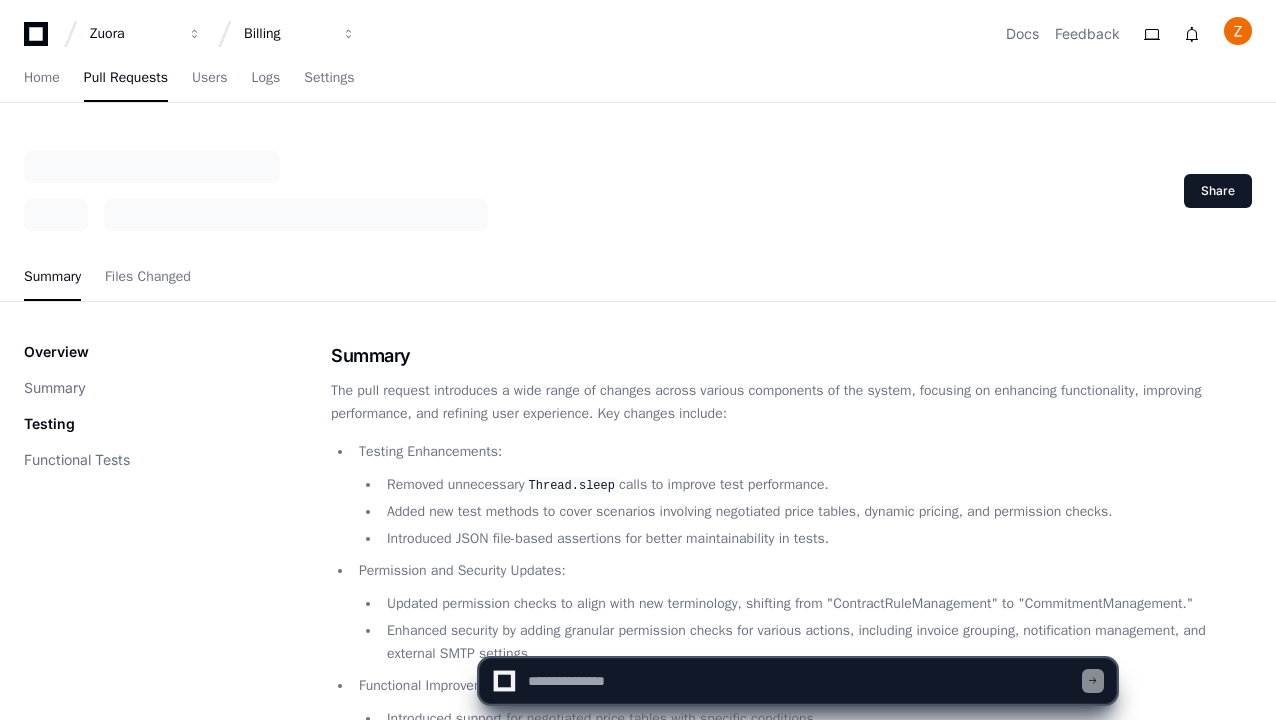 scroll, scrollTop: 0, scrollLeft: 0, axis: both 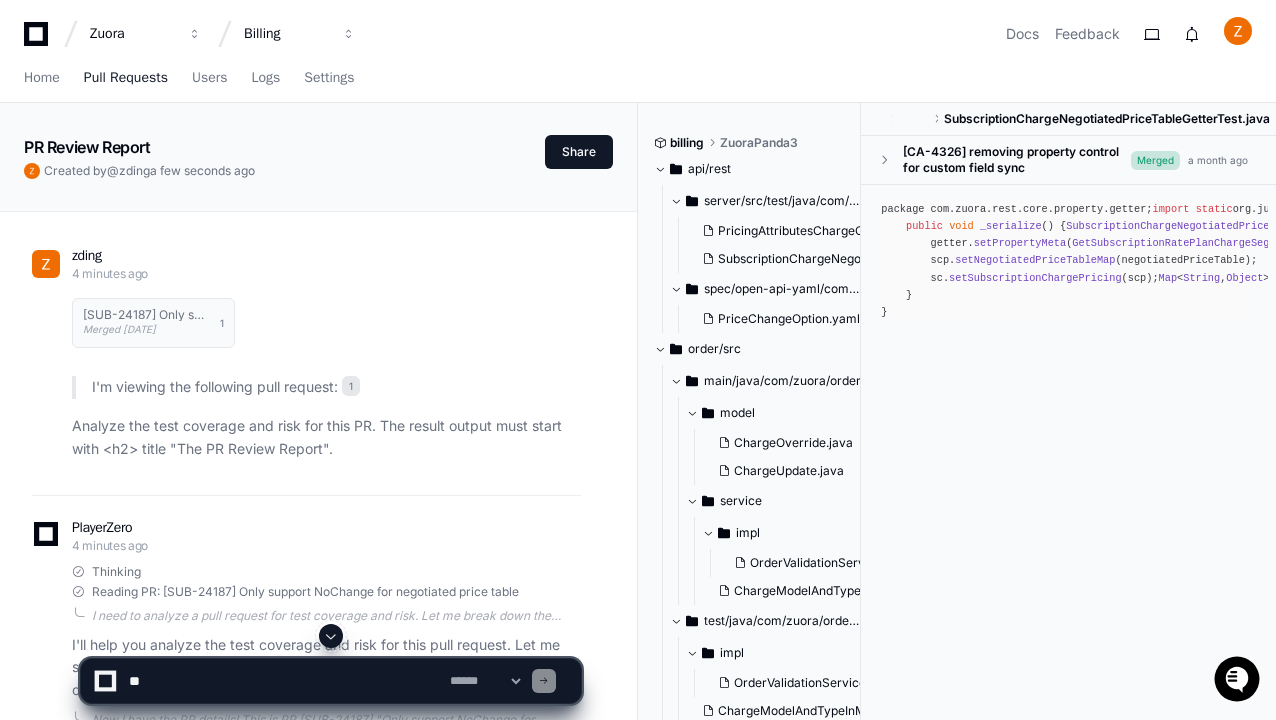 click on "Pull Requests" at bounding box center (126, 78) 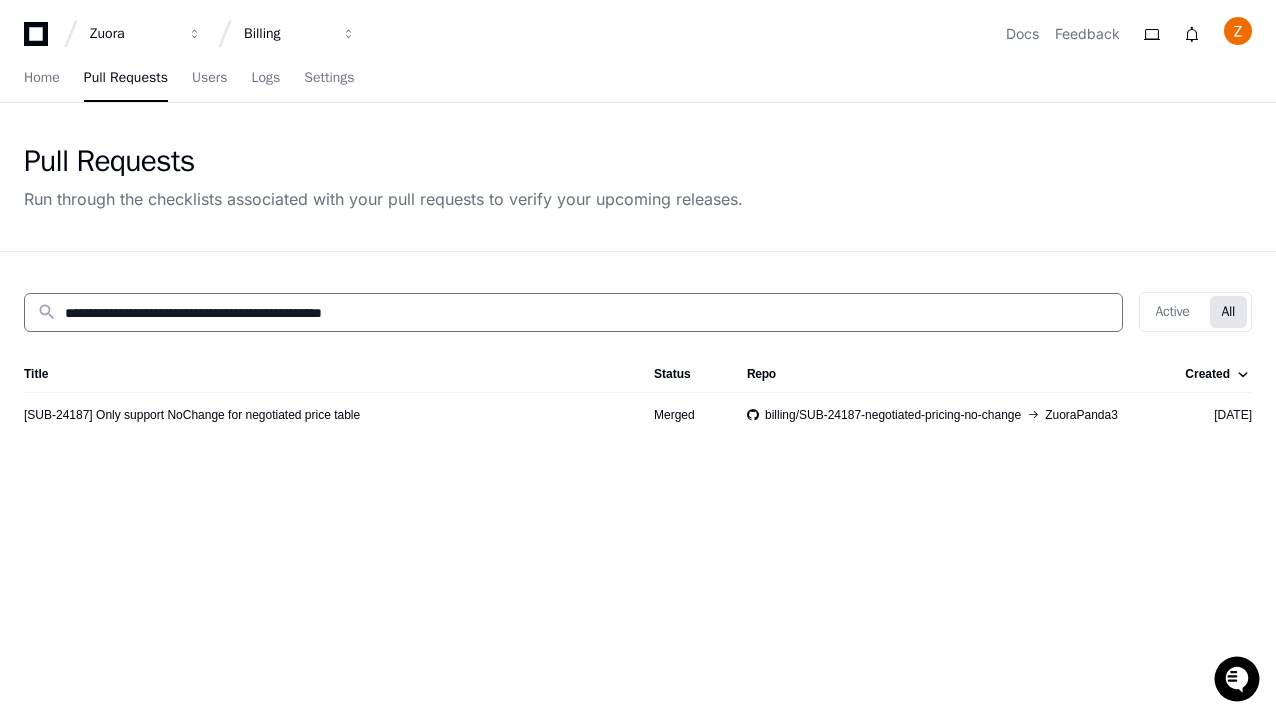 type on "**********" 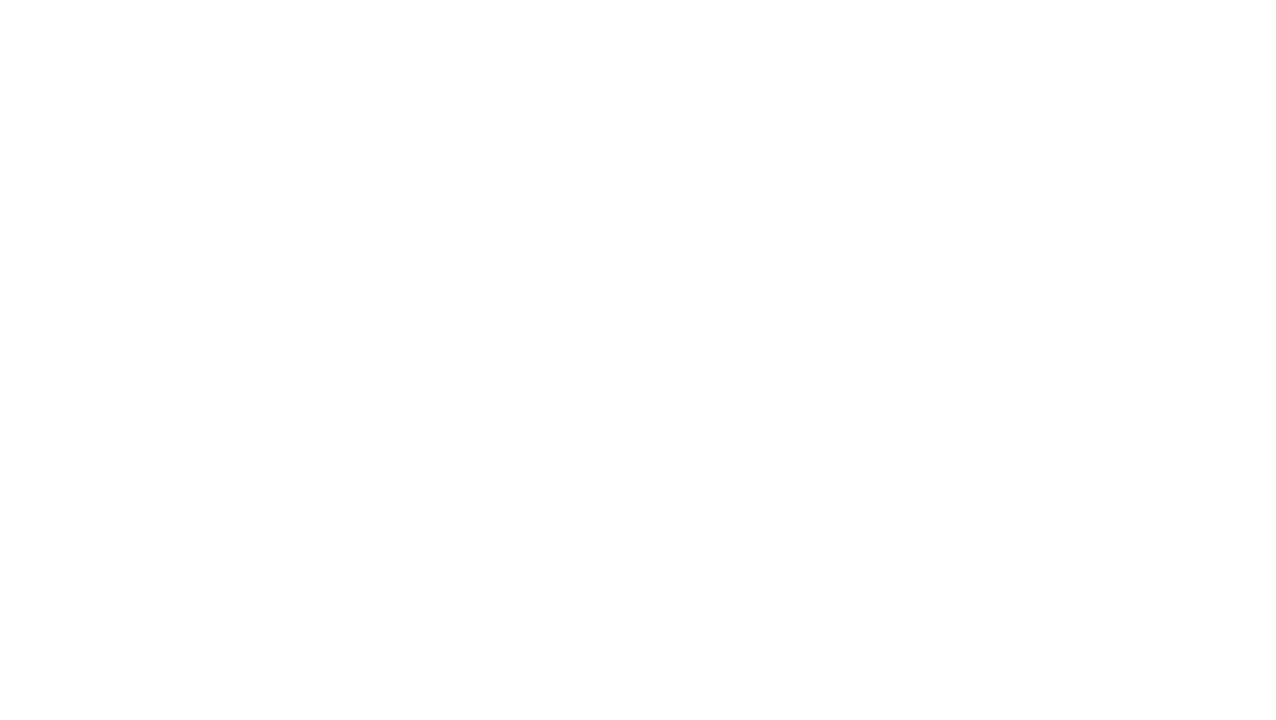 scroll, scrollTop: 0, scrollLeft: 0, axis: both 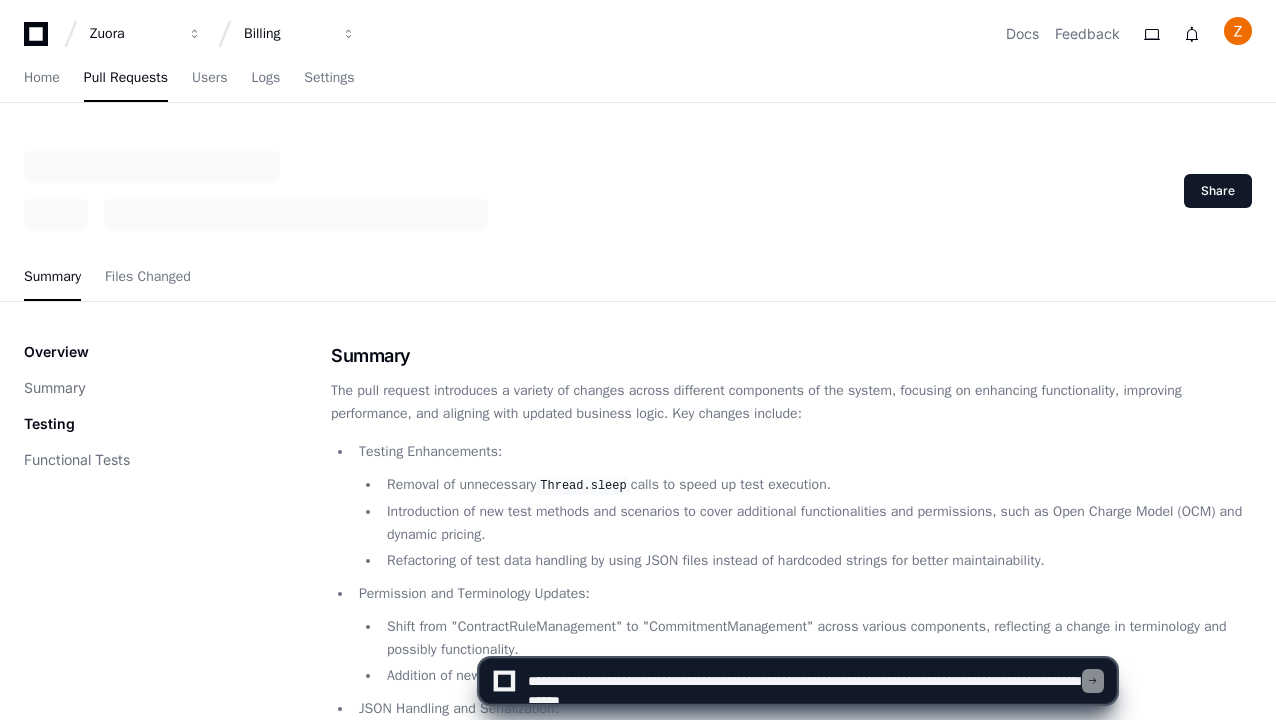 type on "**********" 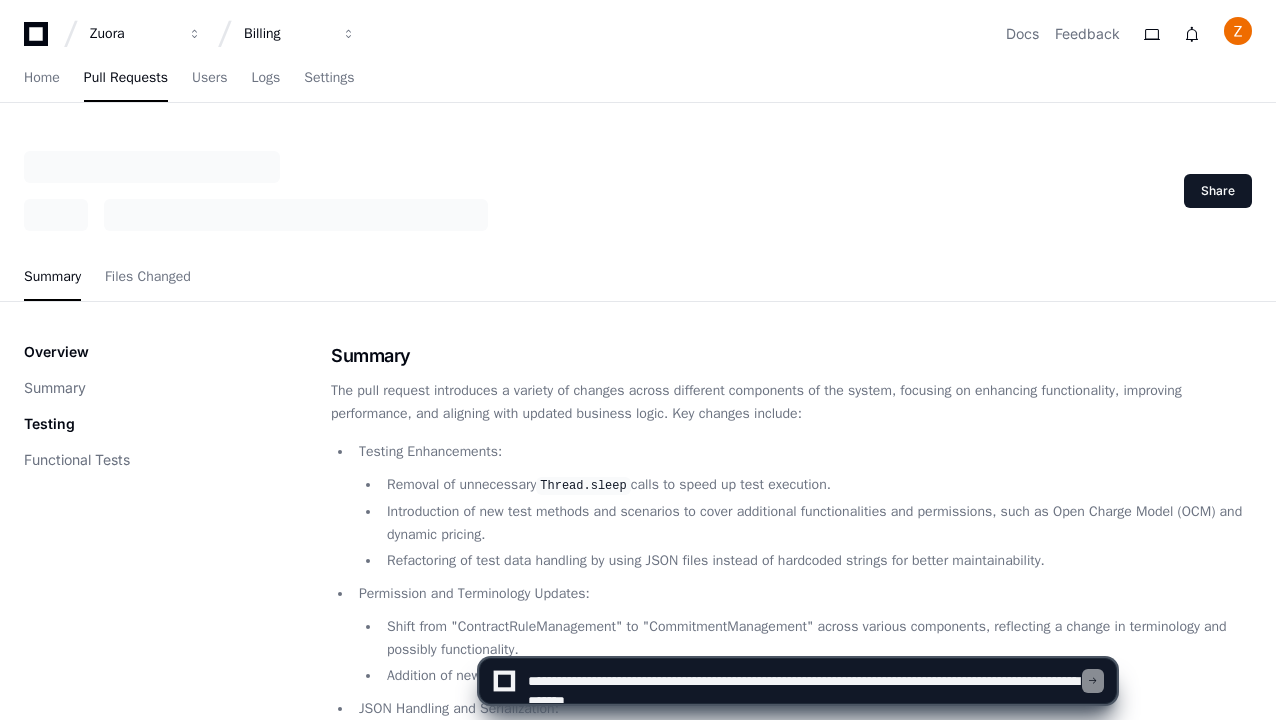 type 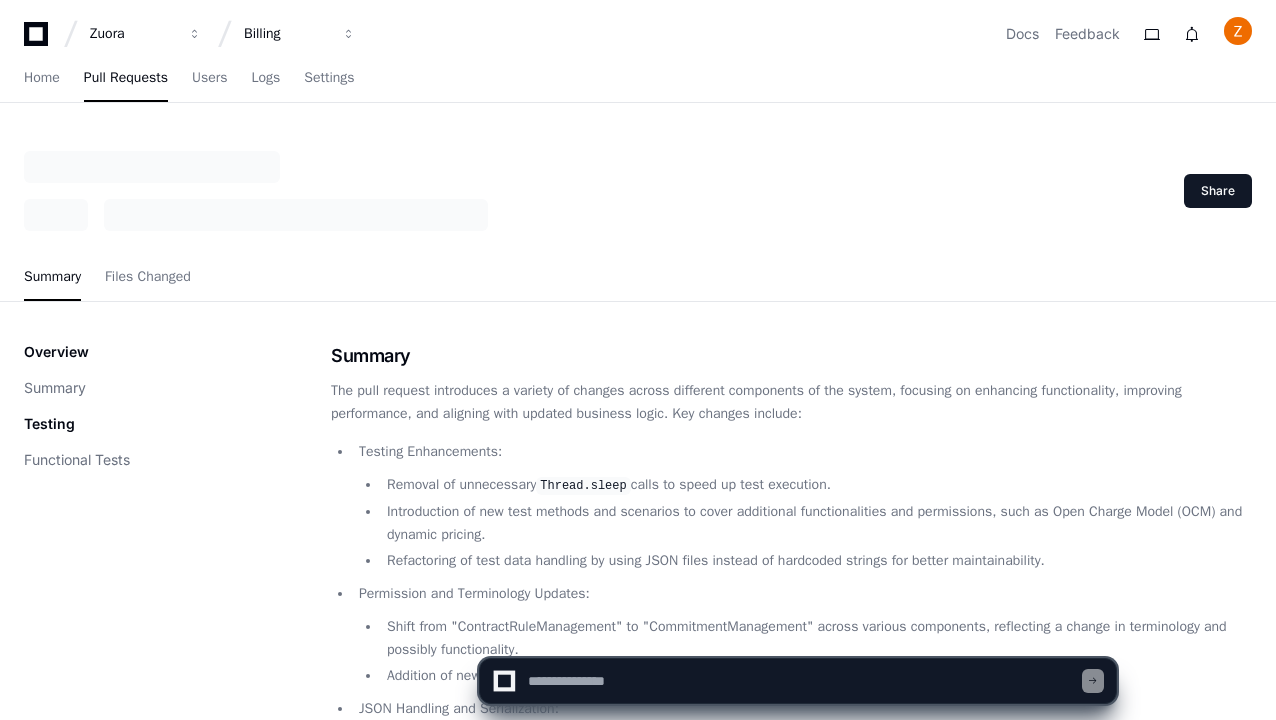 scroll, scrollTop: 0, scrollLeft: 0, axis: both 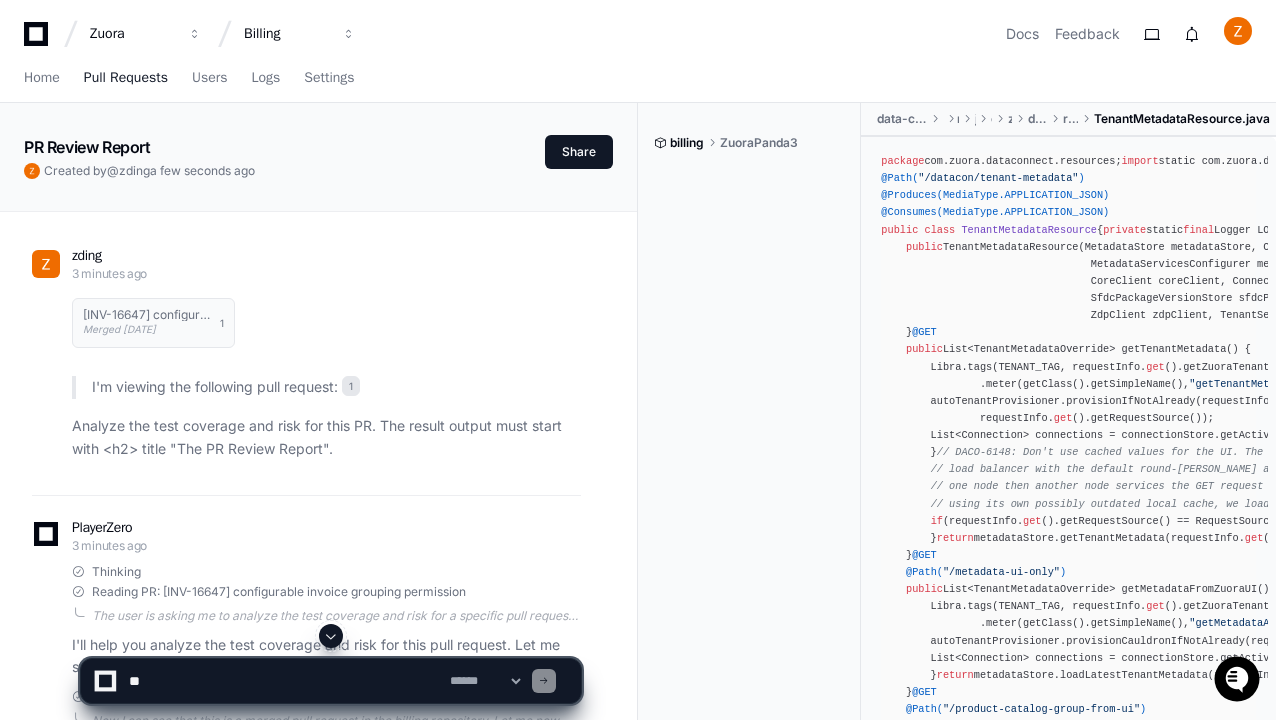 click on "Pull Requests" at bounding box center [126, 78] 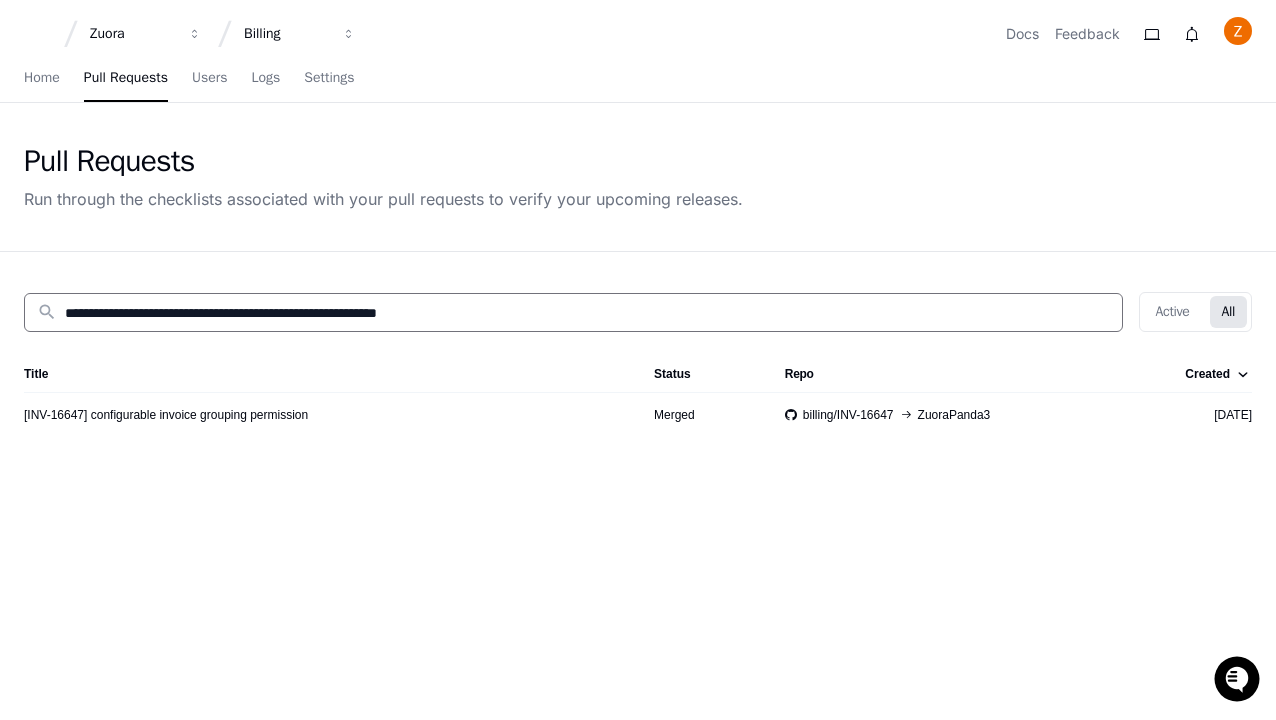 type on "**********" 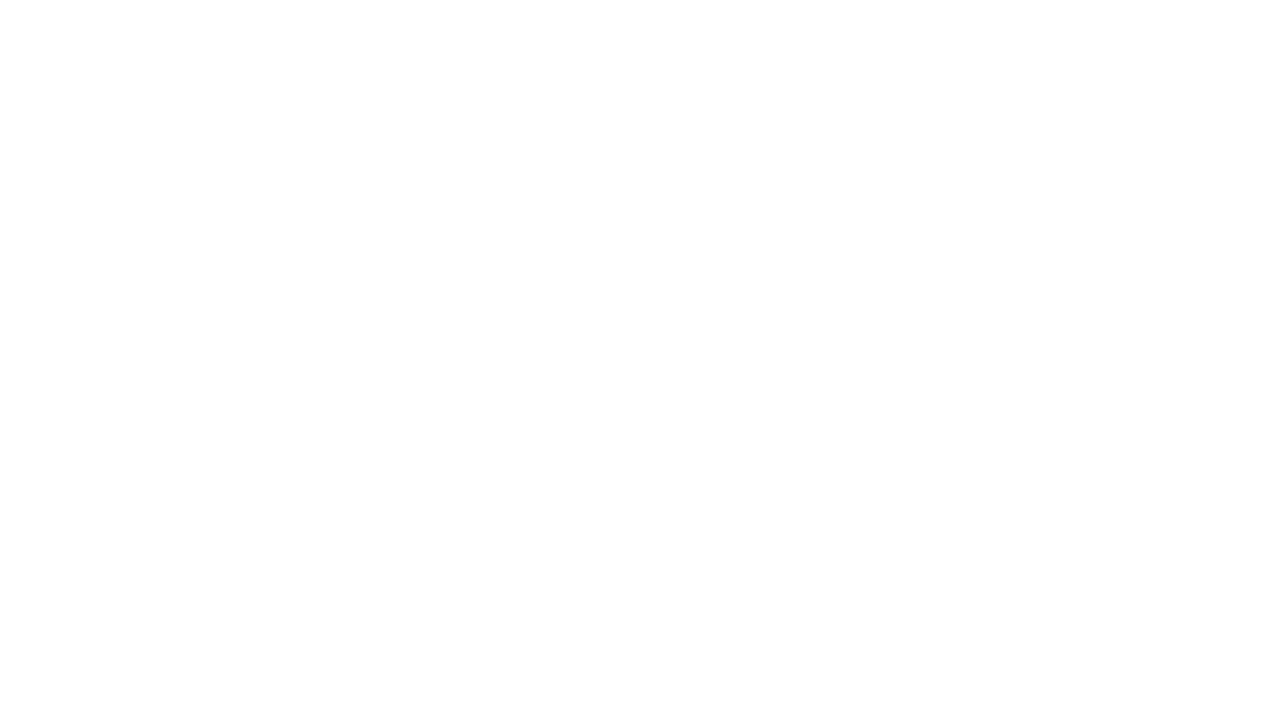 scroll, scrollTop: 0, scrollLeft: 0, axis: both 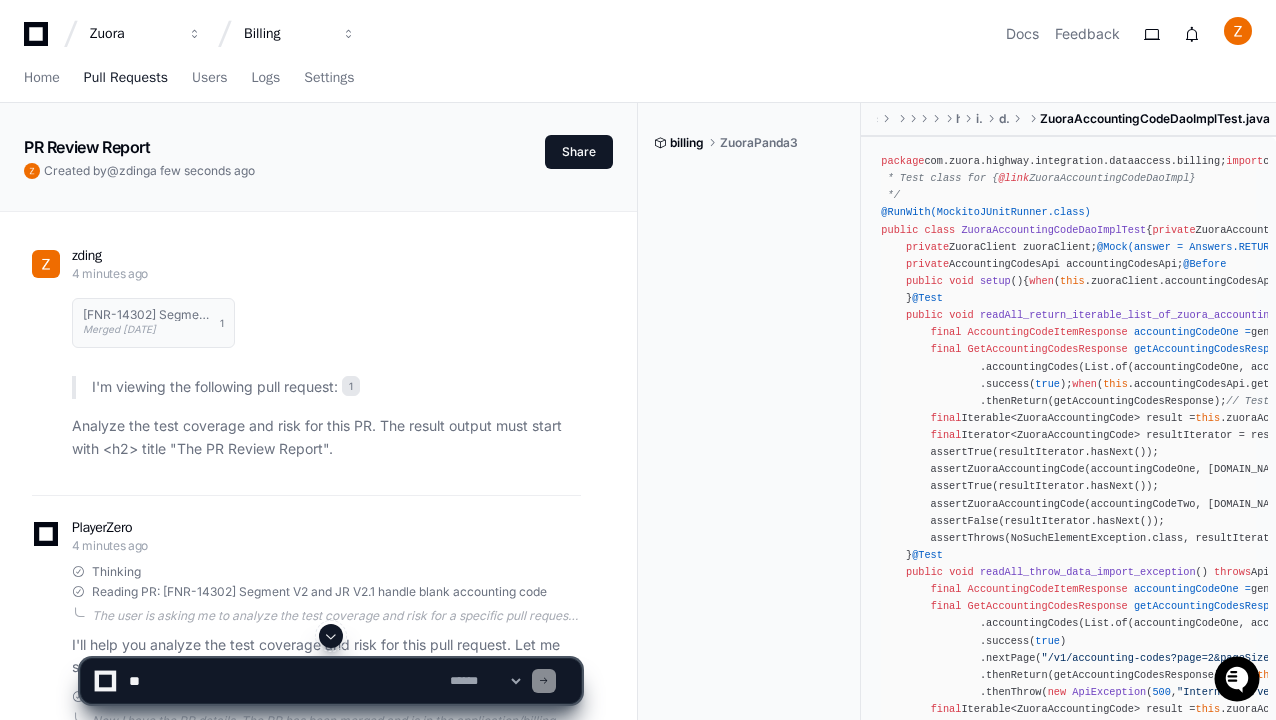 click on "Pull Requests" at bounding box center [126, 78] 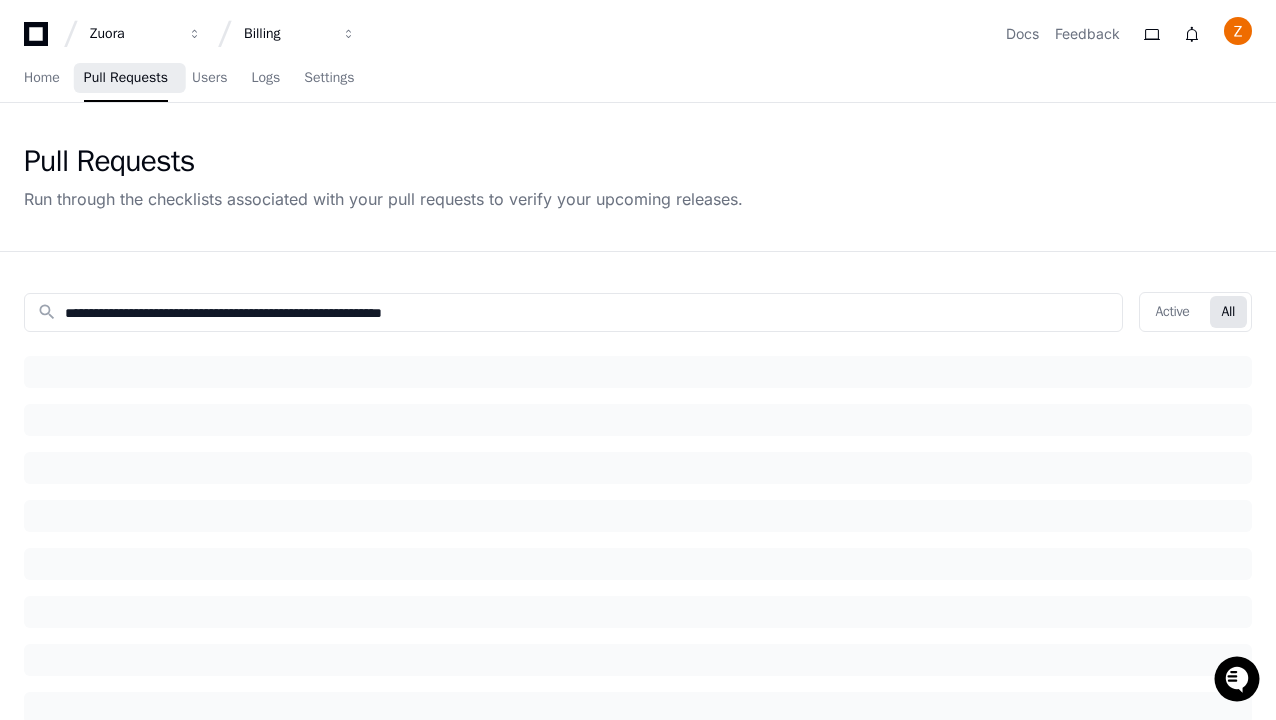 click on "All" 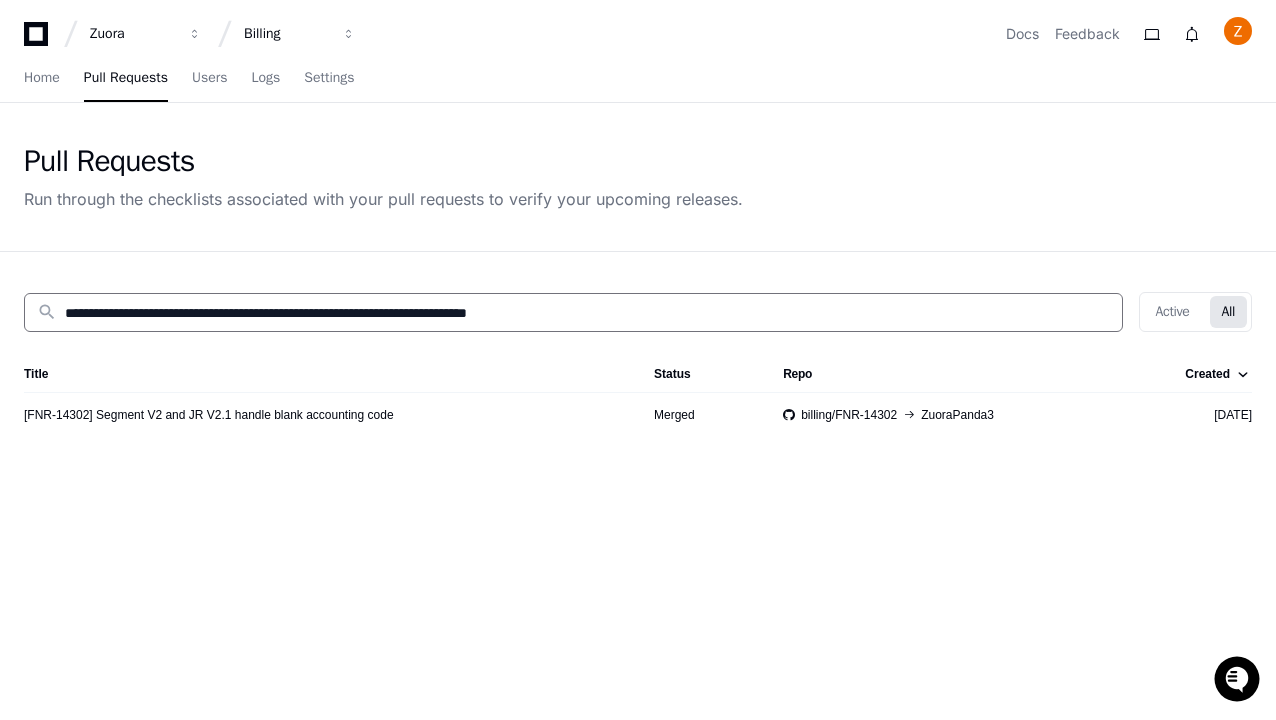 type on "**********" 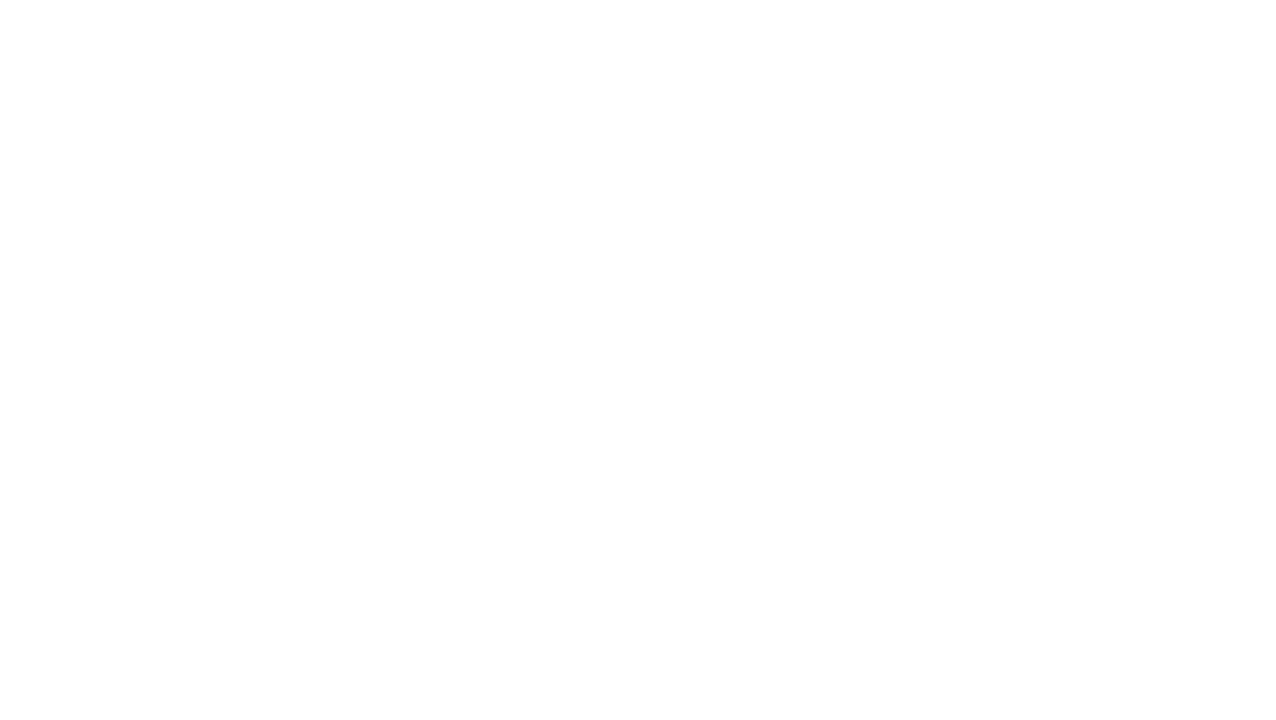 scroll, scrollTop: 0, scrollLeft: 0, axis: both 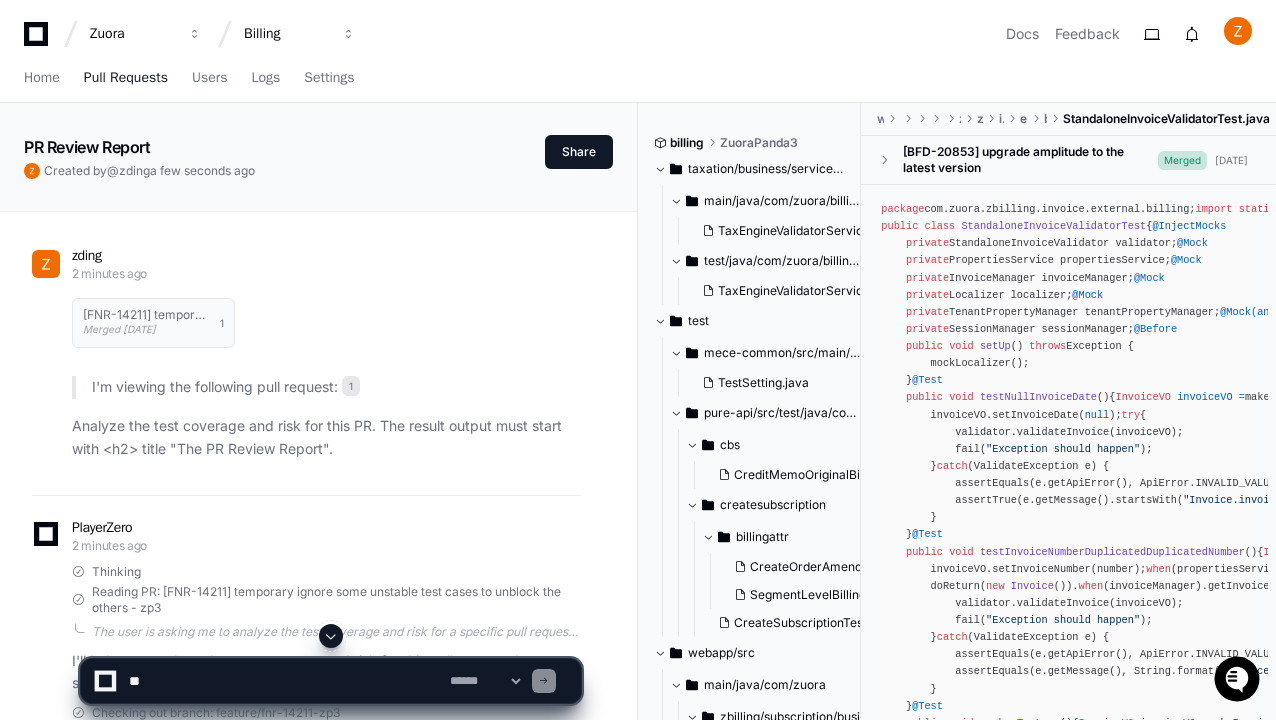 click on "Pull Requests" at bounding box center (126, 78) 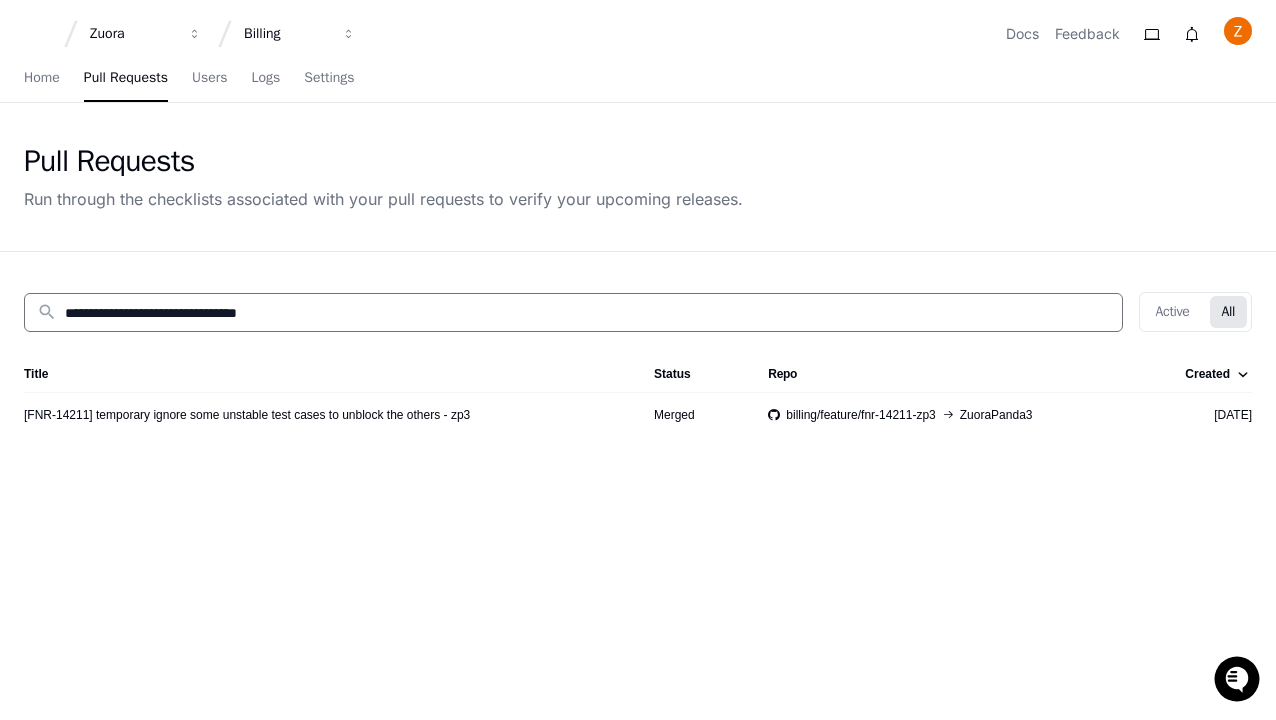 type on "**********" 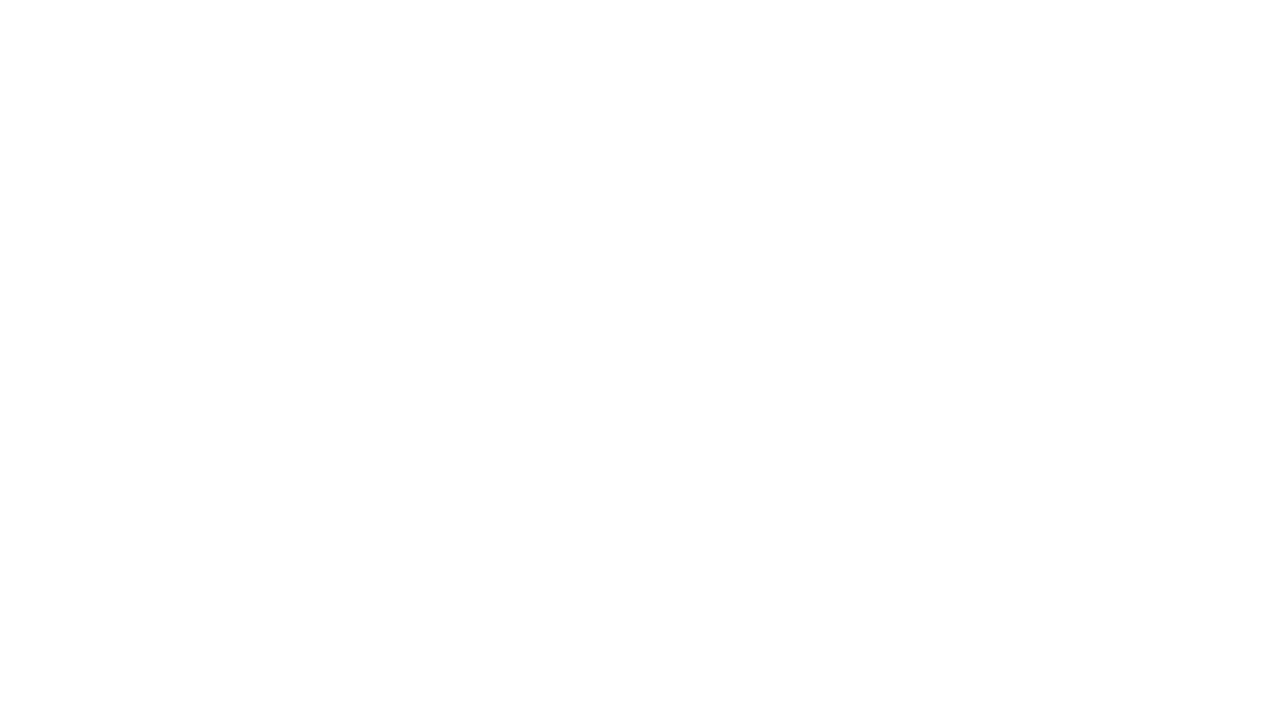 scroll, scrollTop: 0, scrollLeft: 0, axis: both 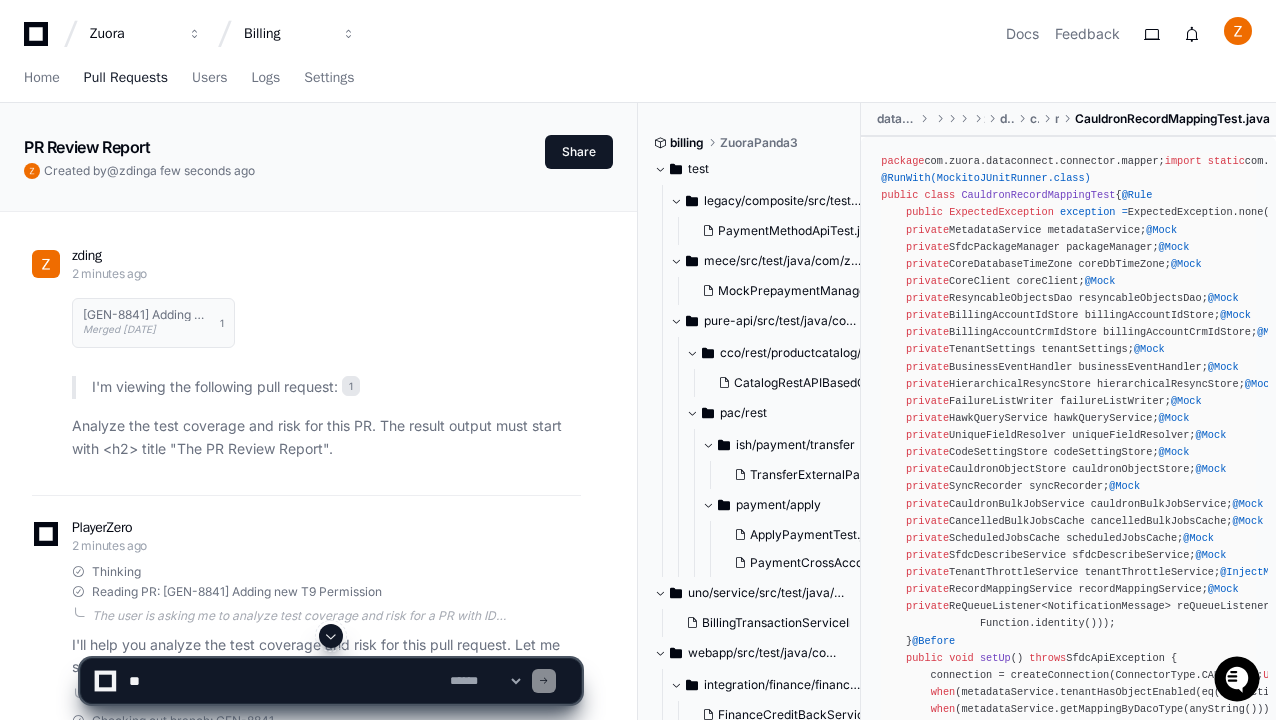click on "Pull Requests" at bounding box center [126, 78] 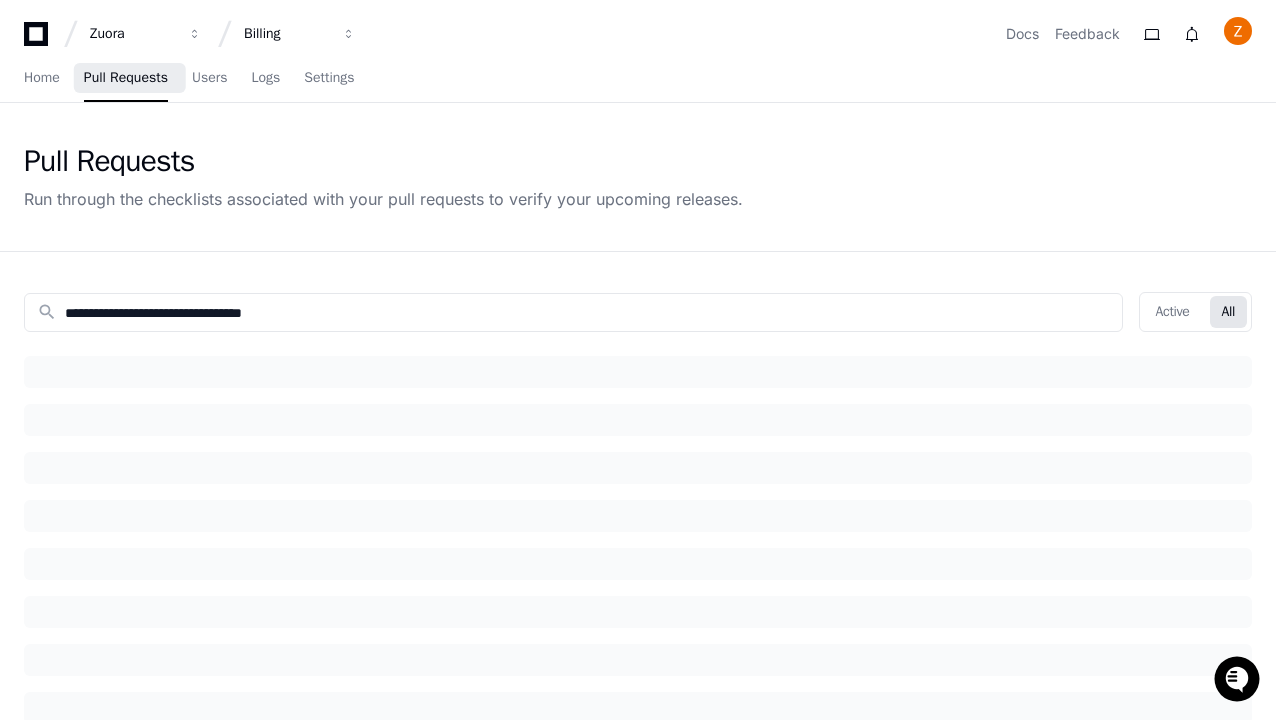 click on "All" 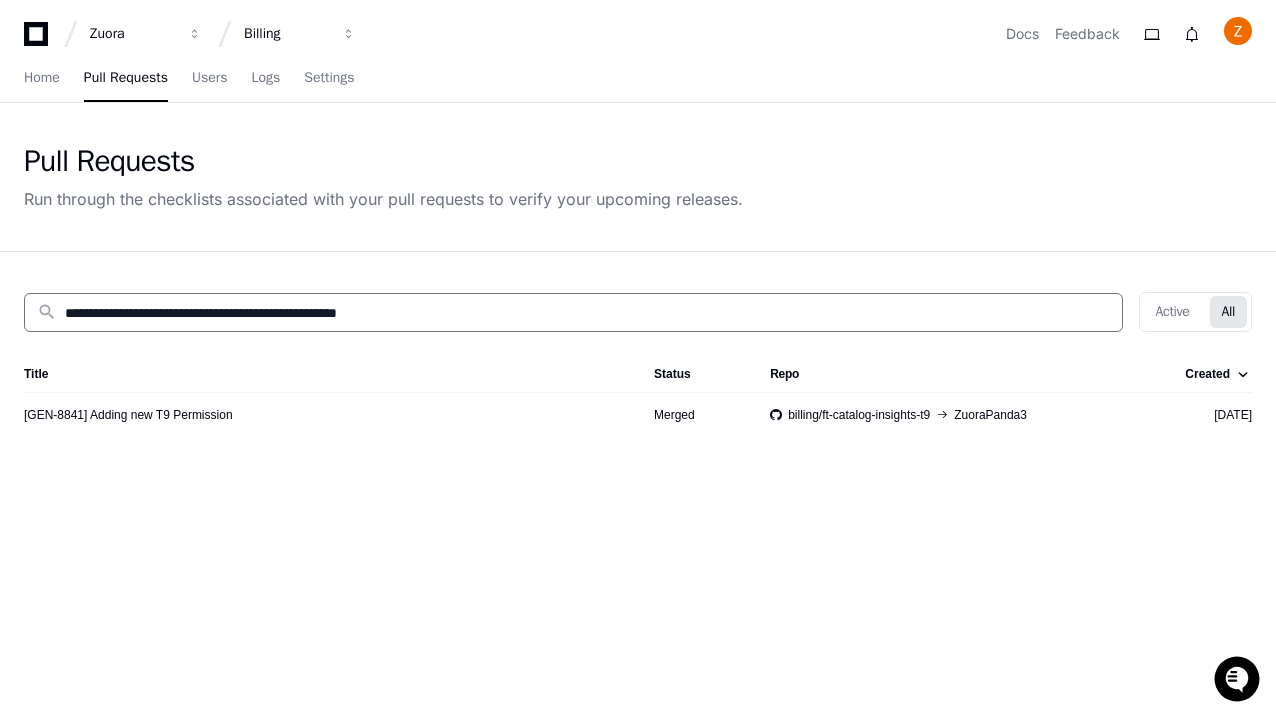 type on "**********" 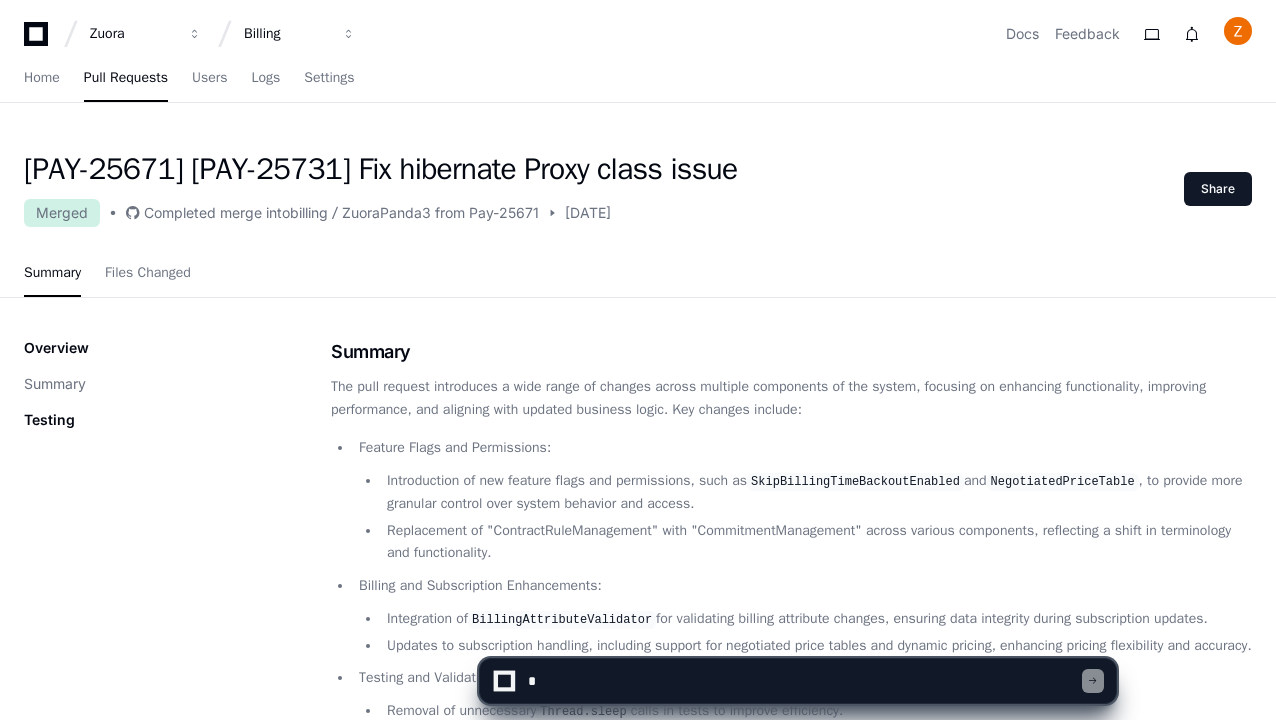 scroll, scrollTop: 0, scrollLeft: 0, axis: both 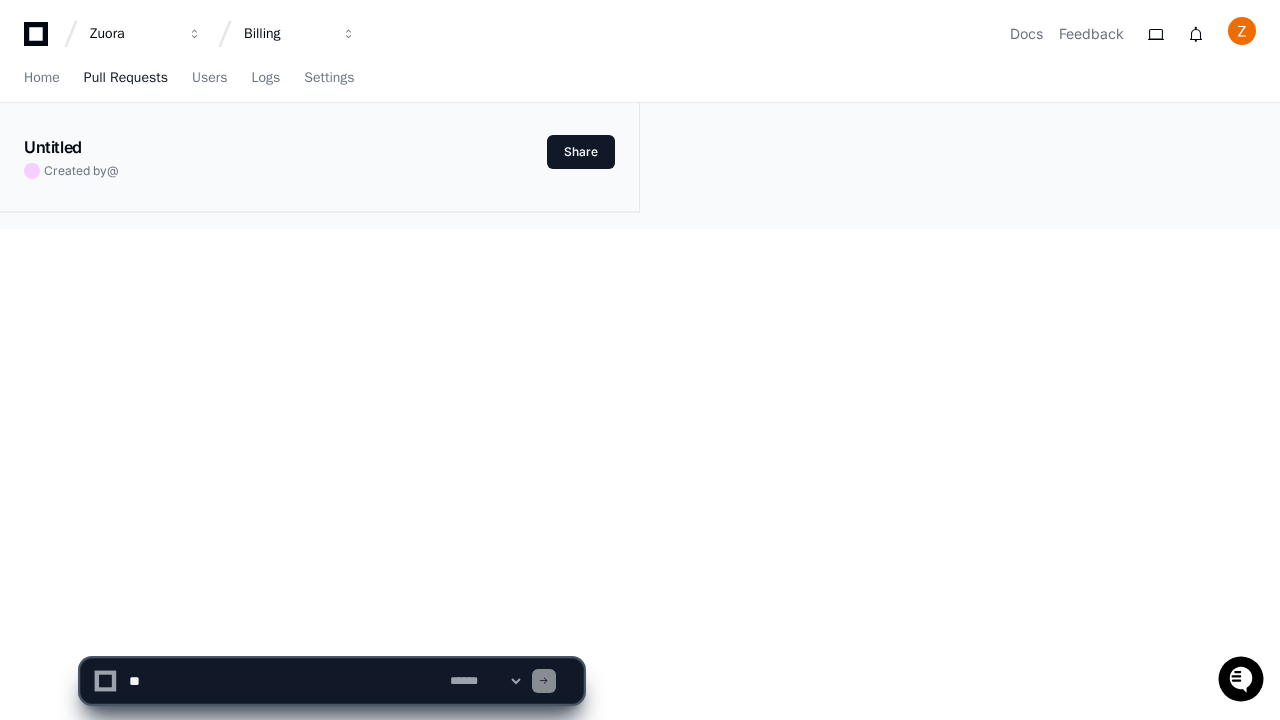 click on "Pull Requests" at bounding box center (126, 78) 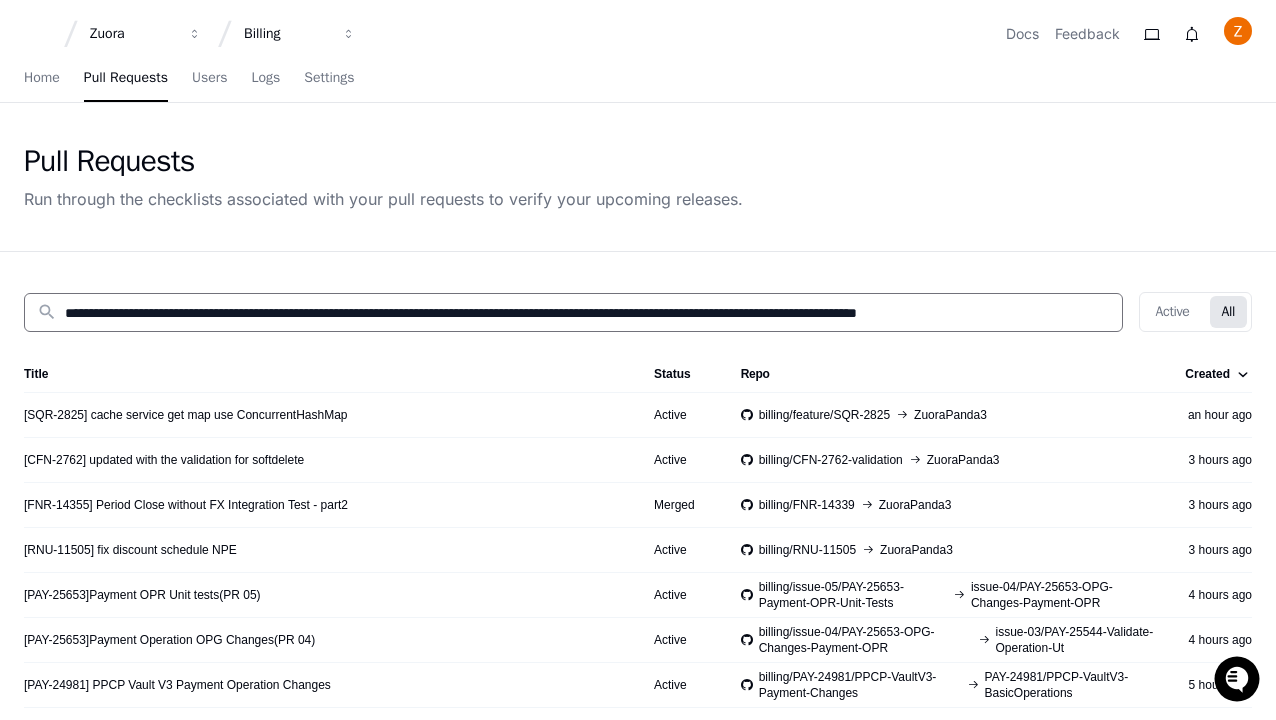 type on "**********" 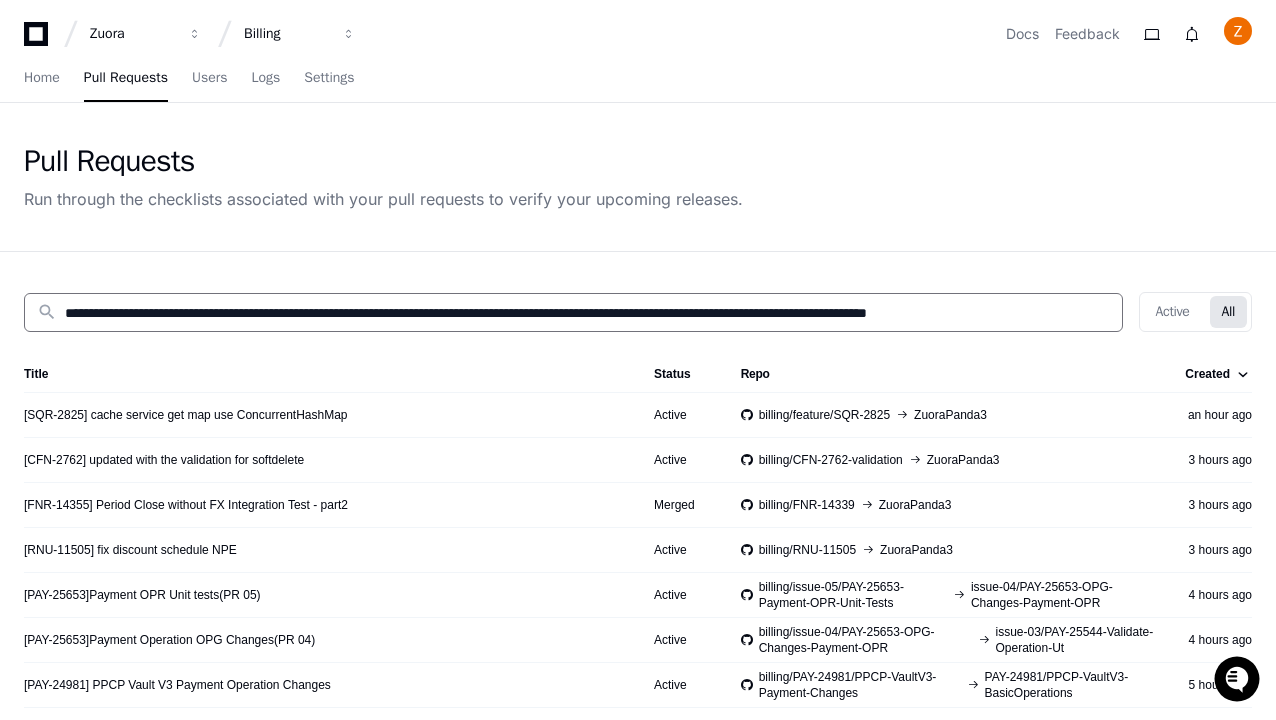 scroll, scrollTop: 0, scrollLeft: 68, axis: horizontal 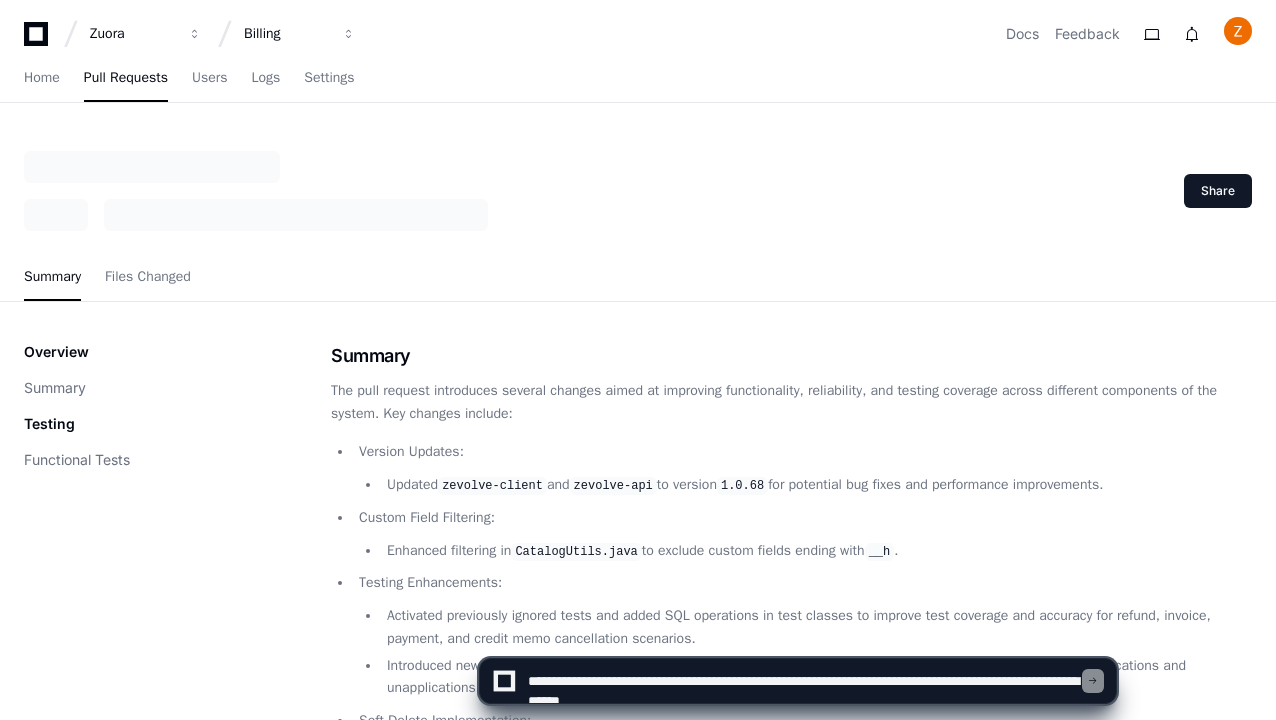 type on "**********" 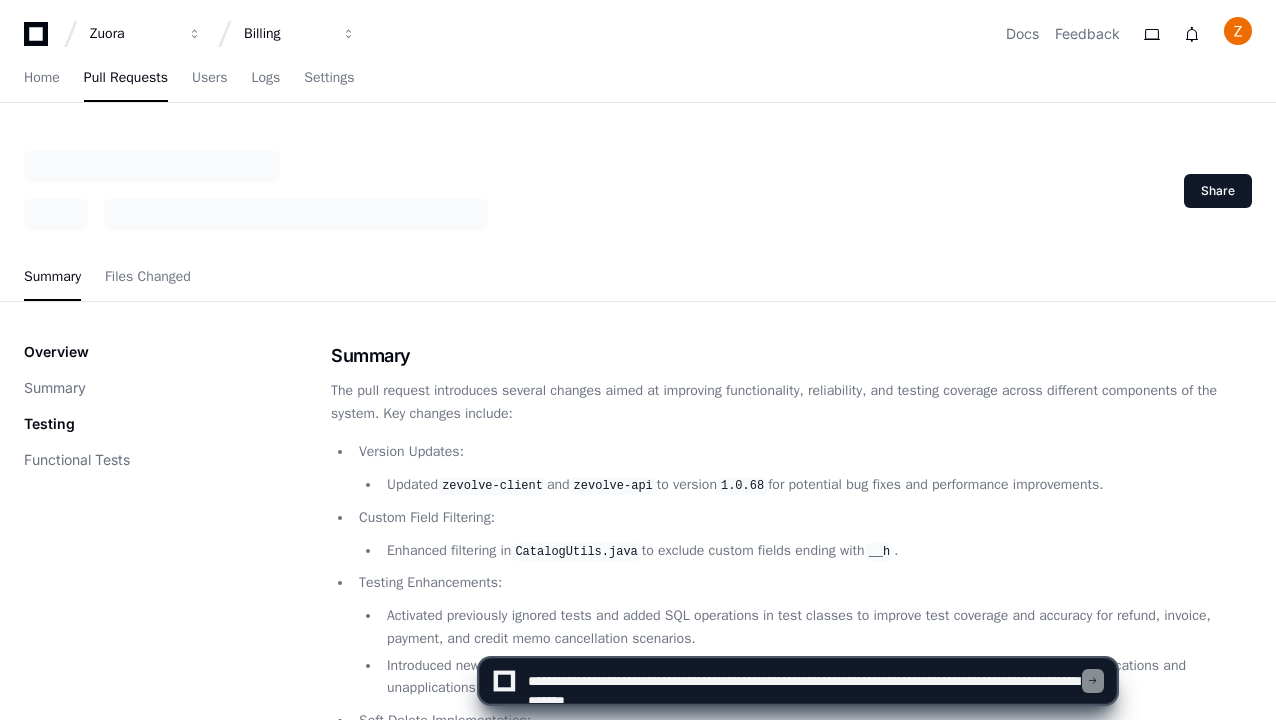 type 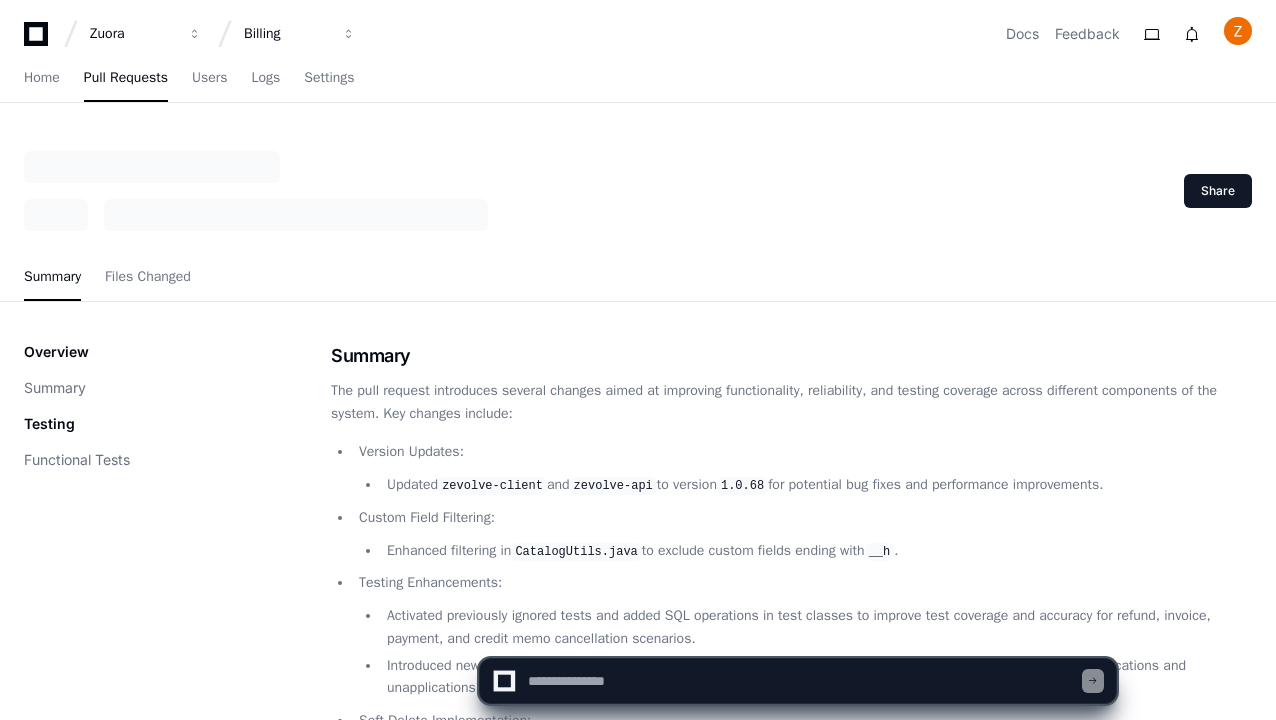 scroll, scrollTop: 0, scrollLeft: 0, axis: both 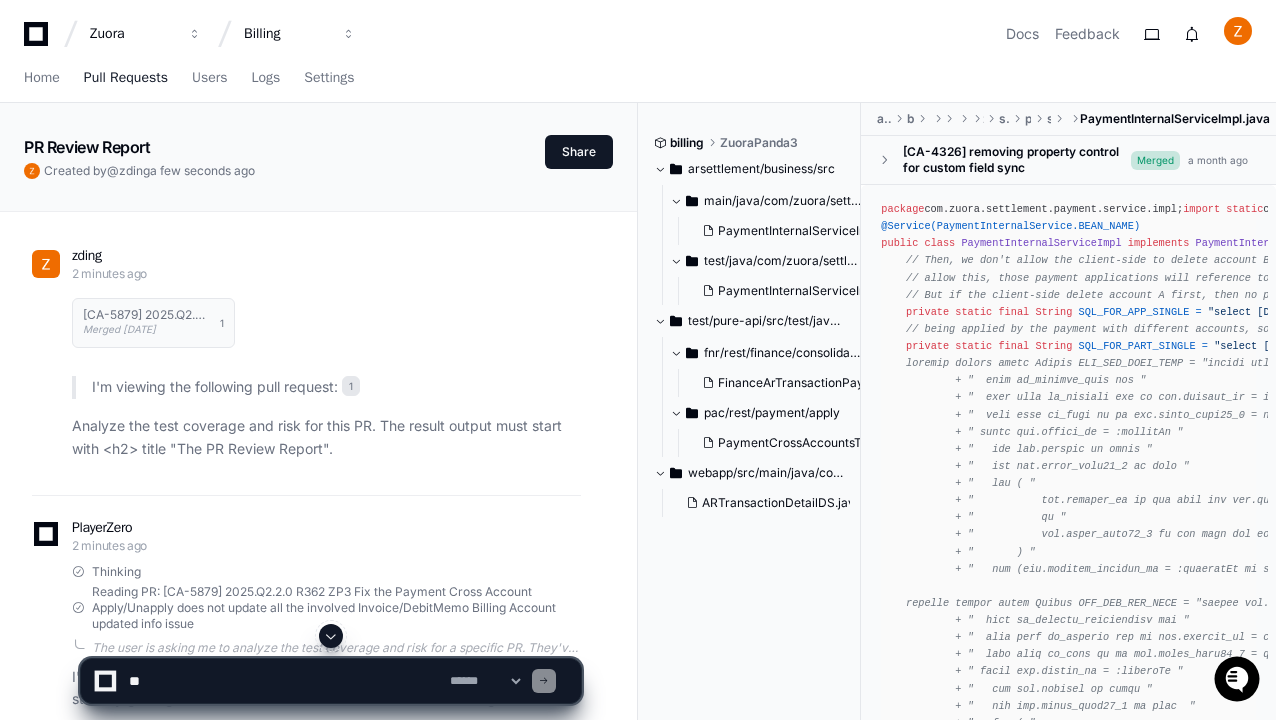 click on "Pull Requests" at bounding box center (126, 78) 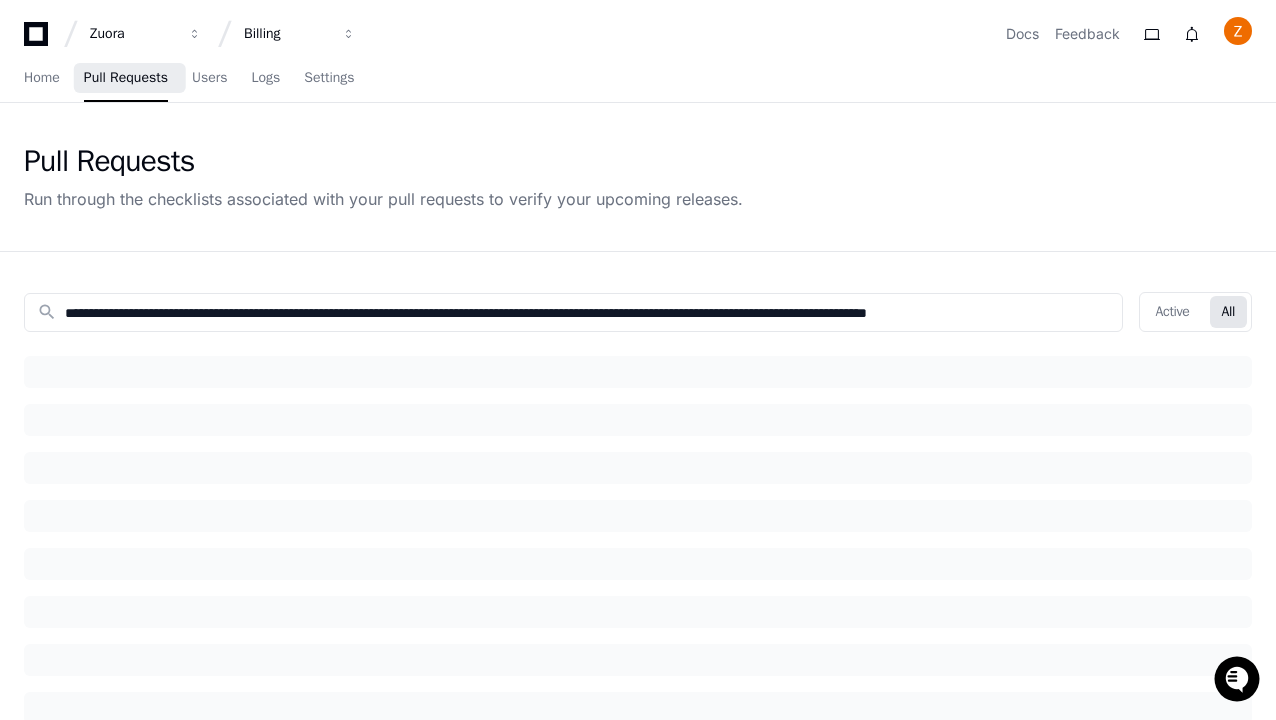 click on "Pull Requests" at bounding box center (126, 78) 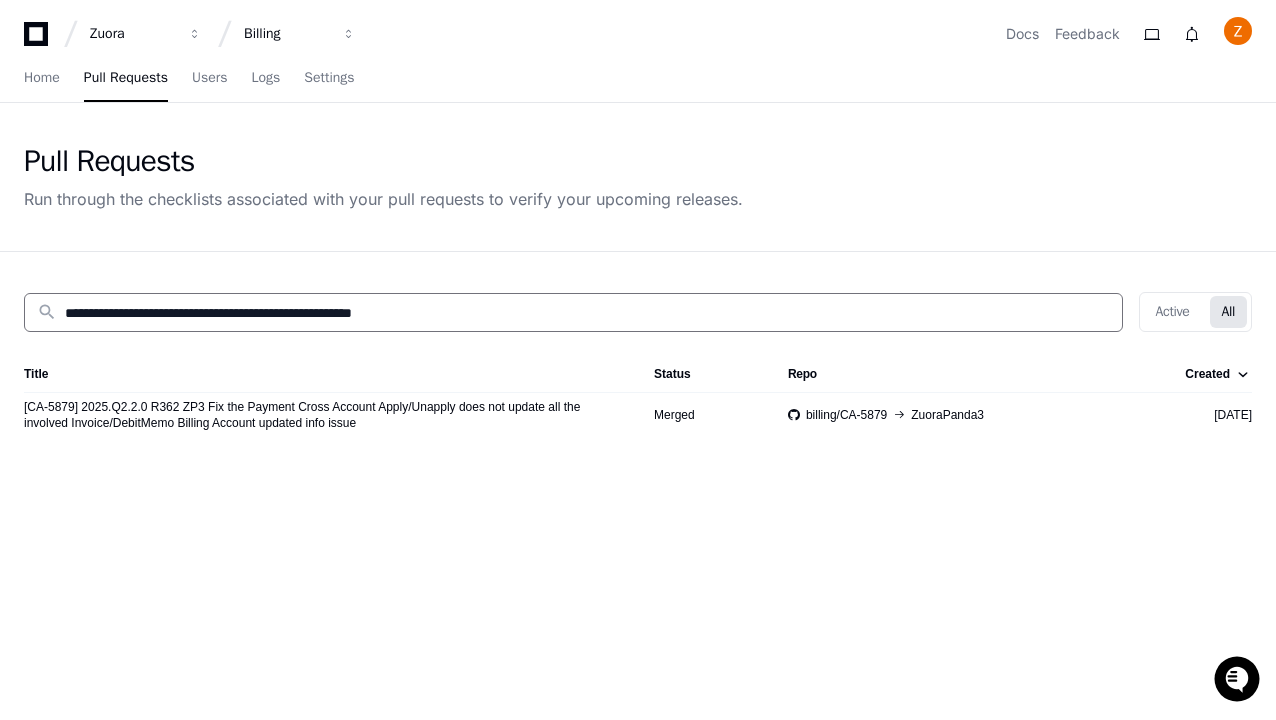 type on "**********" 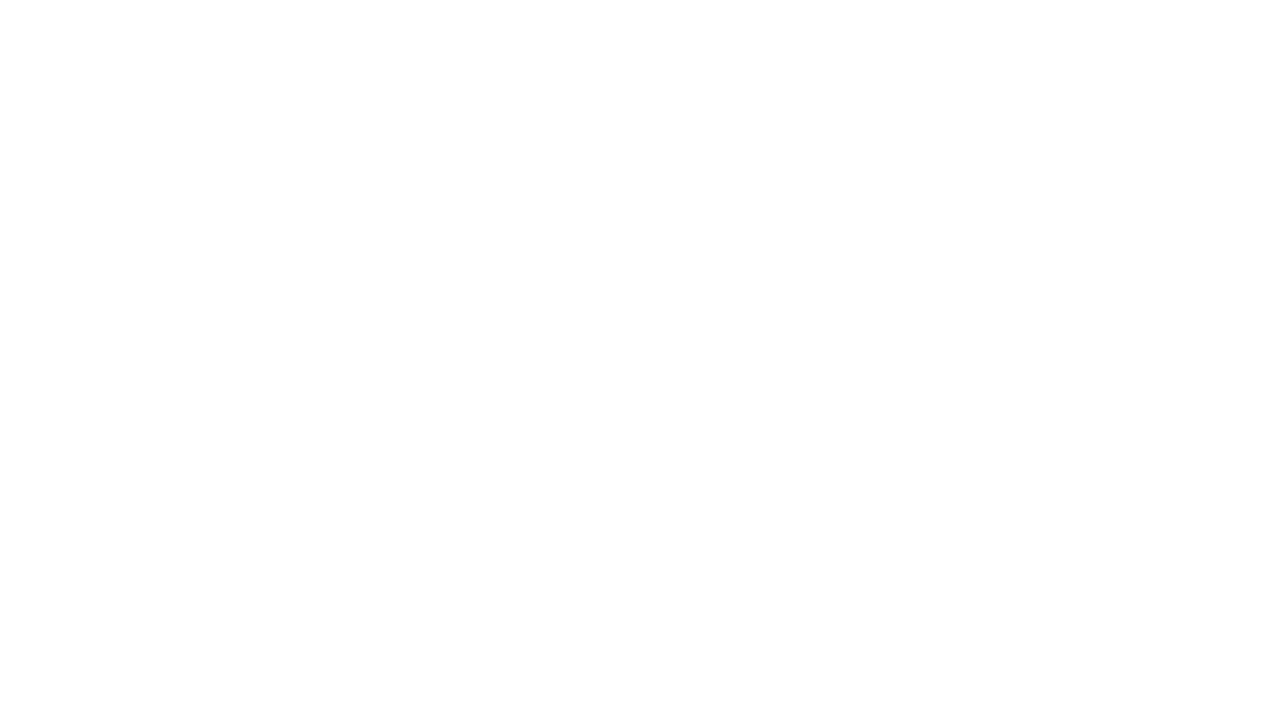 scroll, scrollTop: 0, scrollLeft: 0, axis: both 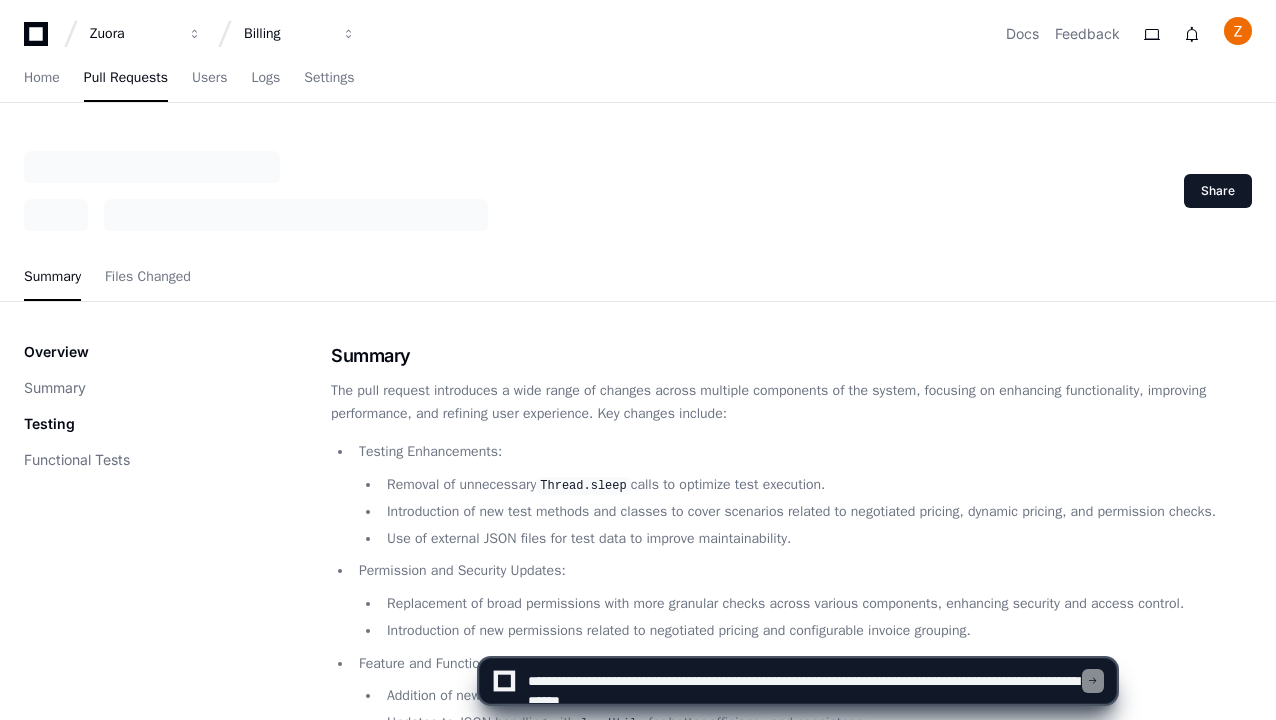 type on "**********" 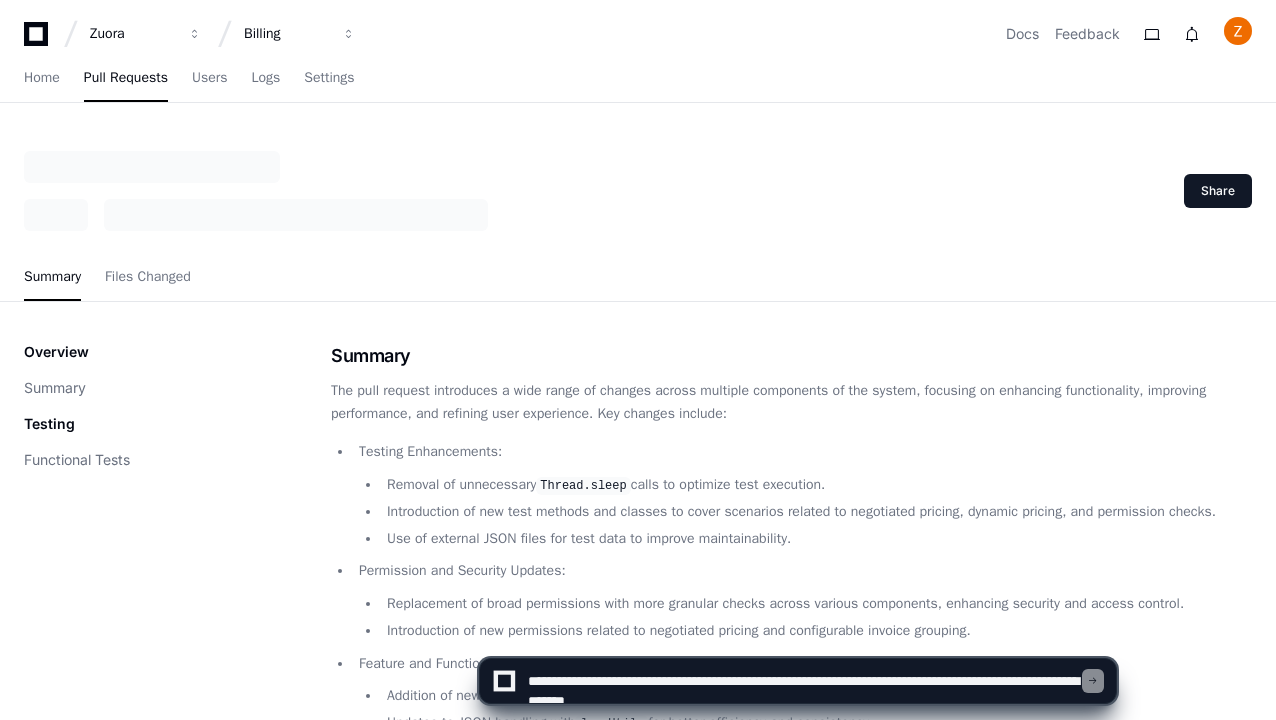 type 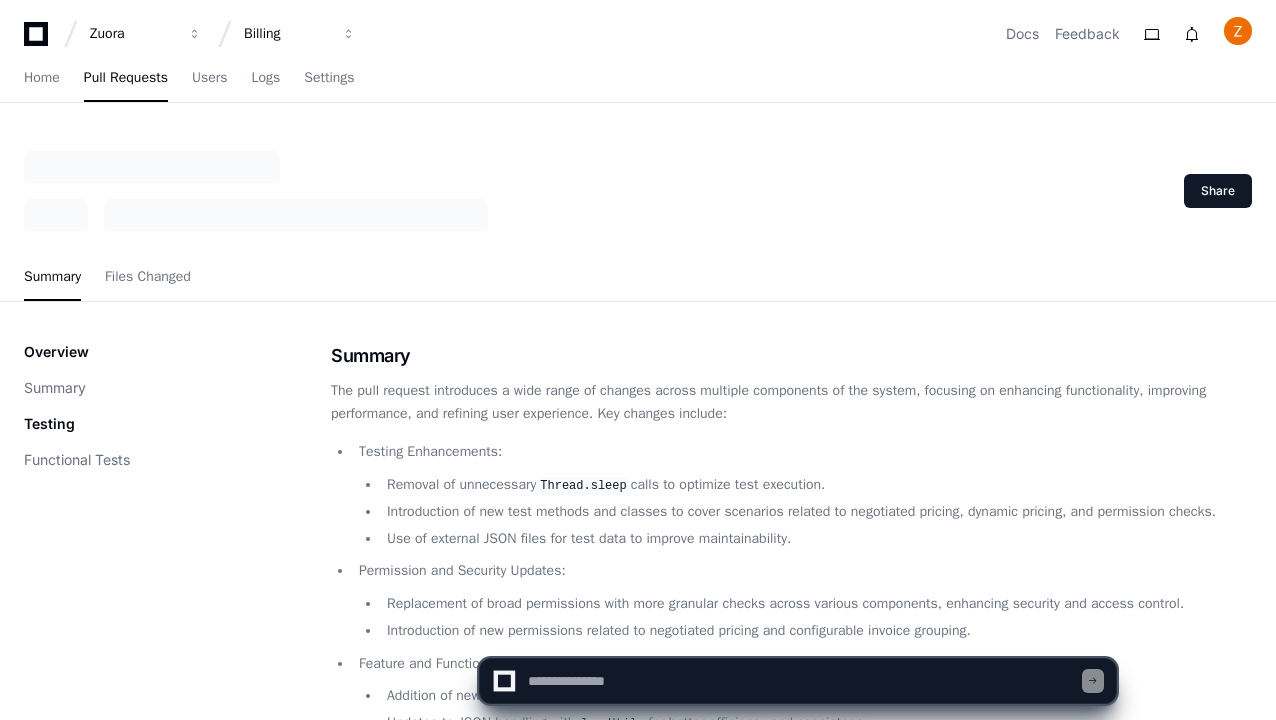 scroll, scrollTop: 0, scrollLeft: 0, axis: both 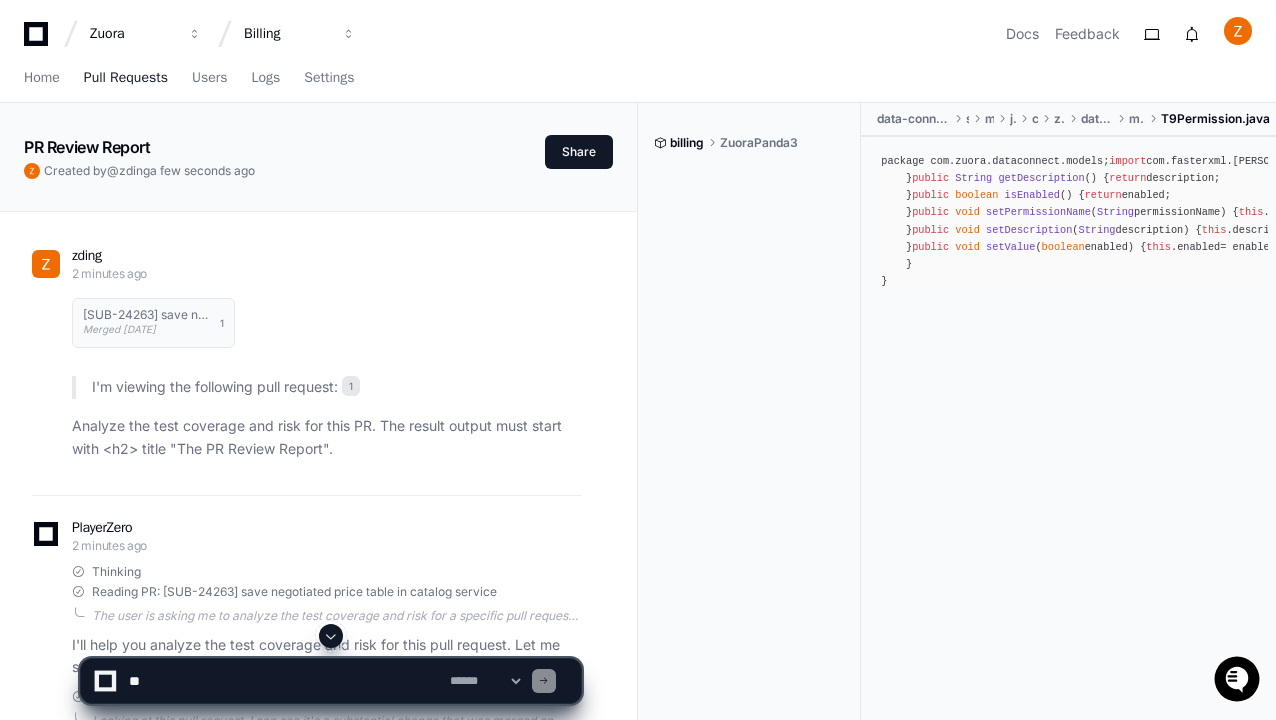 click on "Pull Requests" at bounding box center [126, 78] 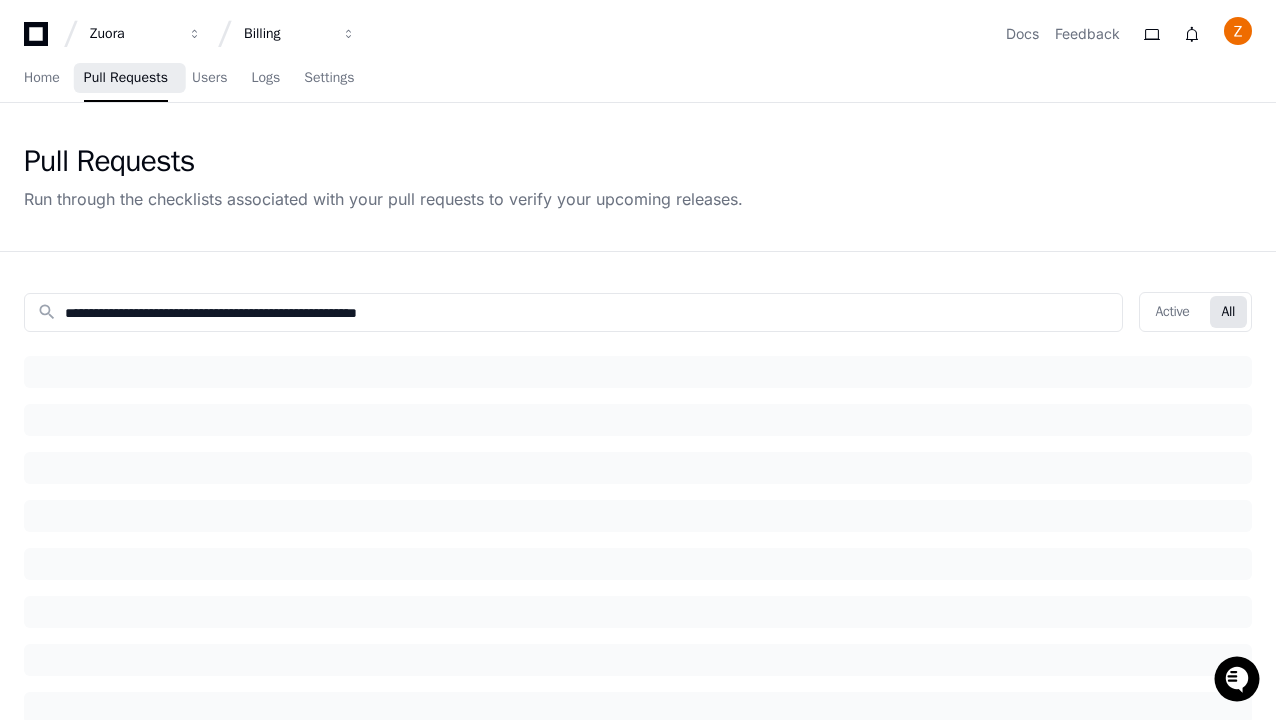 click on "Pull Requests" at bounding box center [126, 78] 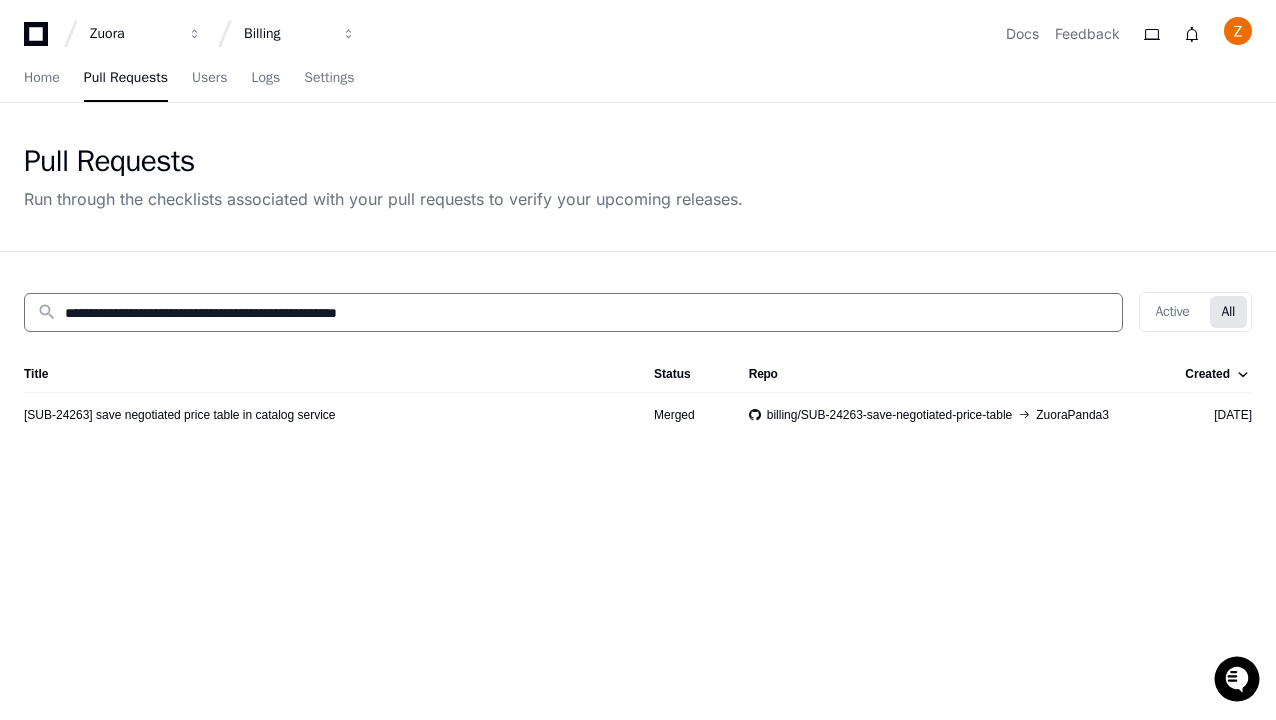 type on "**********" 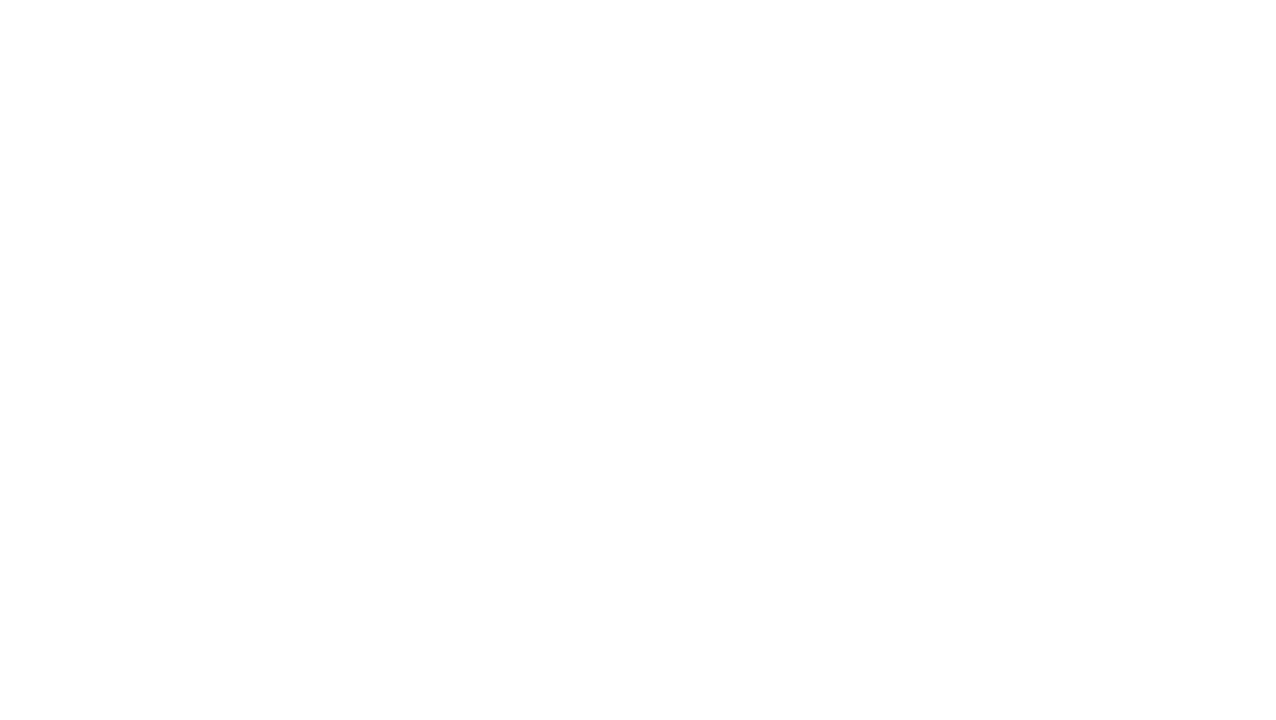 scroll, scrollTop: 0, scrollLeft: 0, axis: both 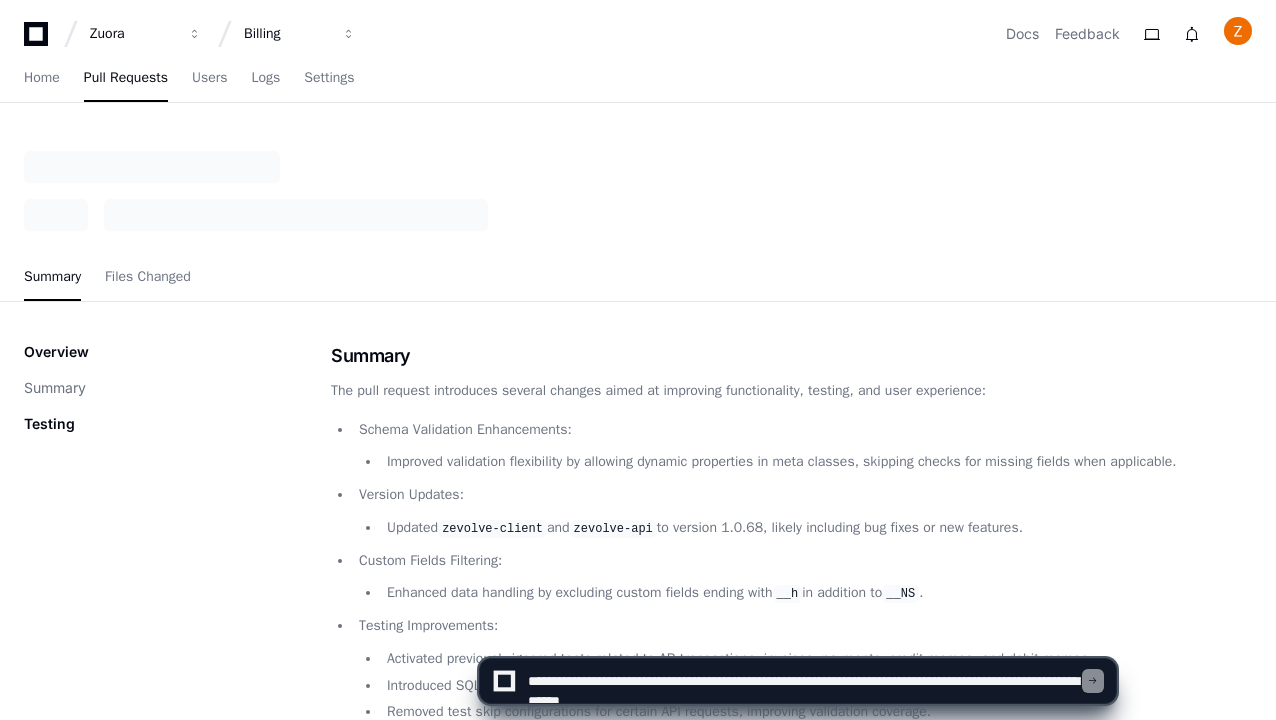 type on "**********" 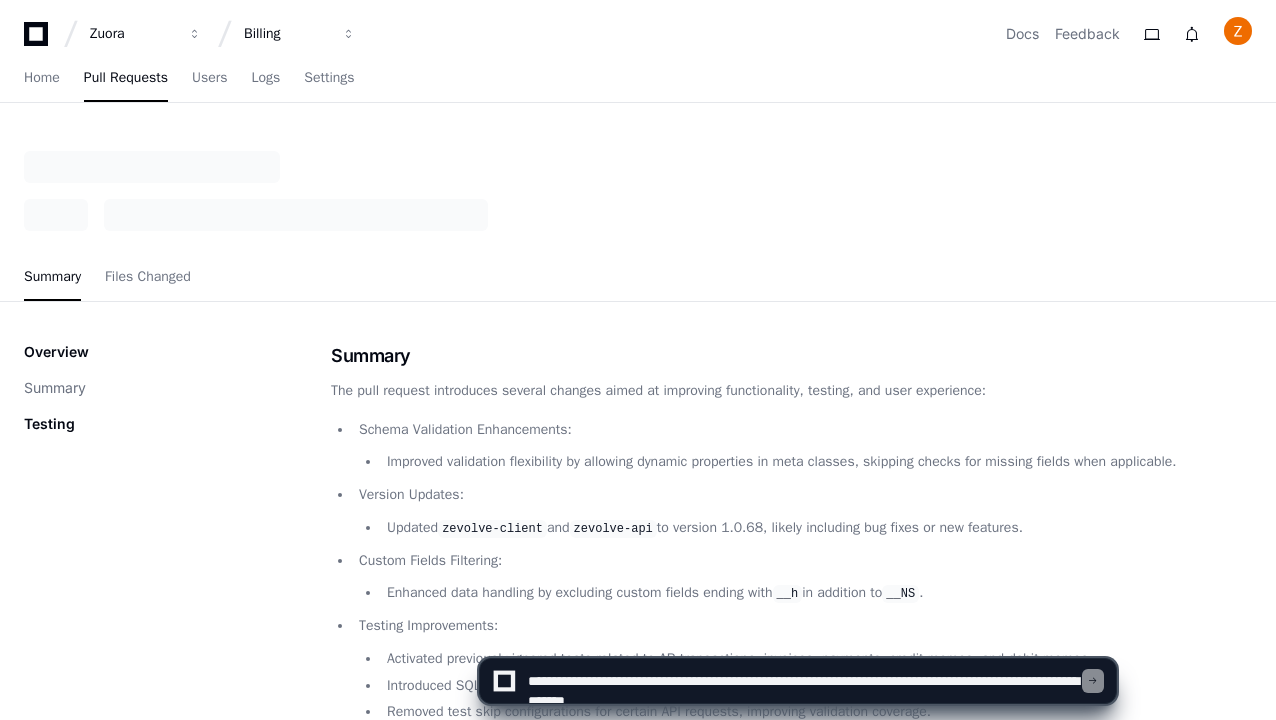 type 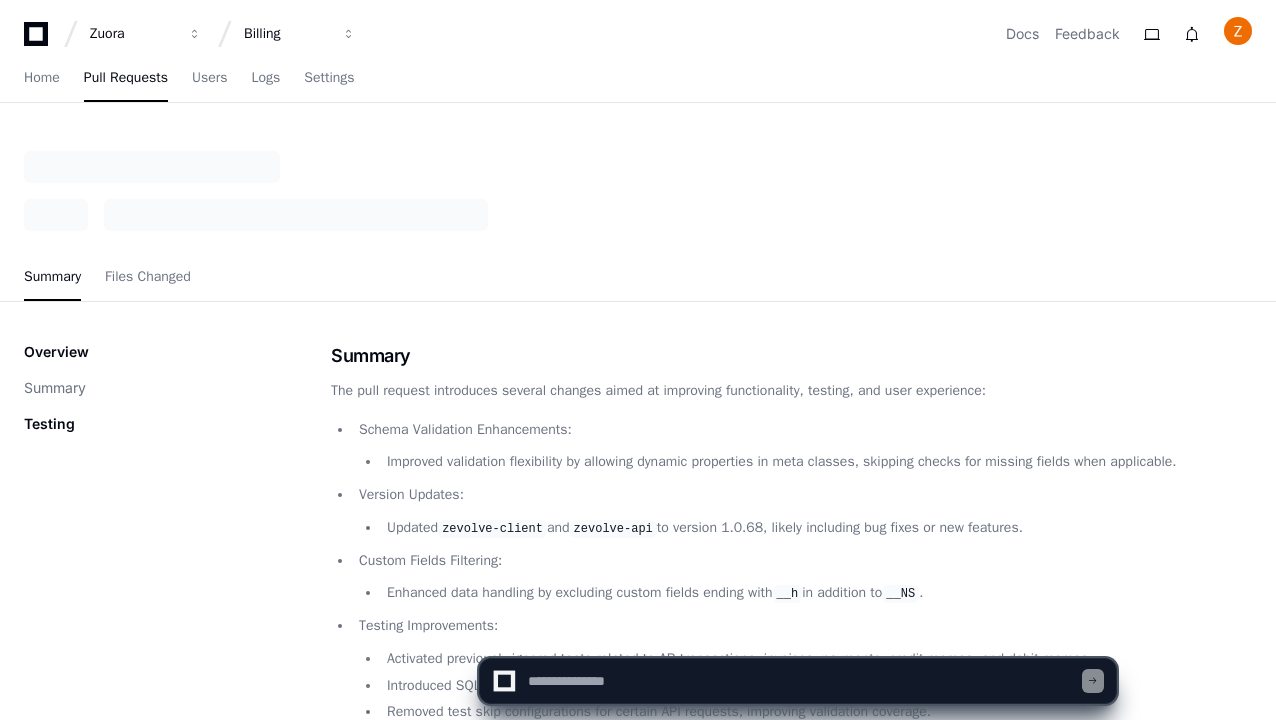 scroll, scrollTop: 0, scrollLeft: 0, axis: both 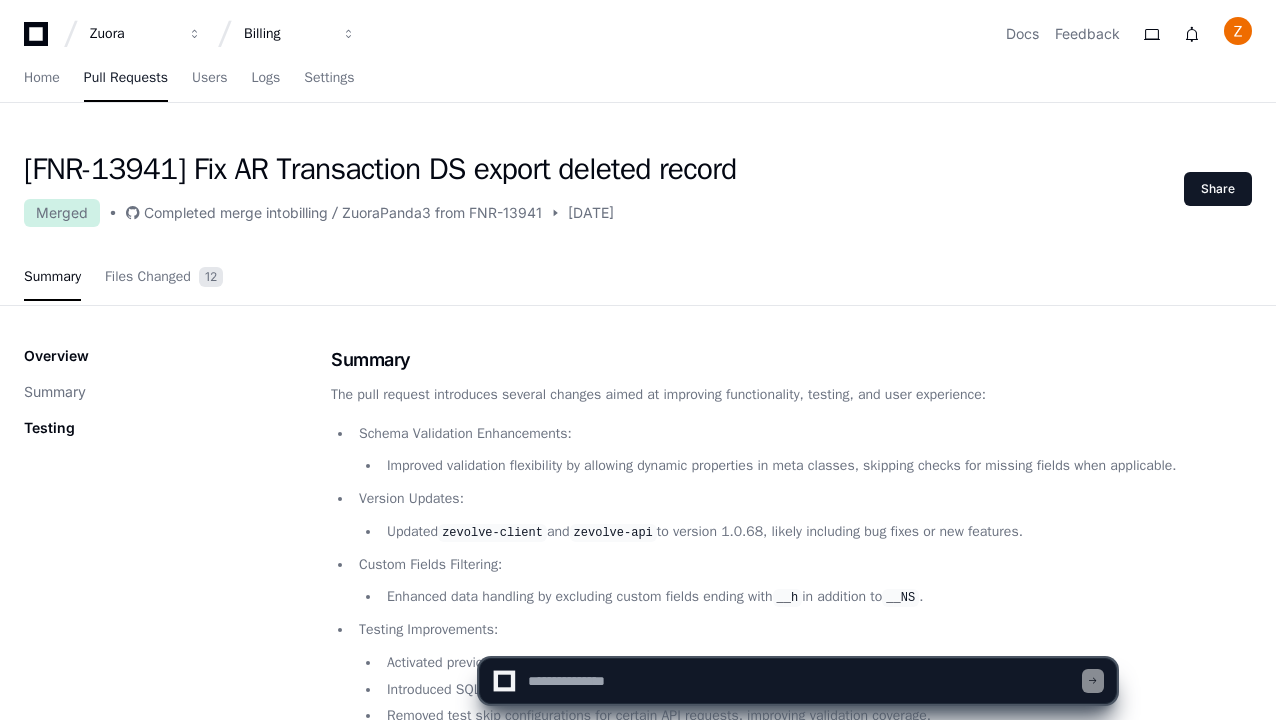 click on "Pull Requests" at bounding box center (126, 78) 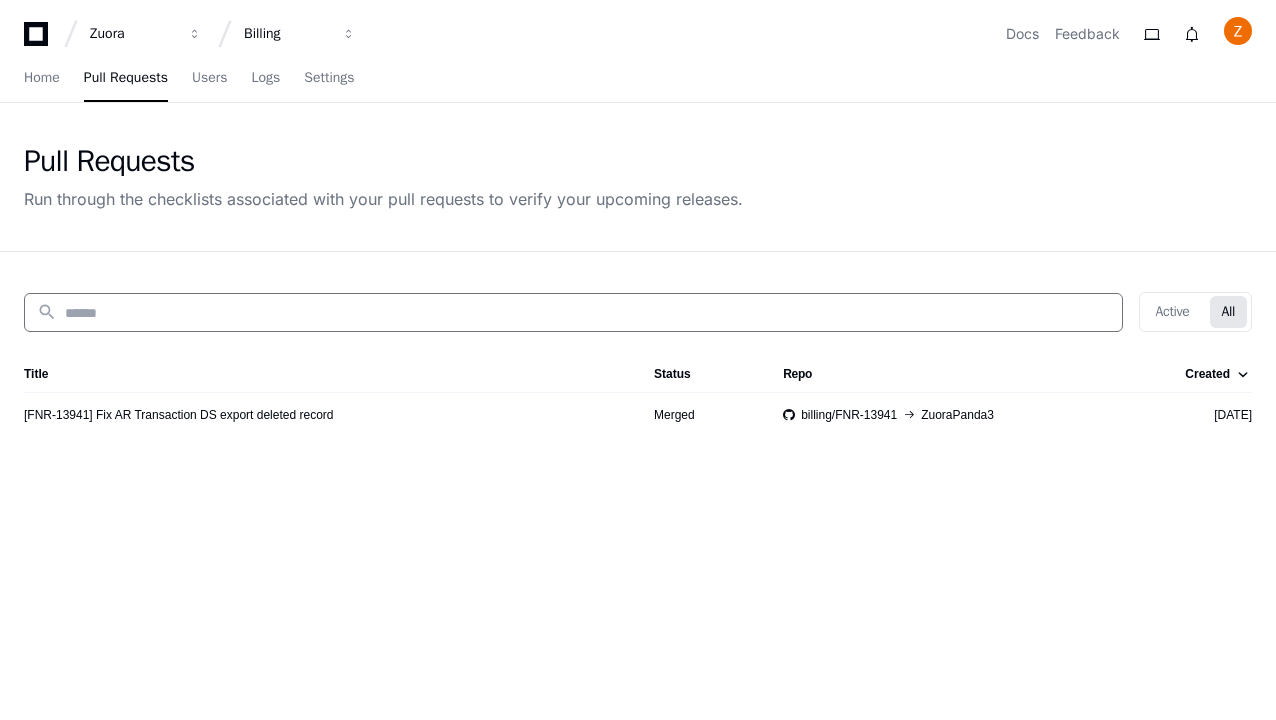 scroll, scrollTop: 0, scrollLeft: 0, axis: both 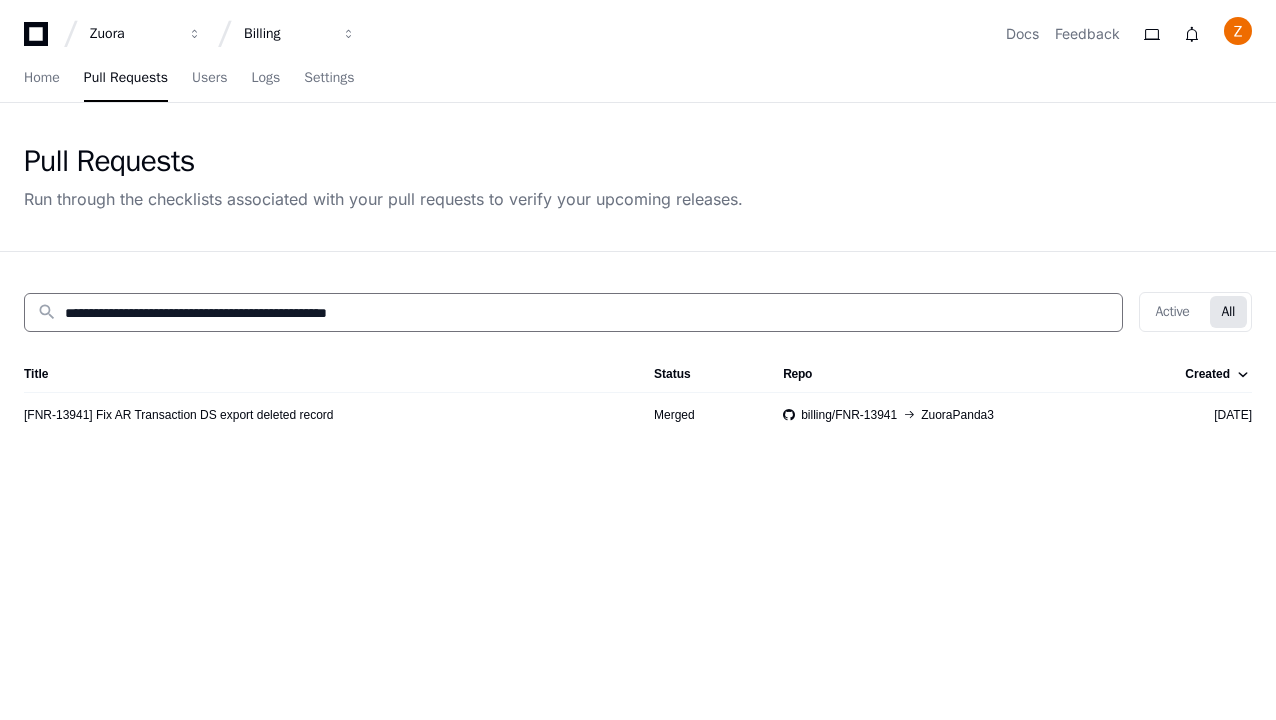 type on "**********" 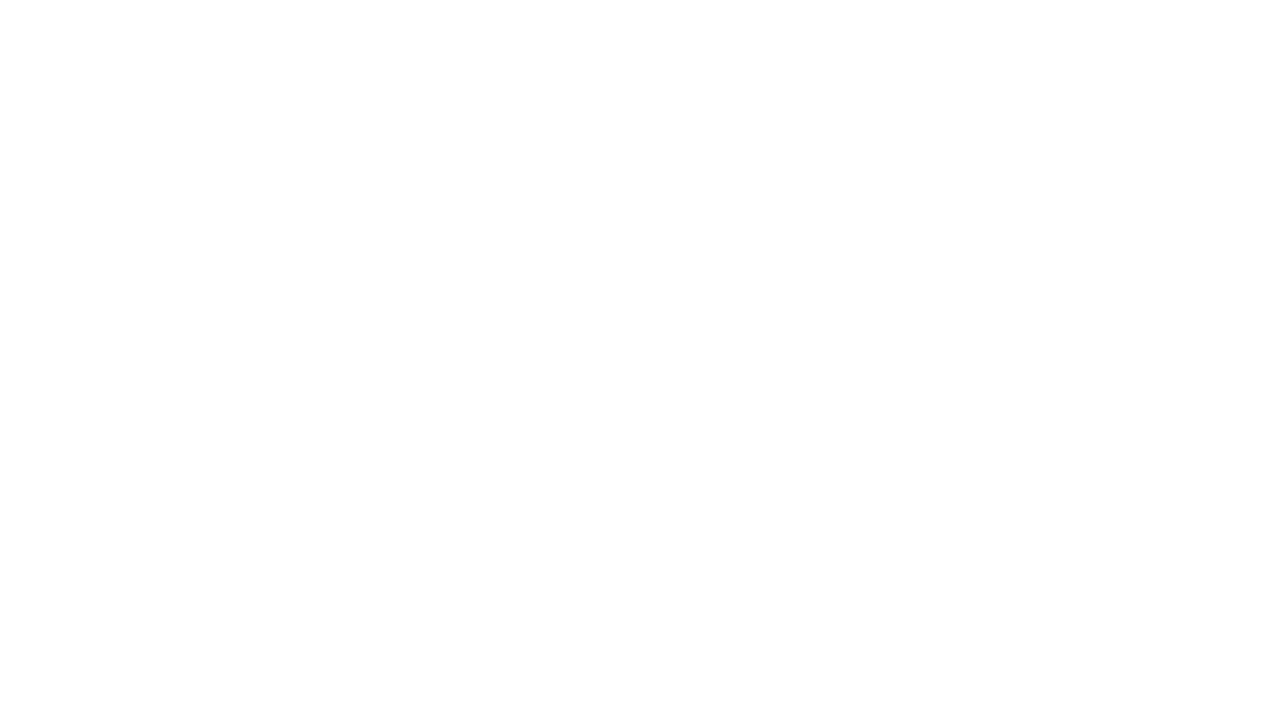 scroll, scrollTop: 0, scrollLeft: 0, axis: both 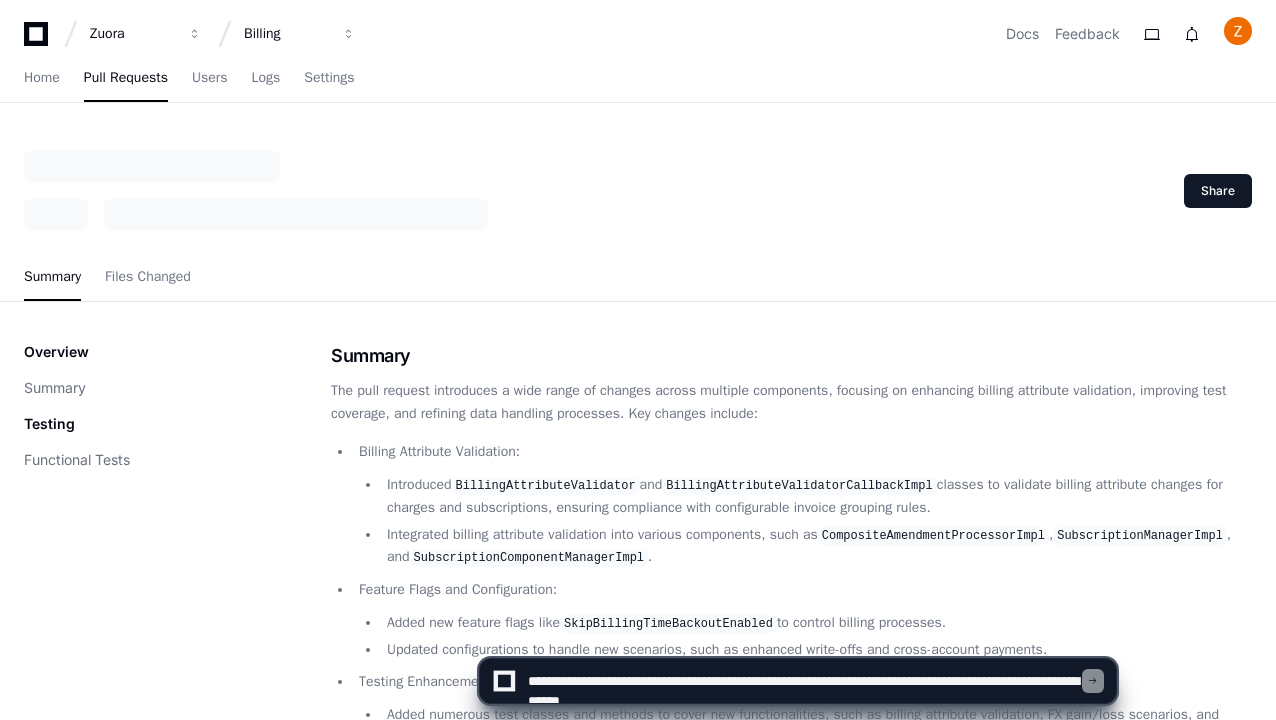 type on "**********" 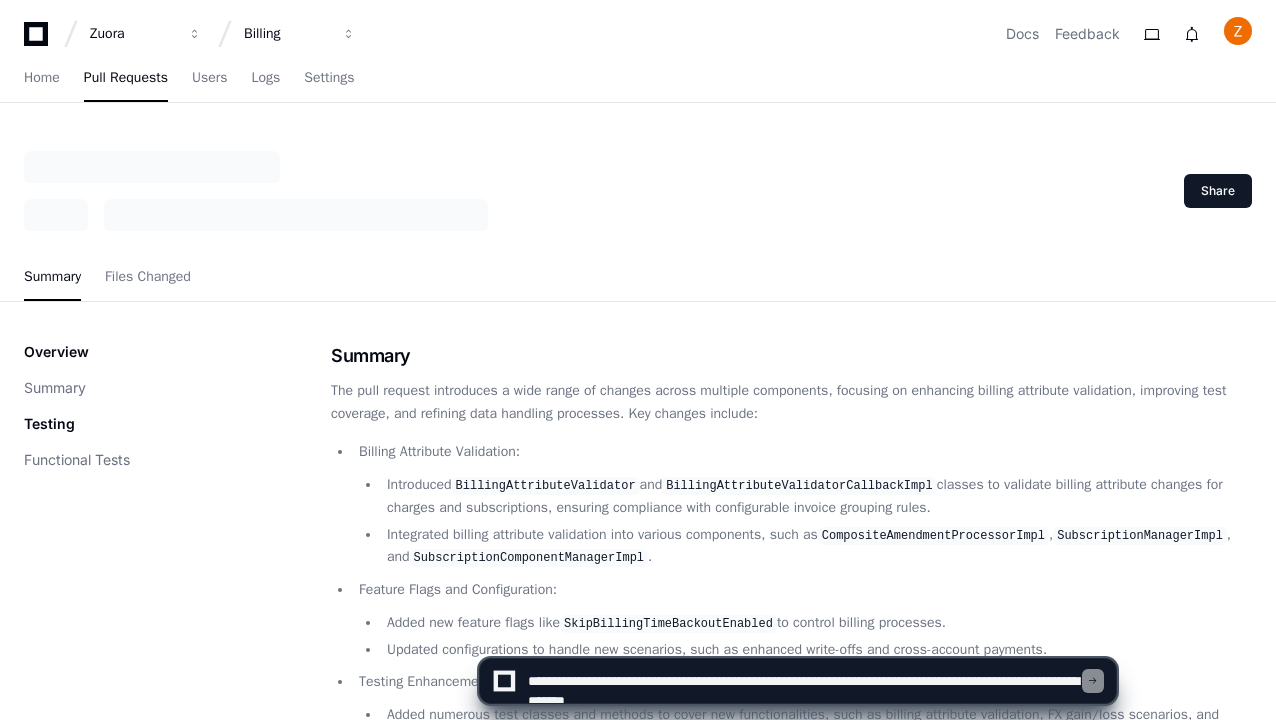 type 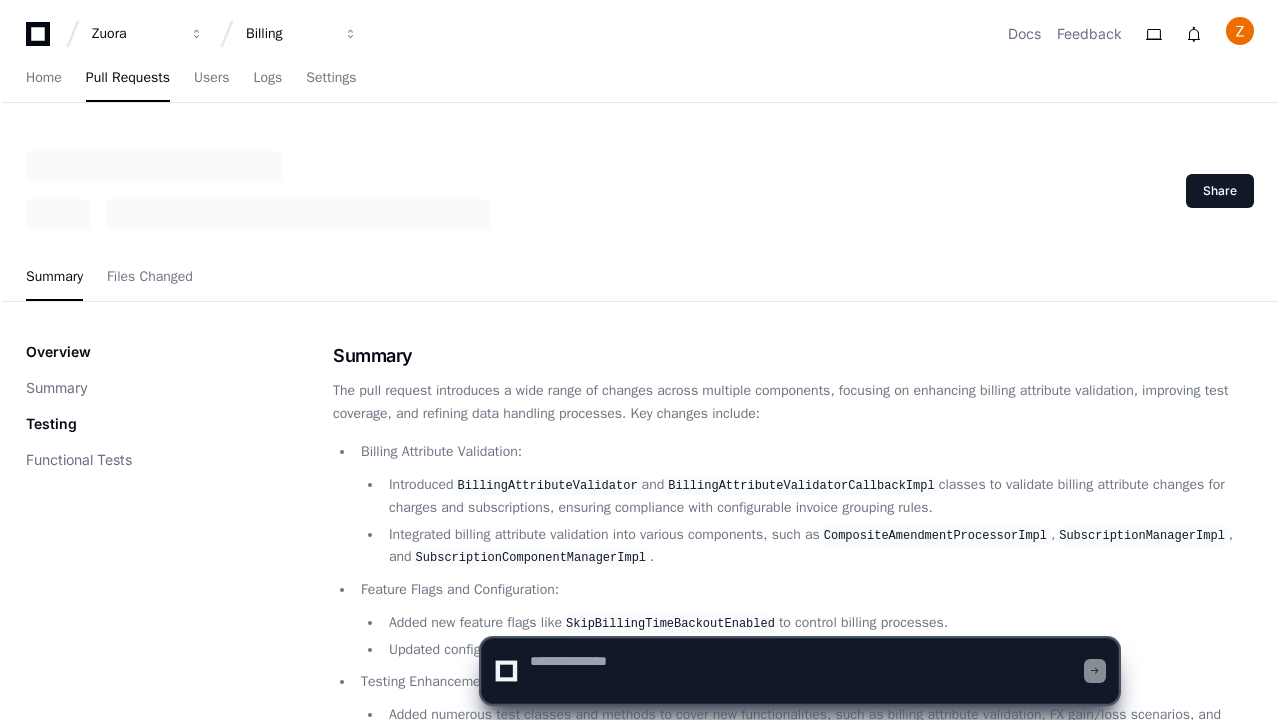 scroll, scrollTop: 0, scrollLeft: 0, axis: both 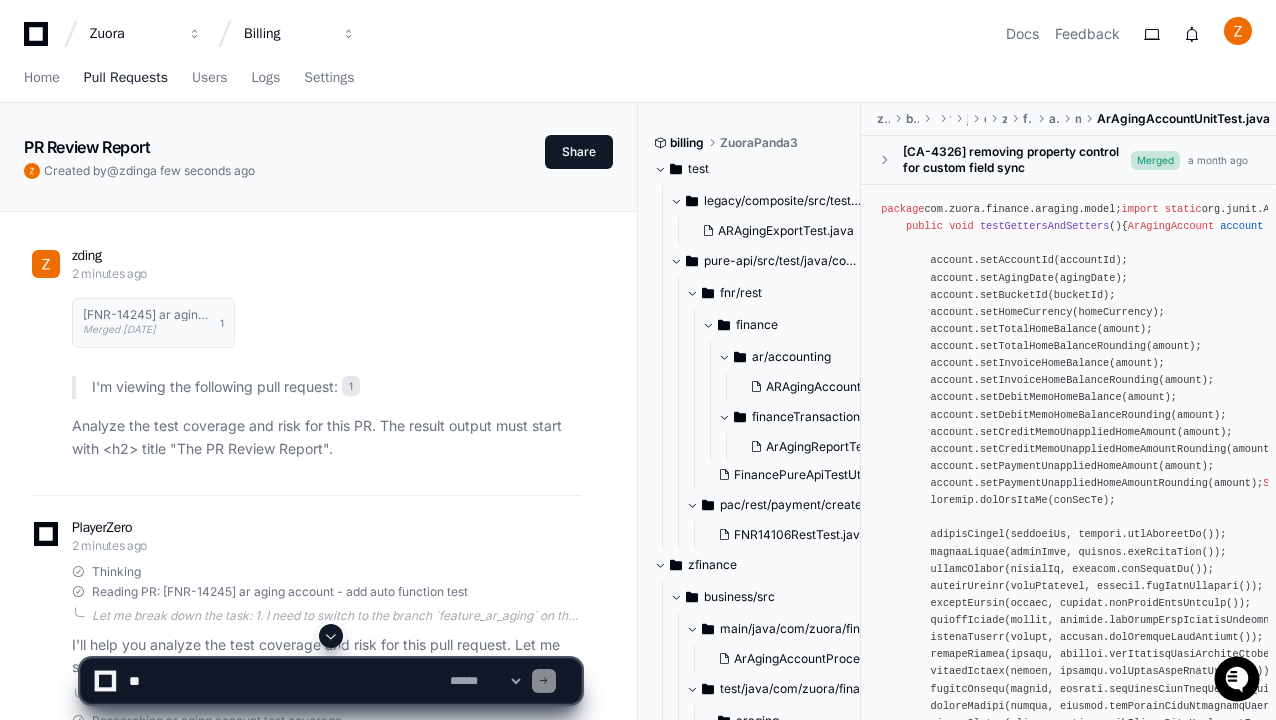 click on "Pull Requests" at bounding box center (126, 78) 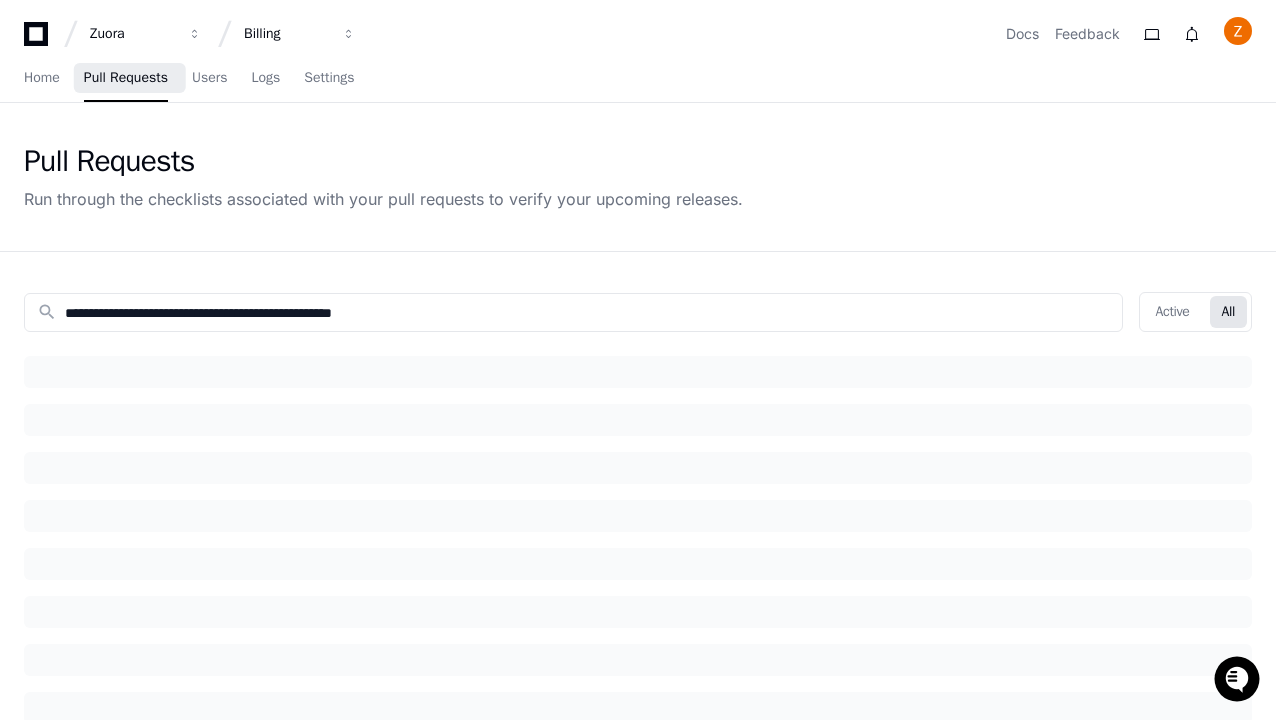 click on "Pull Requests" at bounding box center [126, 78] 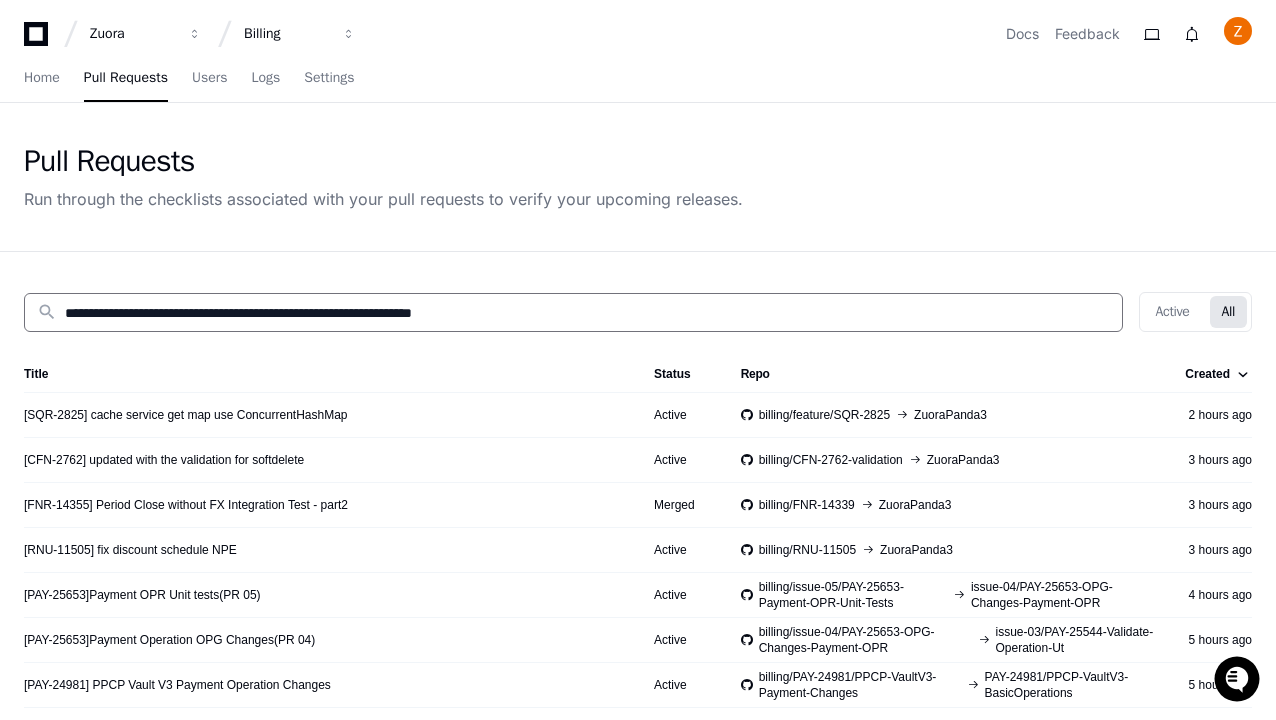 type on "**********" 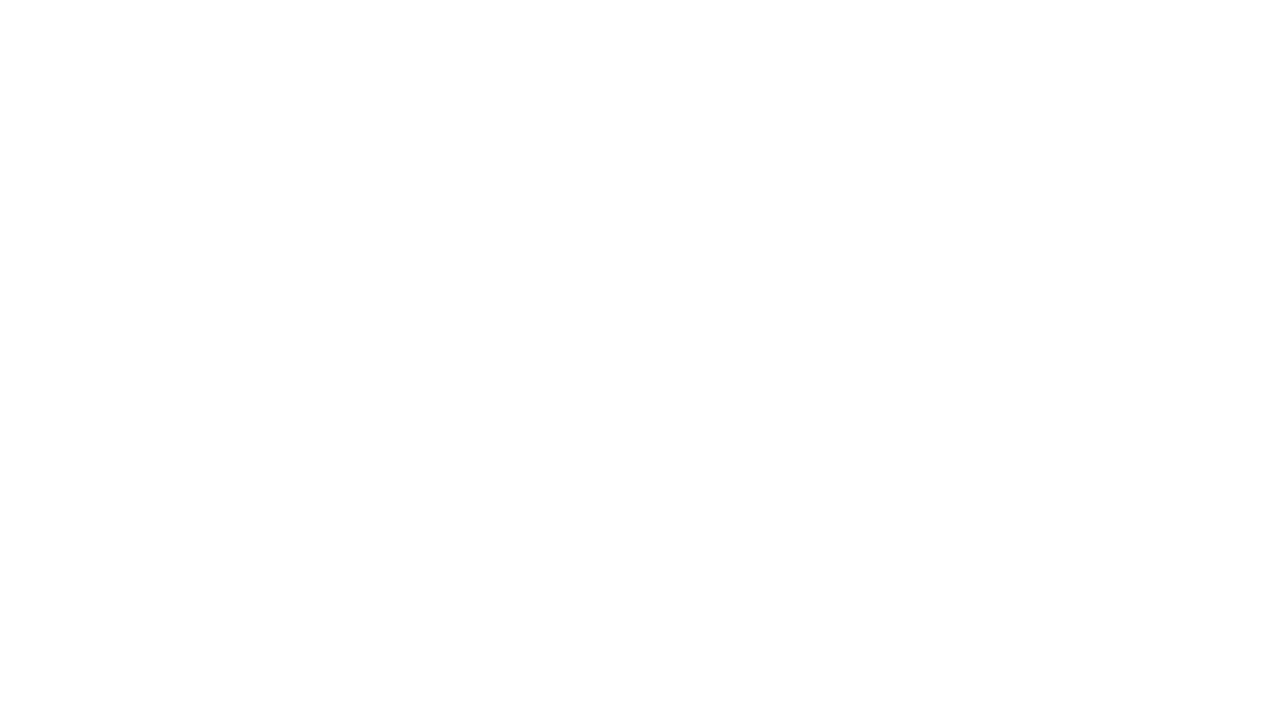 scroll, scrollTop: 0, scrollLeft: 0, axis: both 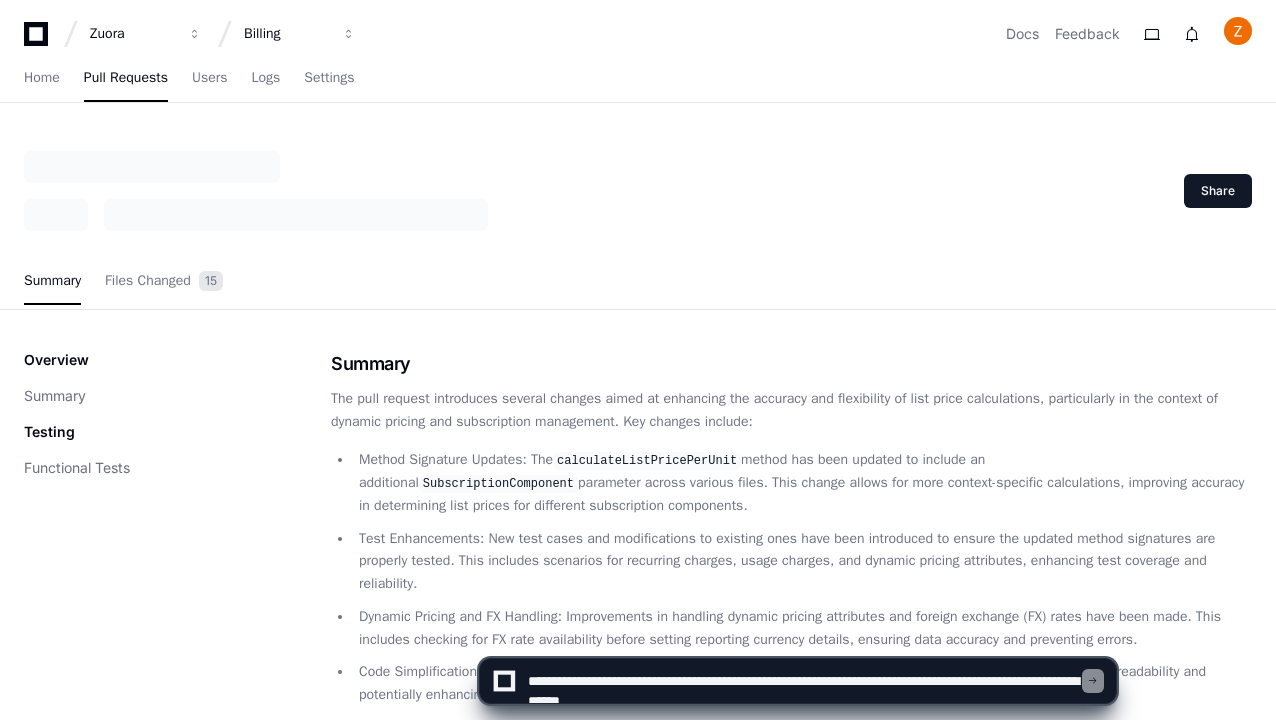 type on "**********" 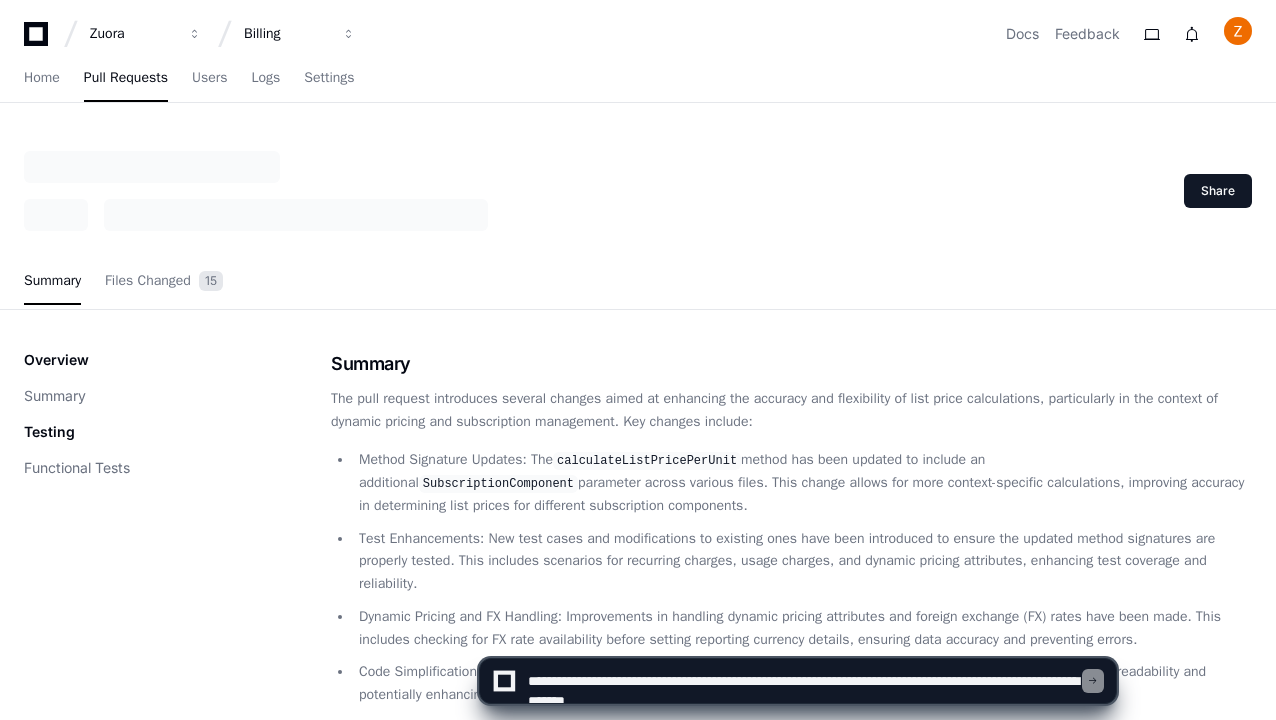type 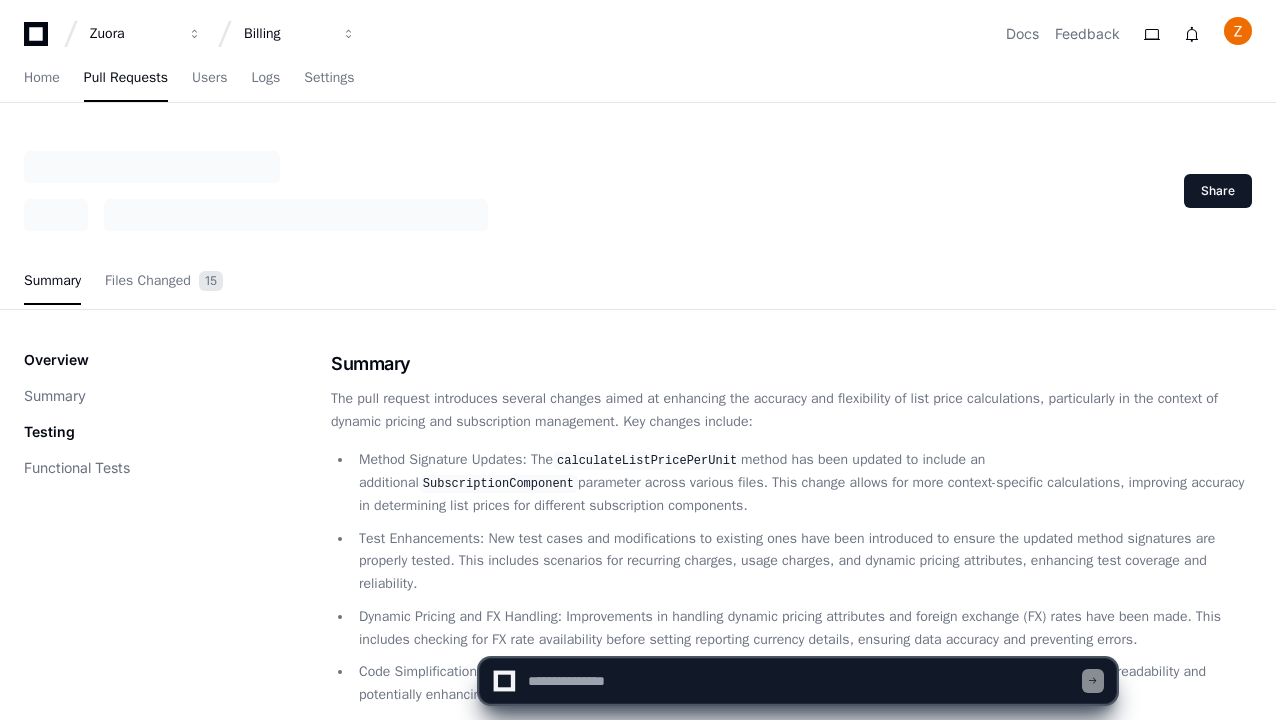 scroll, scrollTop: 0, scrollLeft: 0, axis: both 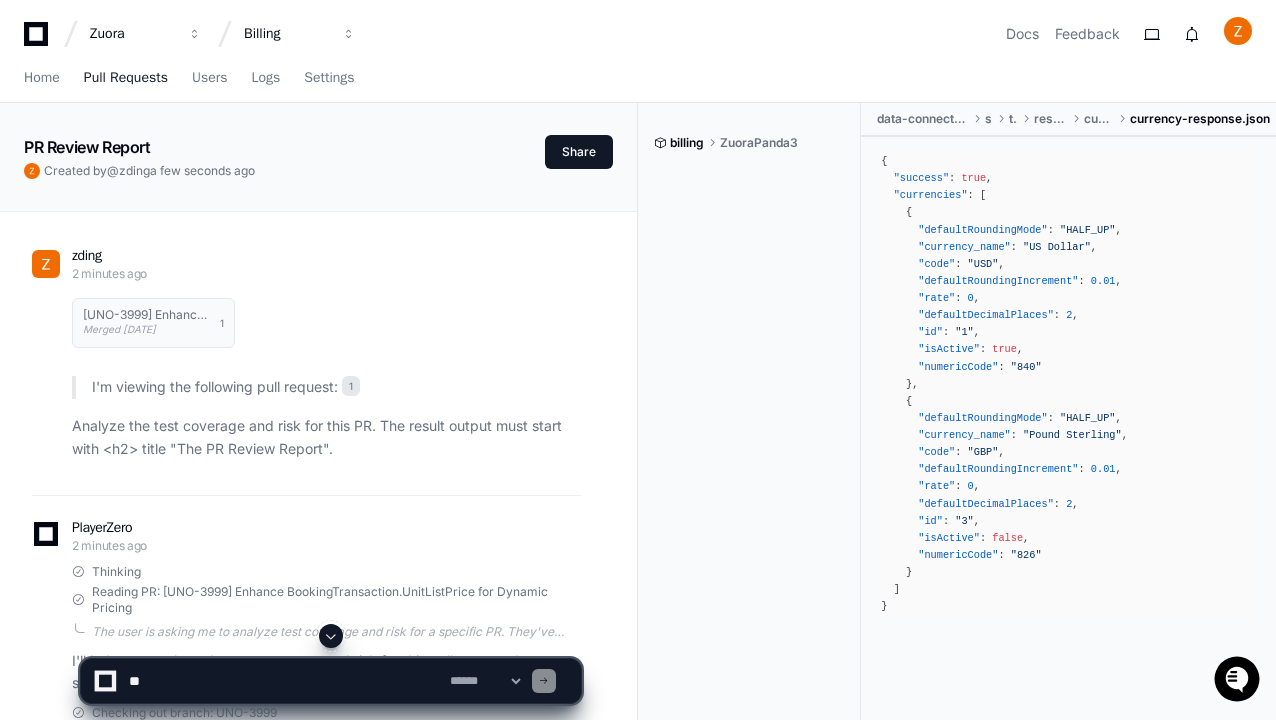 click on "Pull Requests" at bounding box center [126, 78] 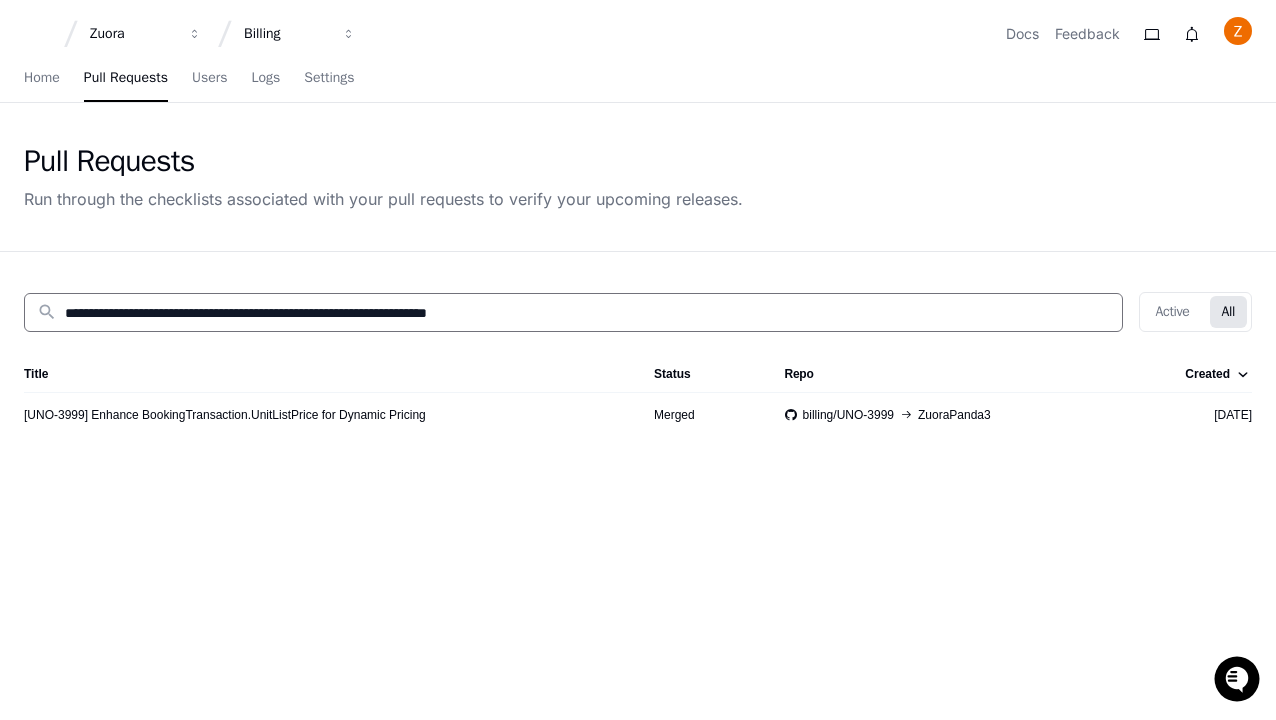 type on "**********" 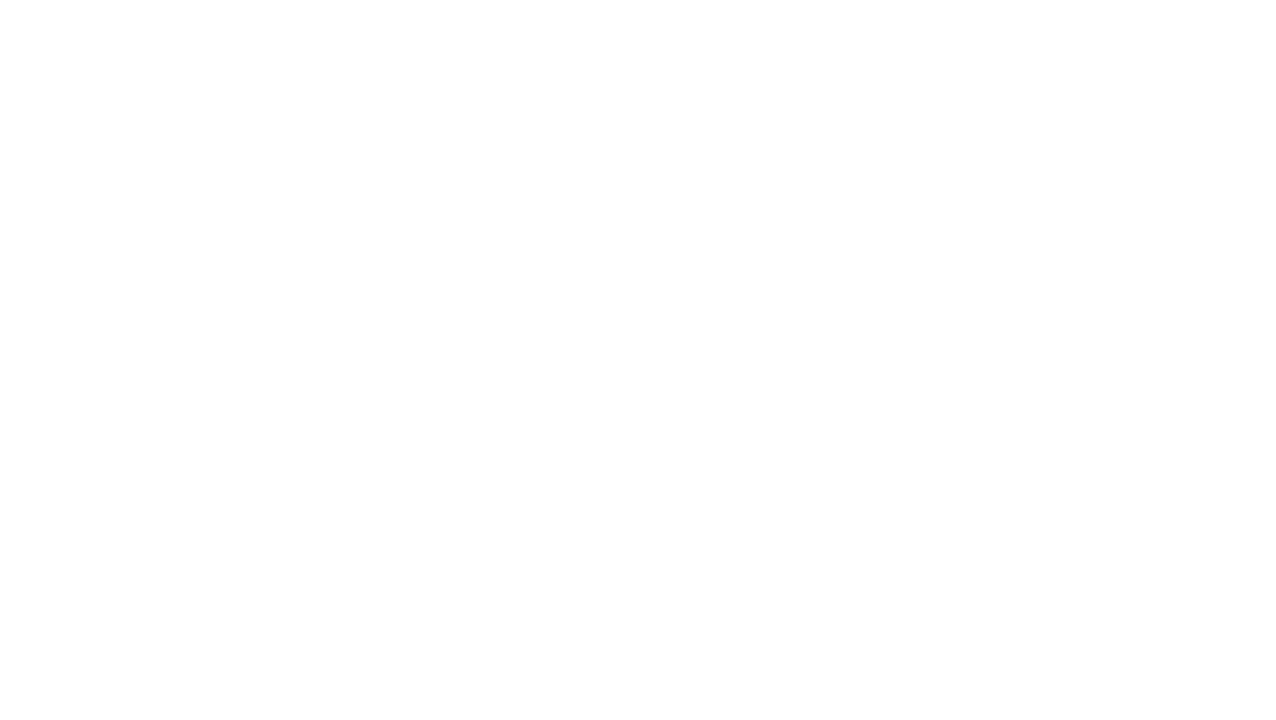 scroll, scrollTop: 0, scrollLeft: 0, axis: both 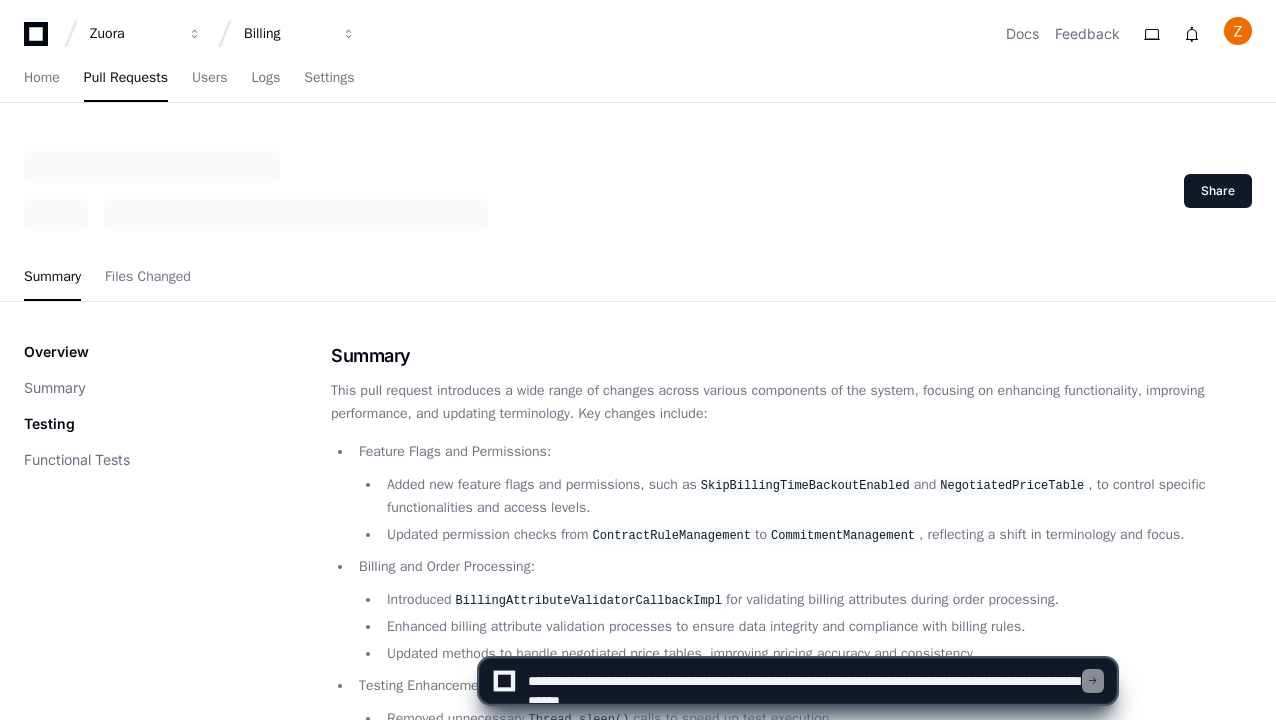 type on "**********" 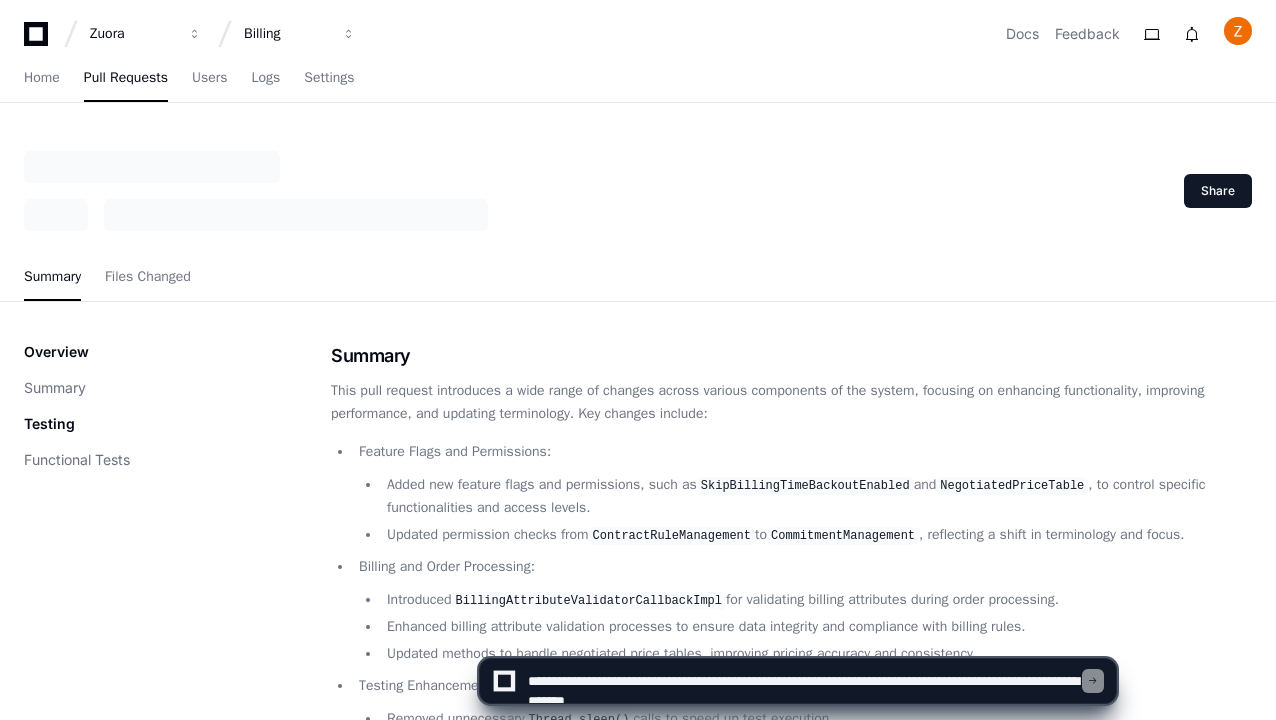 type 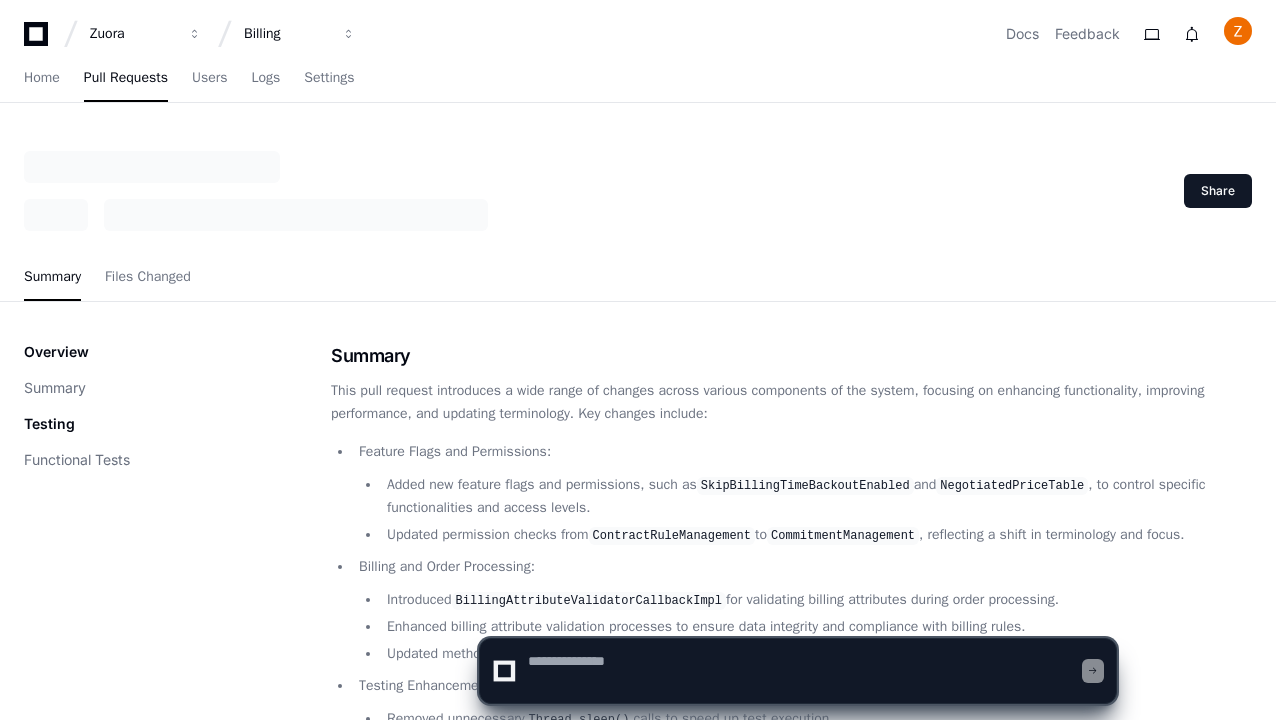 scroll, scrollTop: 0, scrollLeft: 0, axis: both 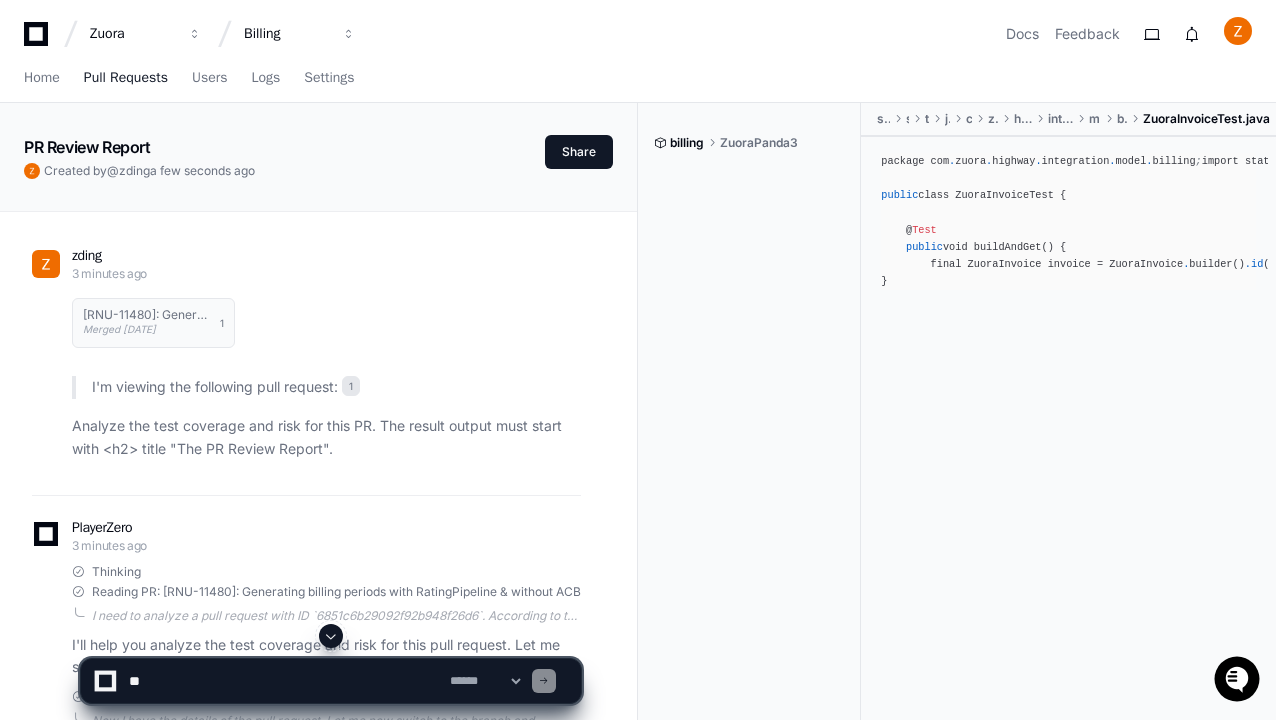 click on "Pull Requests" at bounding box center [126, 78] 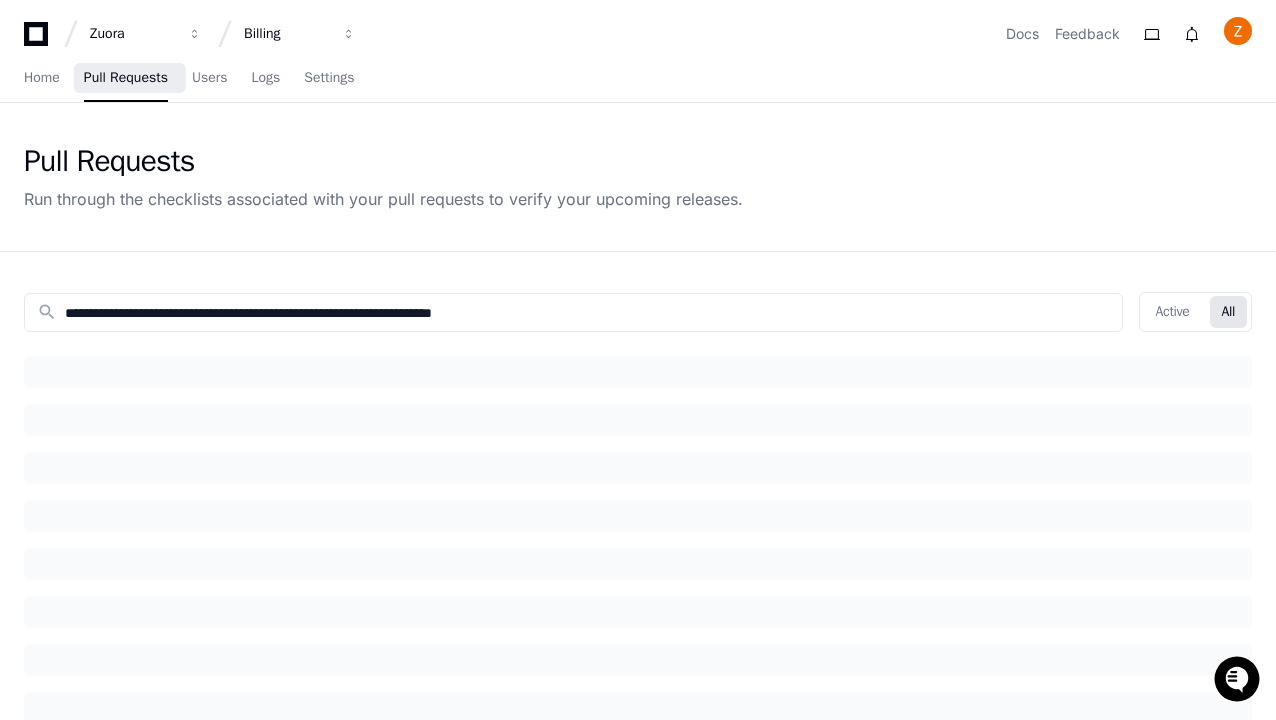 click on "Pull Requests" at bounding box center (126, 78) 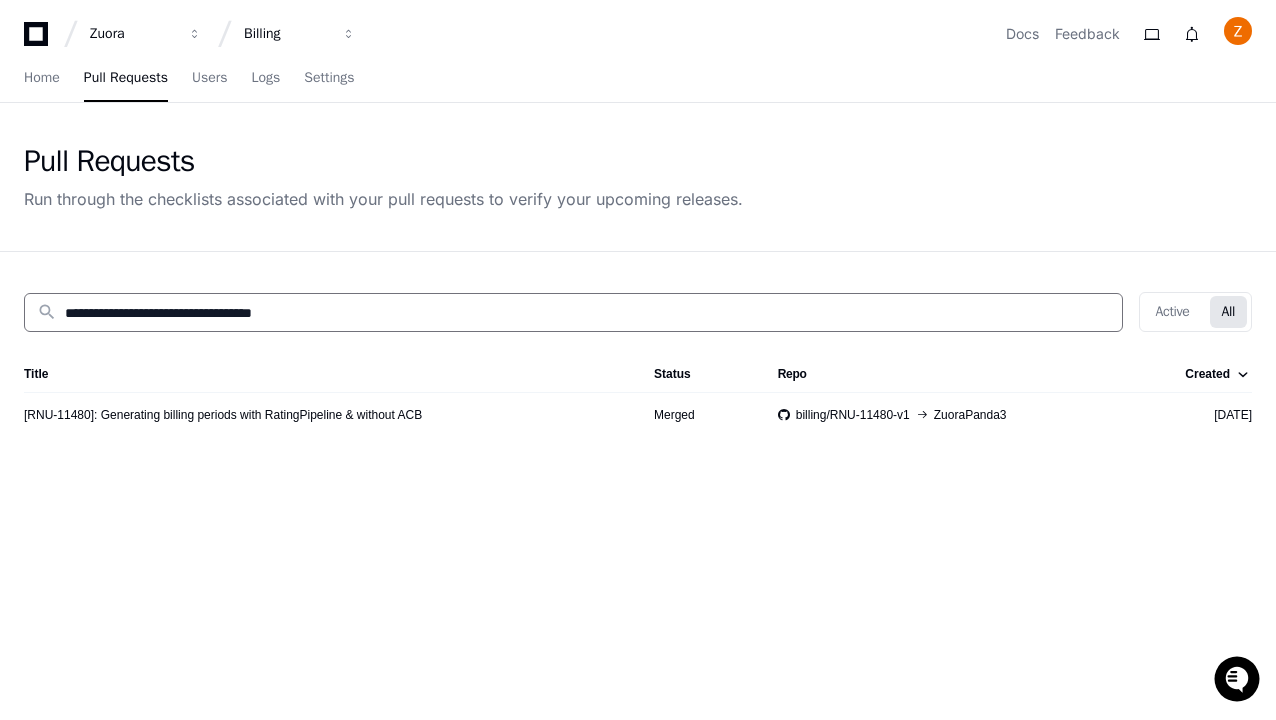 type on "**********" 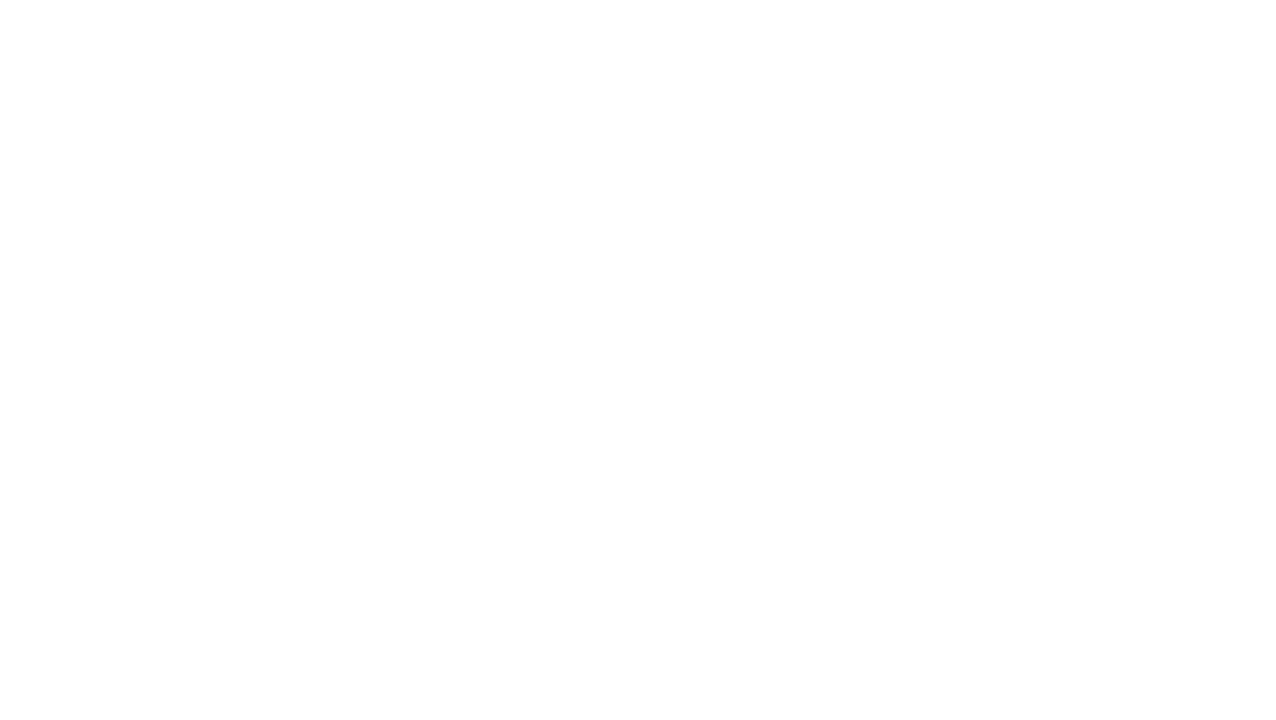 scroll, scrollTop: 0, scrollLeft: 0, axis: both 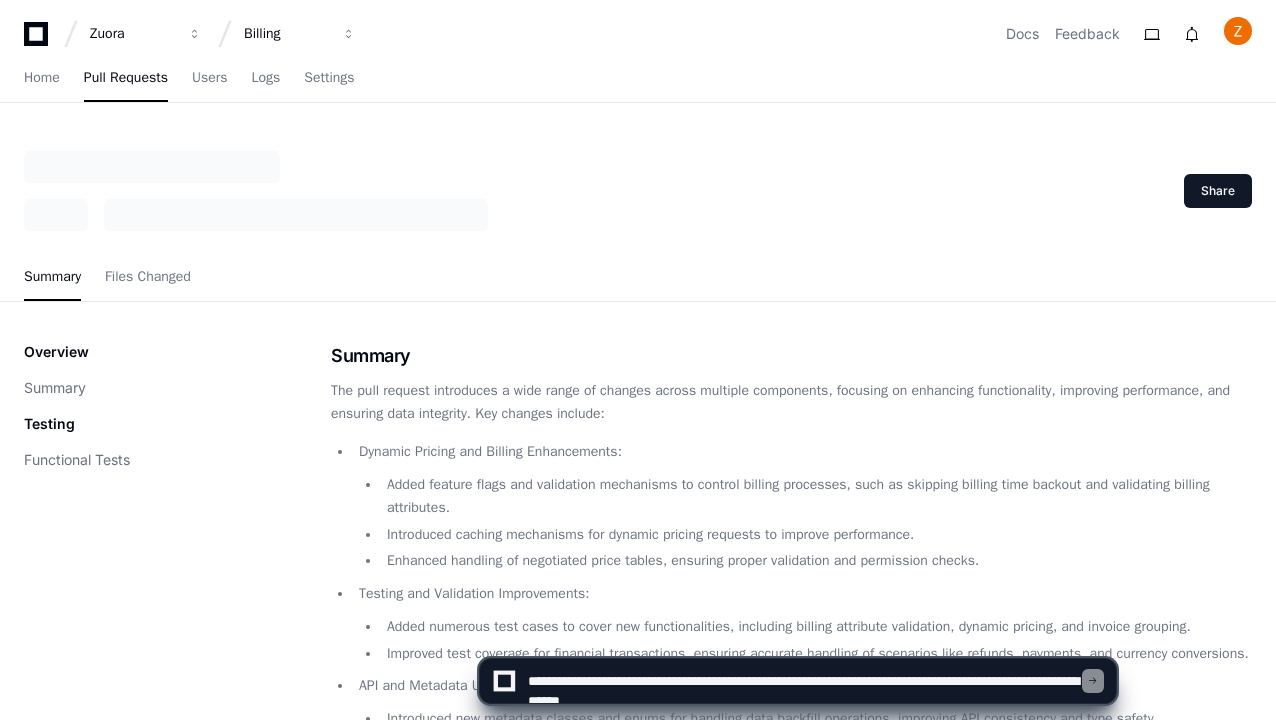 type on "**********" 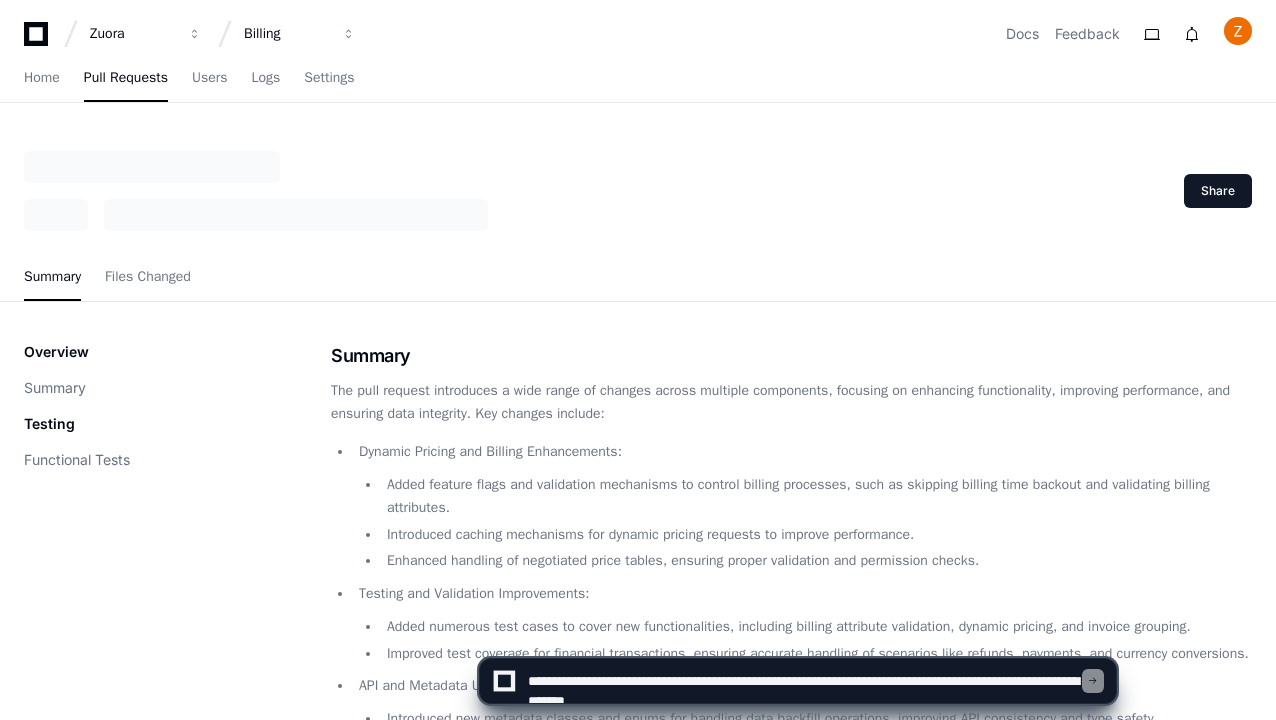 type 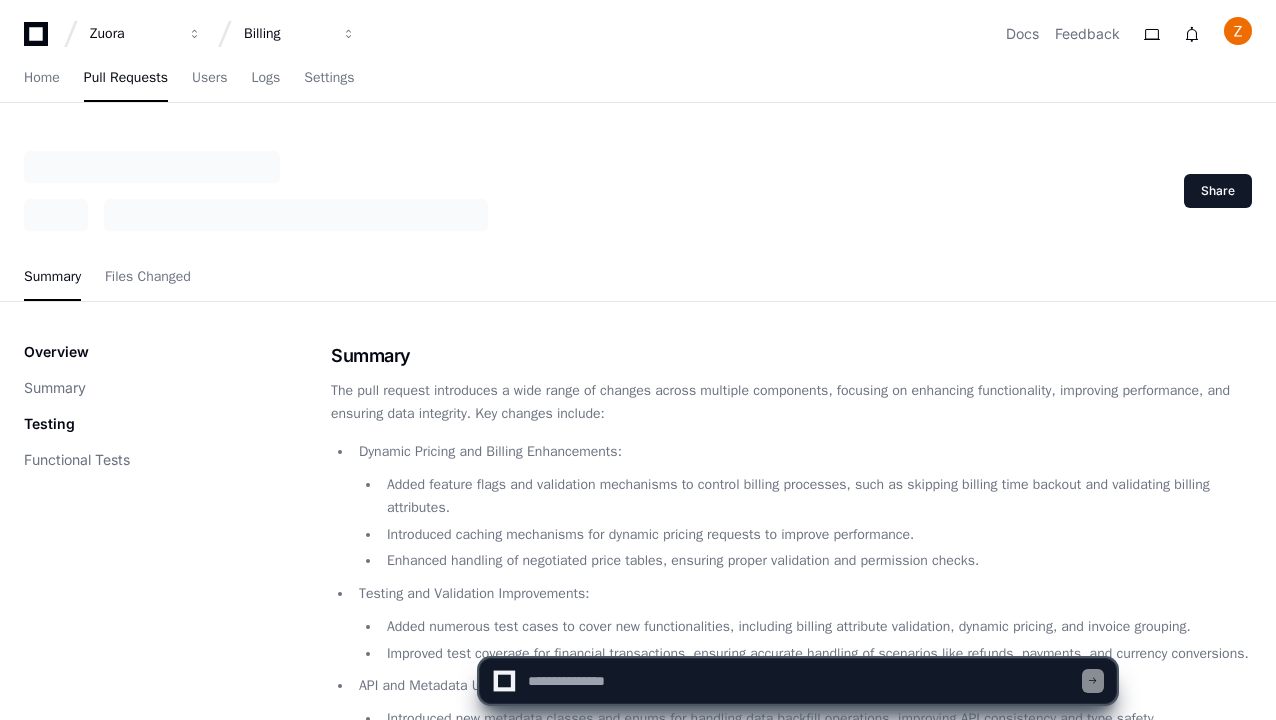 scroll, scrollTop: 0, scrollLeft: 0, axis: both 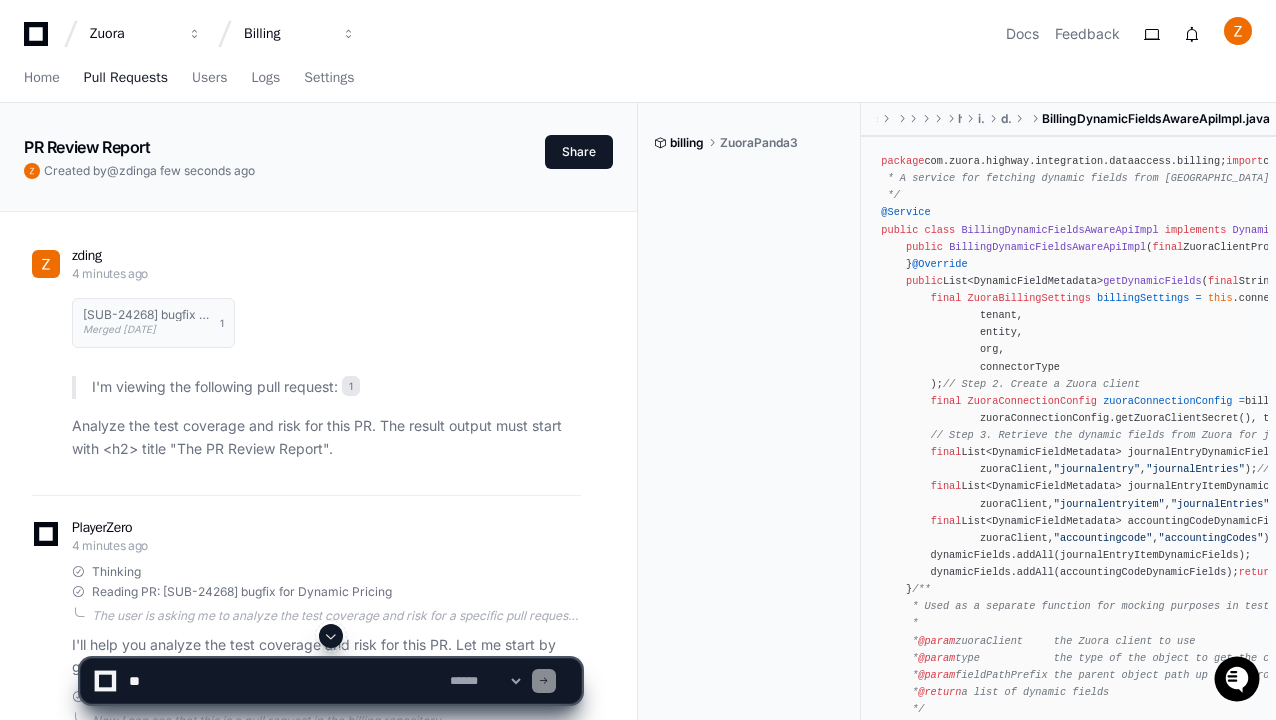 click on "Pull Requests" at bounding box center (126, 78) 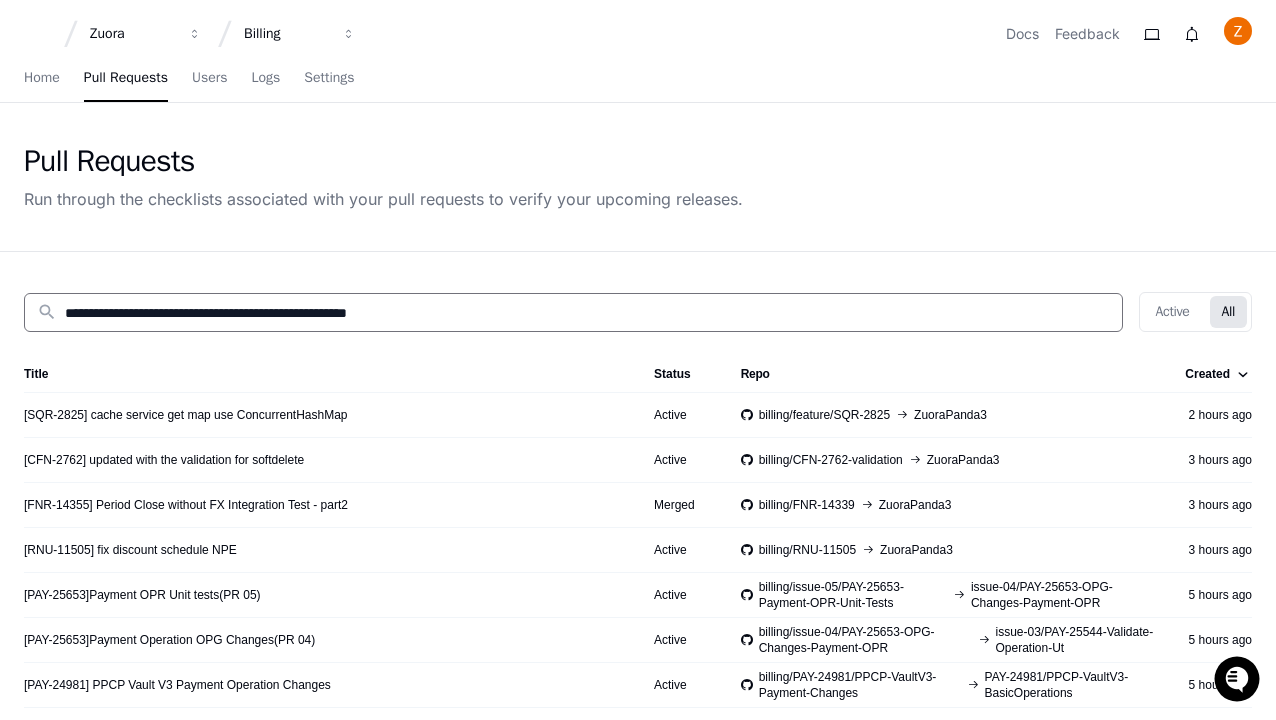 type on "**********" 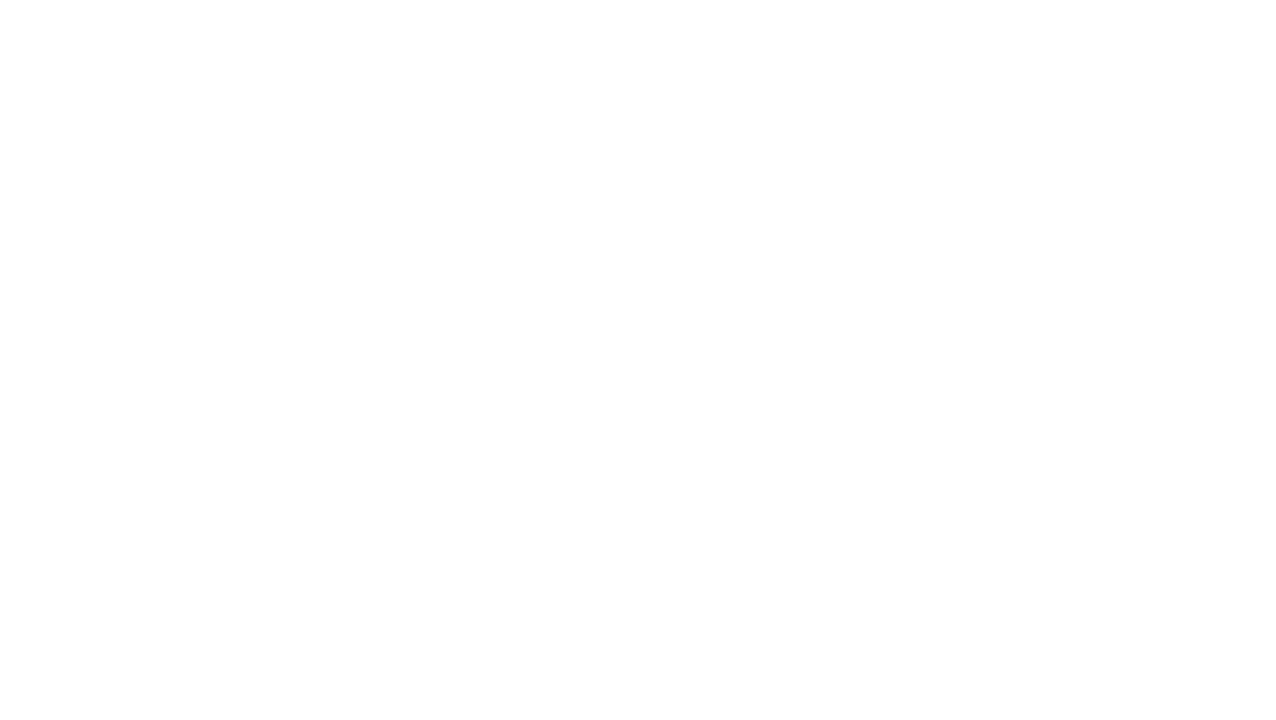 scroll, scrollTop: 0, scrollLeft: 0, axis: both 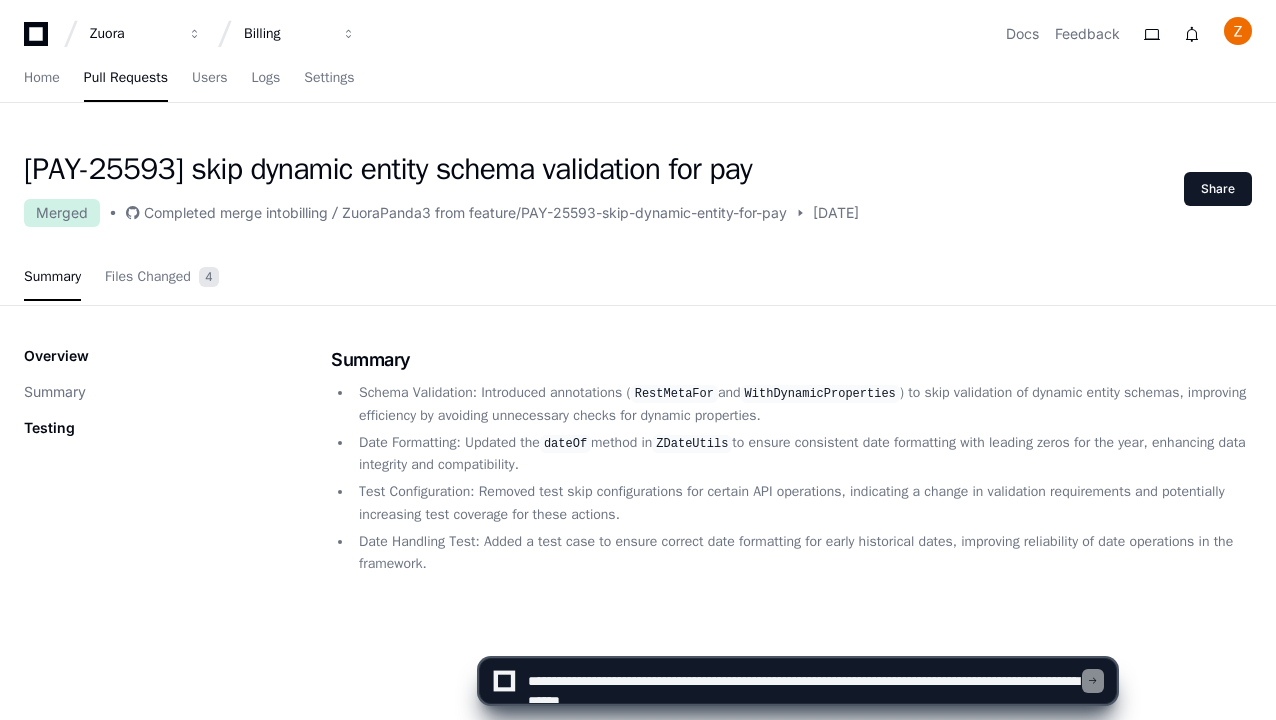 type on "**********" 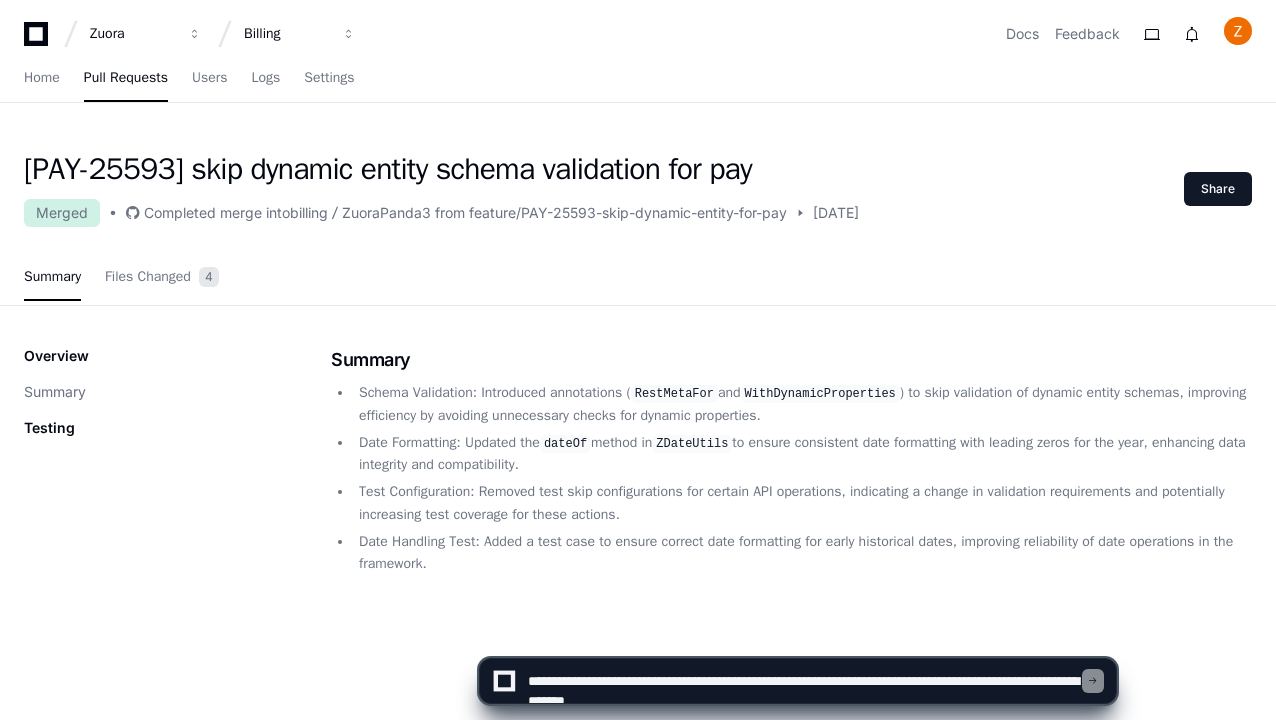 type 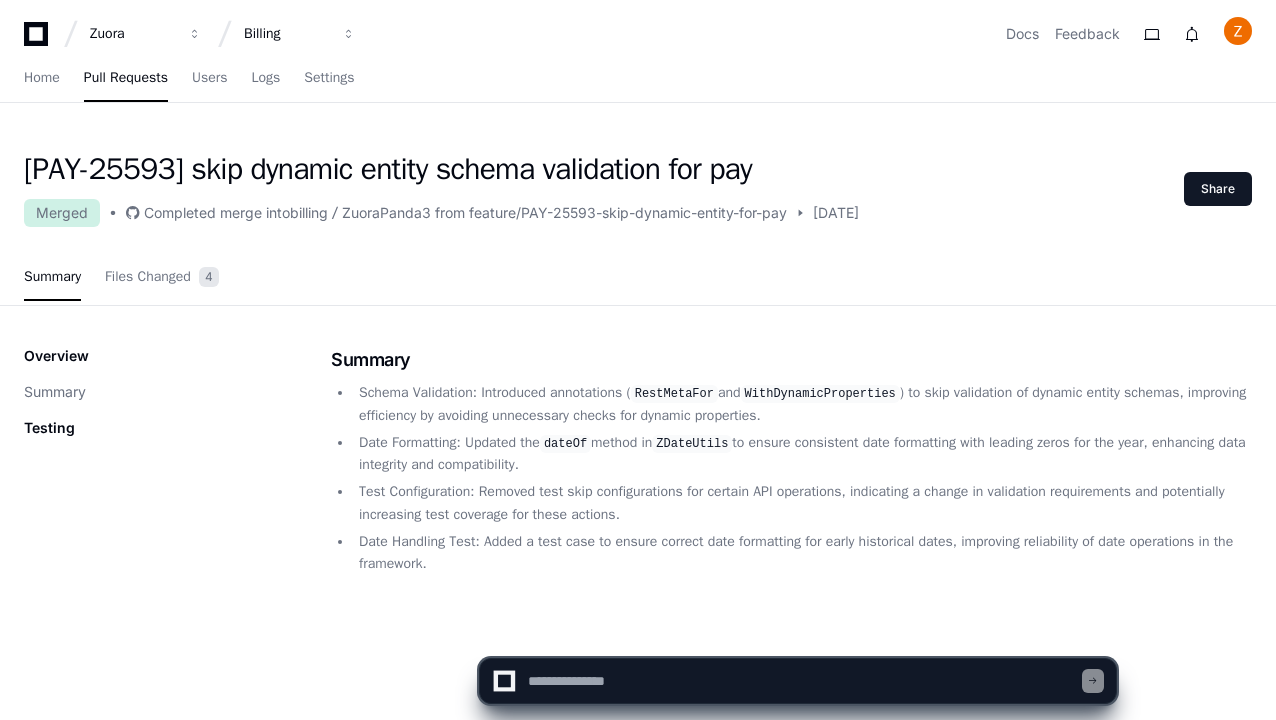 scroll, scrollTop: 0, scrollLeft: 0, axis: both 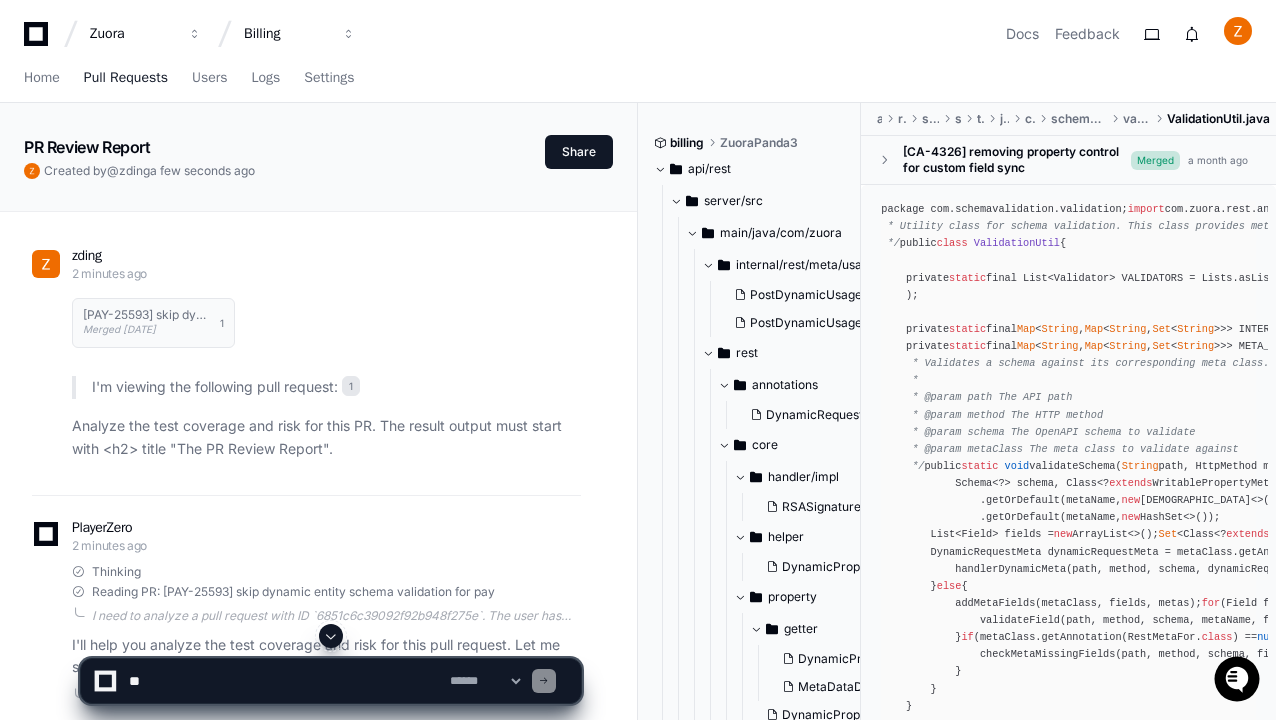 click on "Pull Requests" at bounding box center [126, 78] 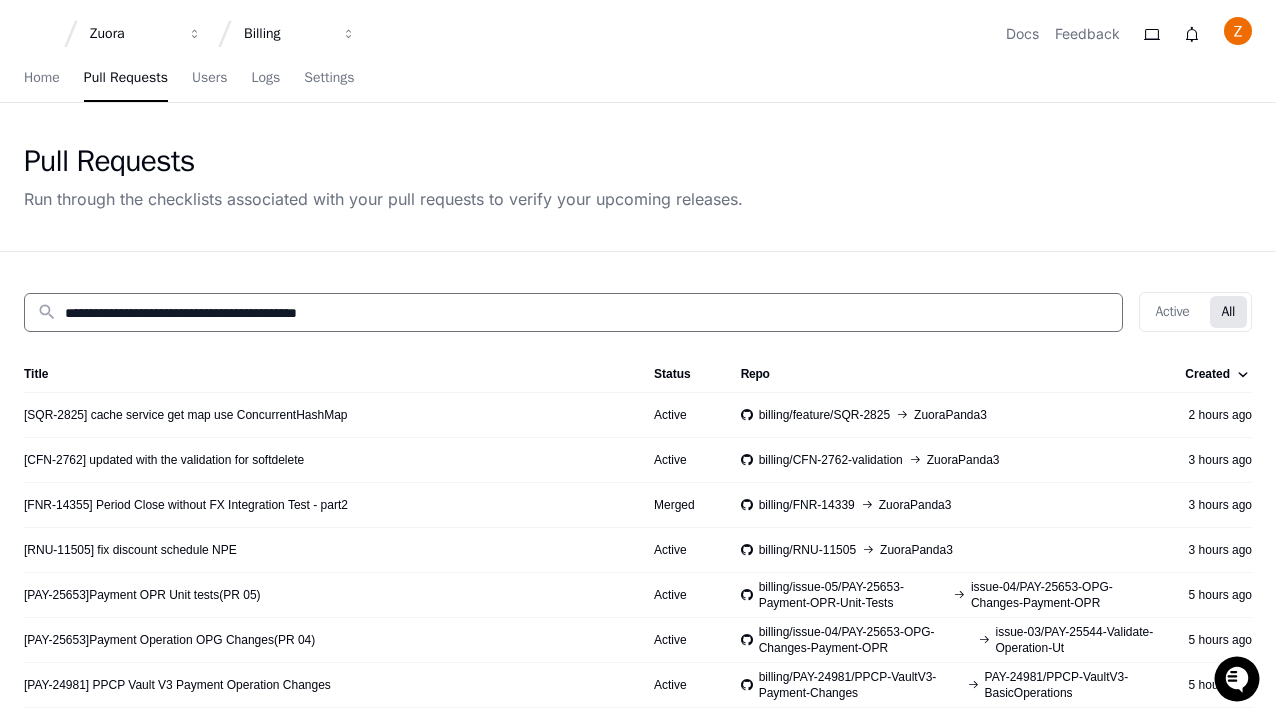type on "**********" 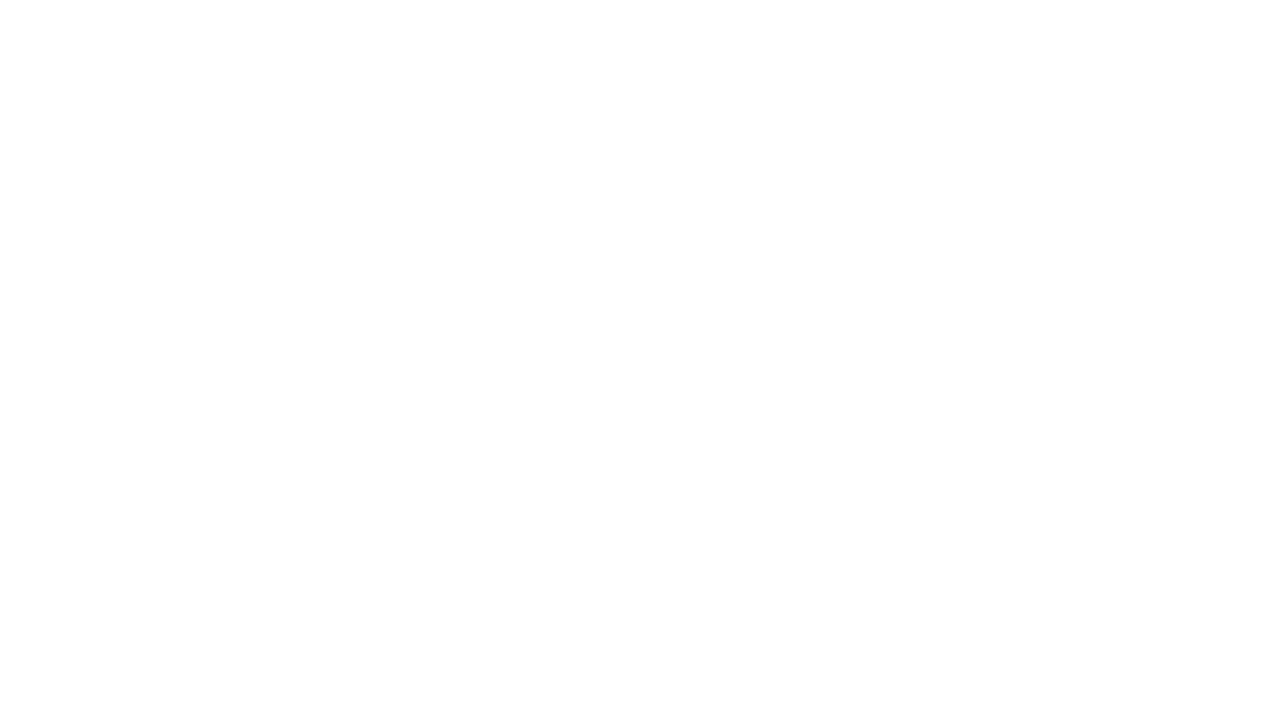 scroll, scrollTop: 0, scrollLeft: 0, axis: both 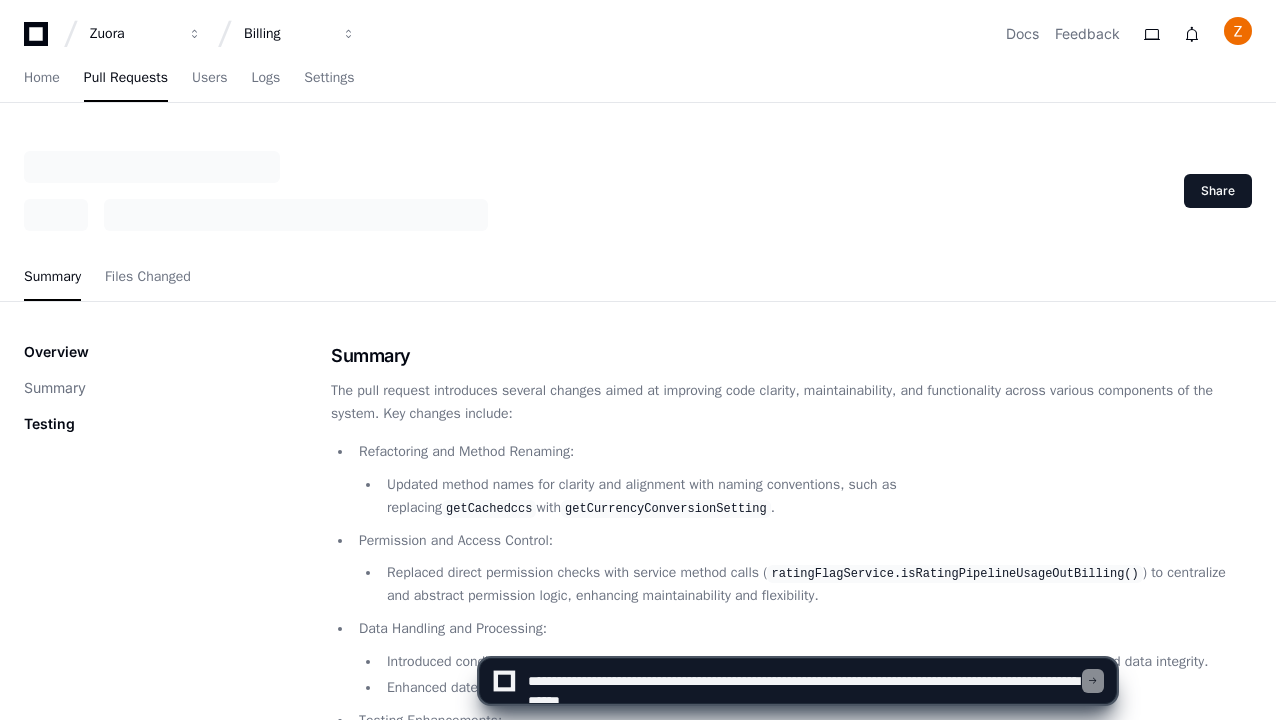 type on "**********" 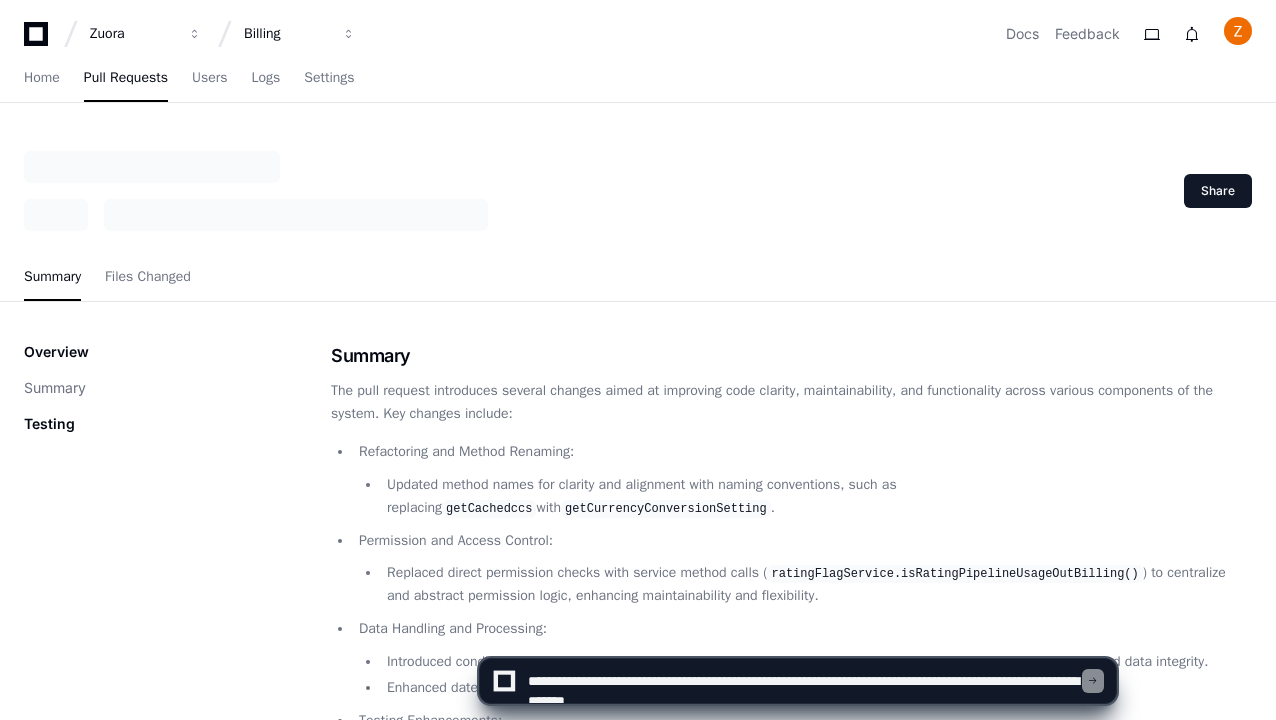 type 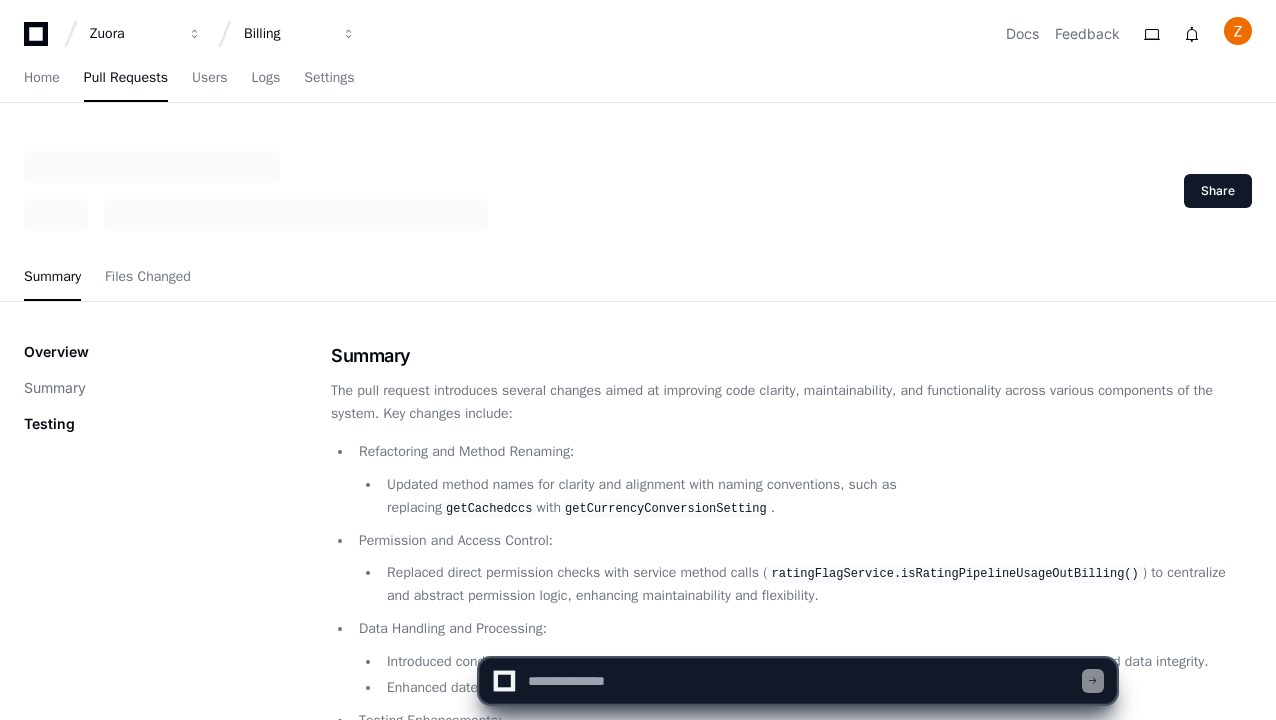 scroll, scrollTop: 0, scrollLeft: 0, axis: both 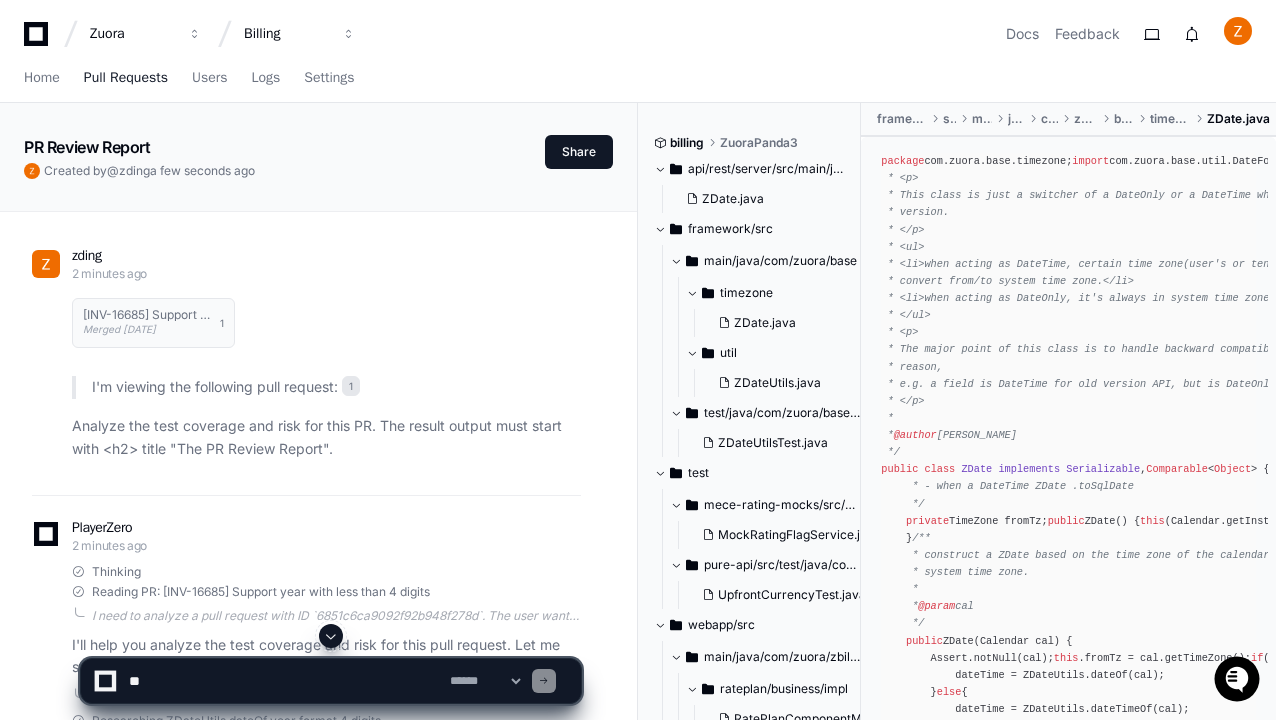 click on "Pull Requests" at bounding box center (126, 78) 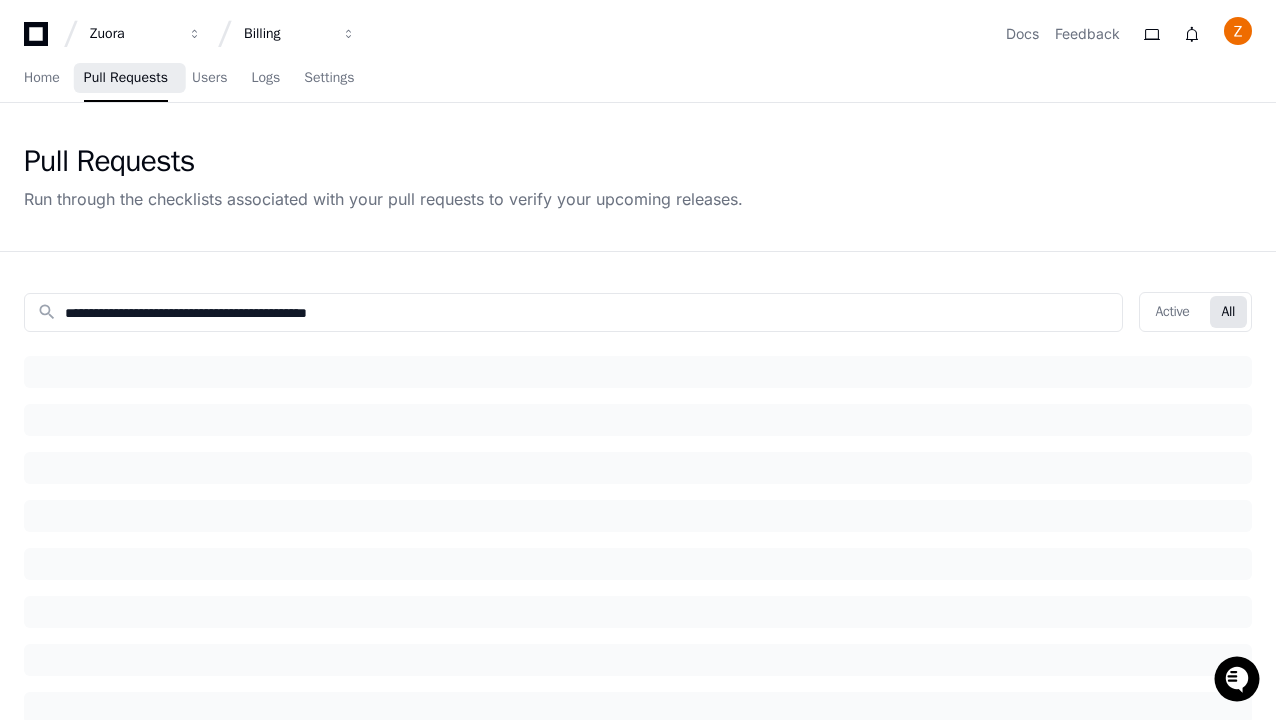 click on "All" 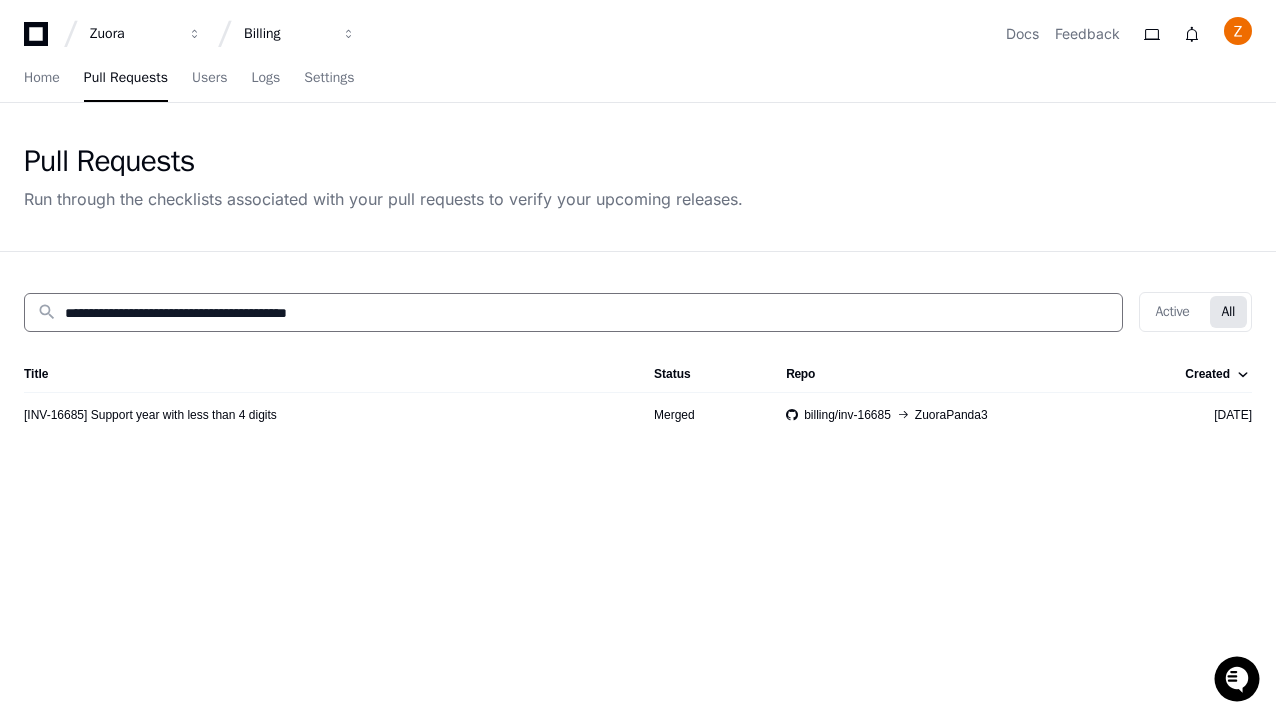 type on "**********" 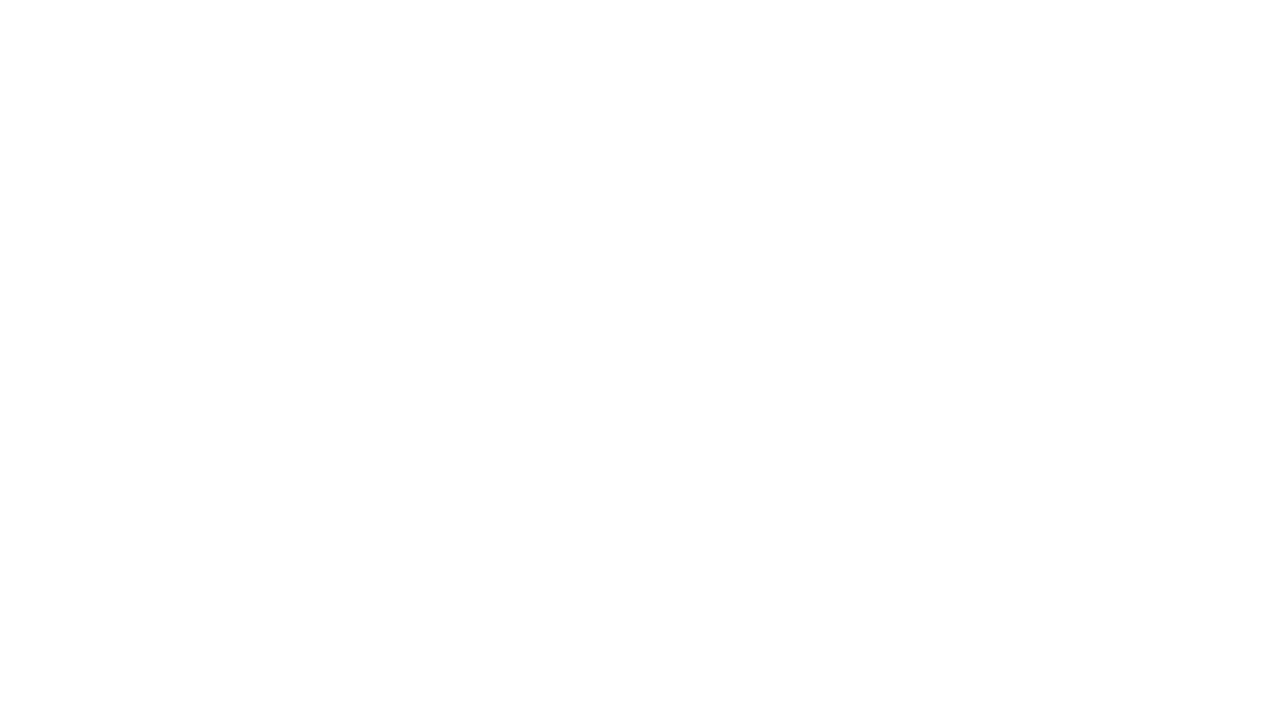 scroll, scrollTop: 0, scrollLeft: 0, axis: both 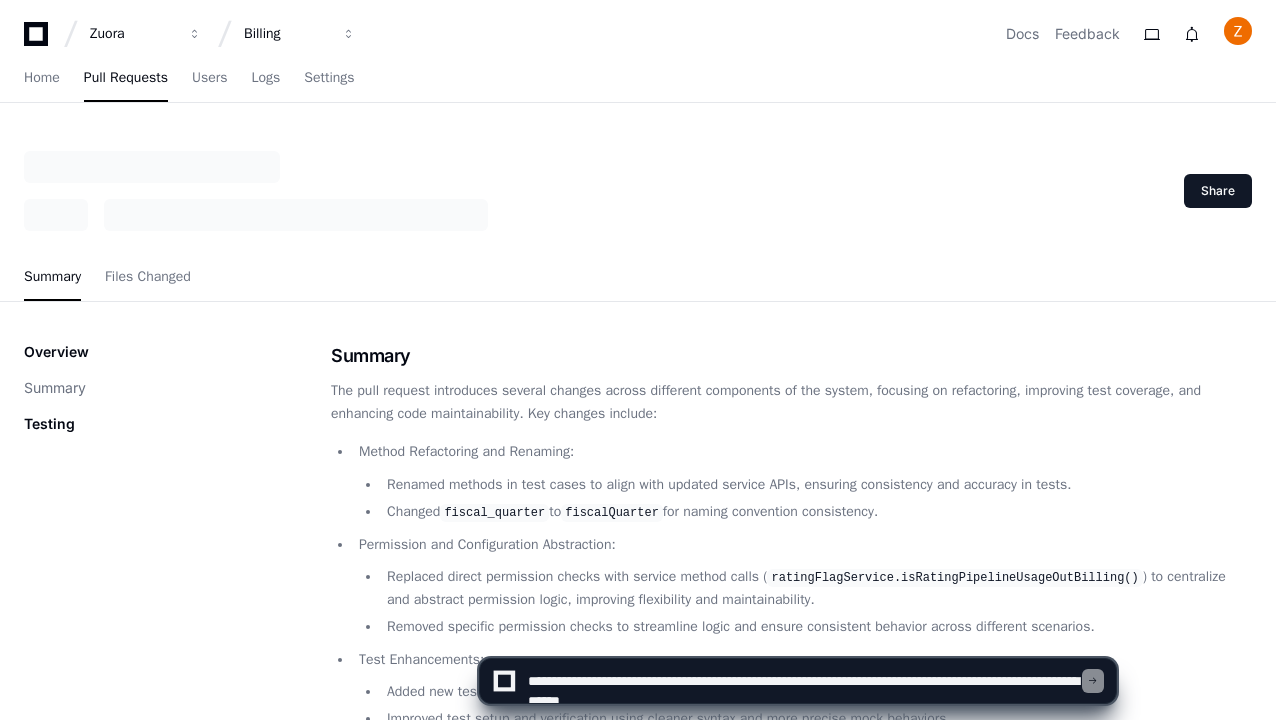 type on "**********" 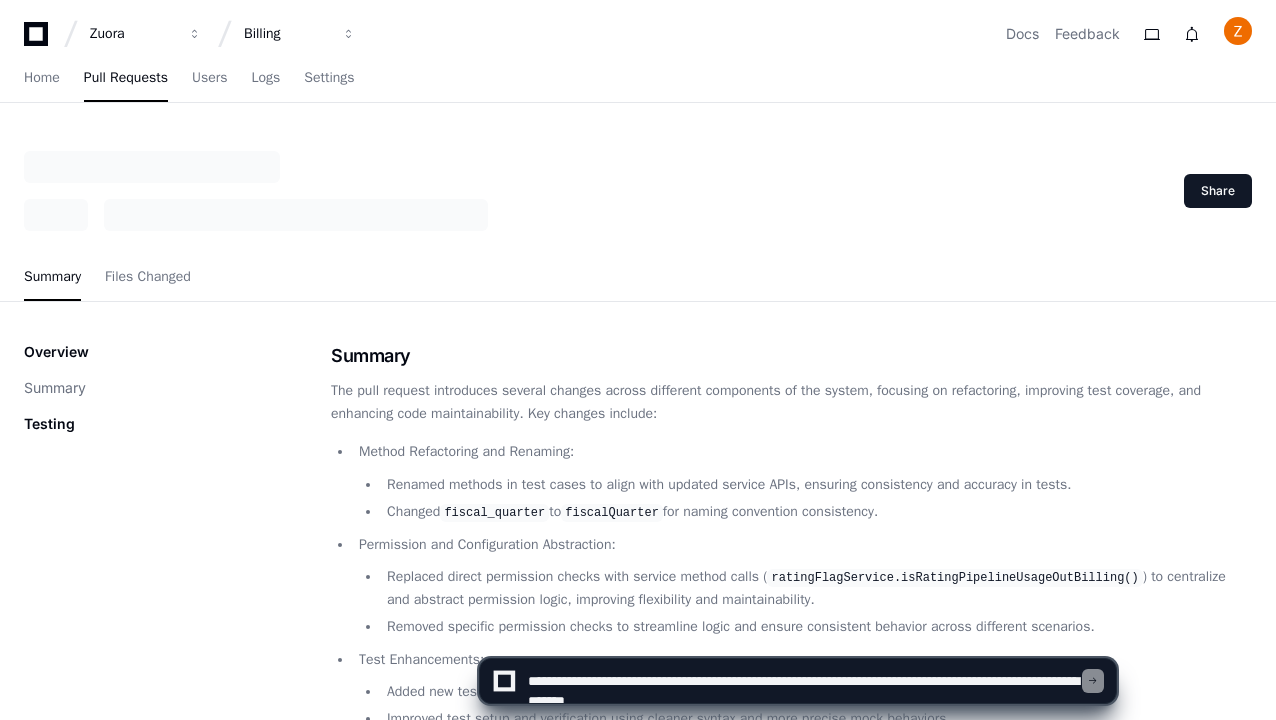 type 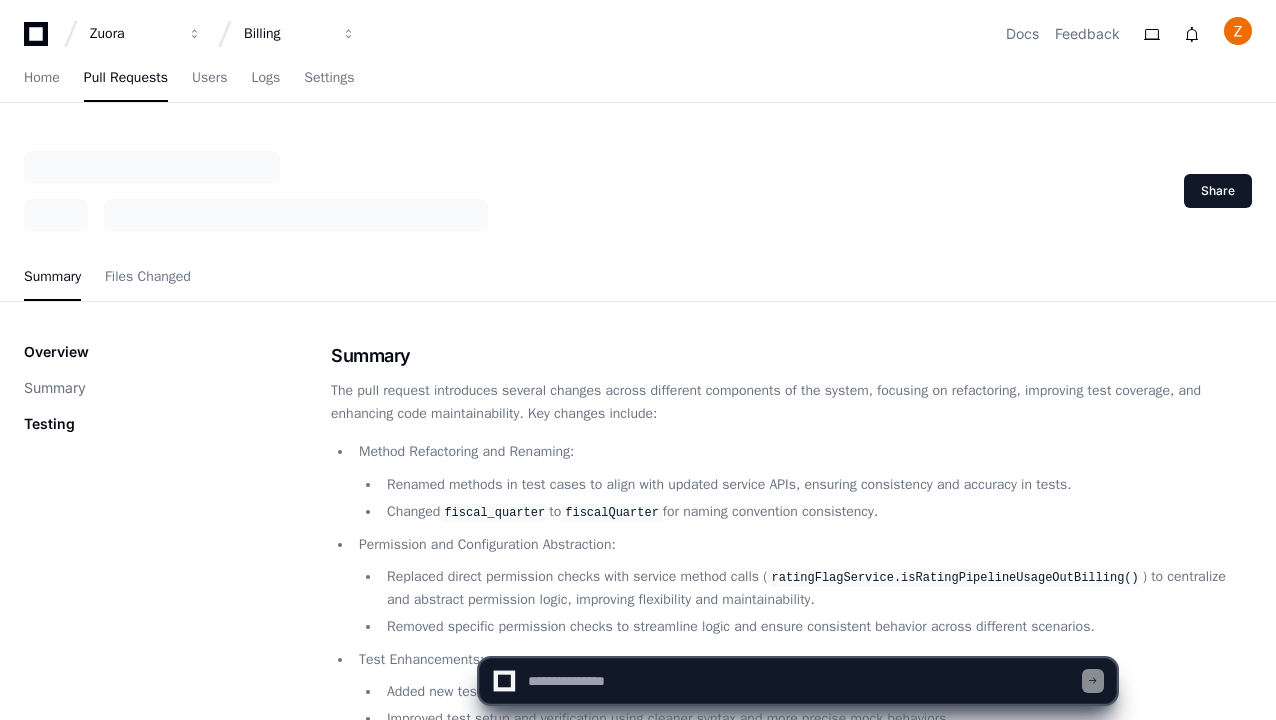 scroll, scrollTop: 0, scrollLeft: 0, axis: both 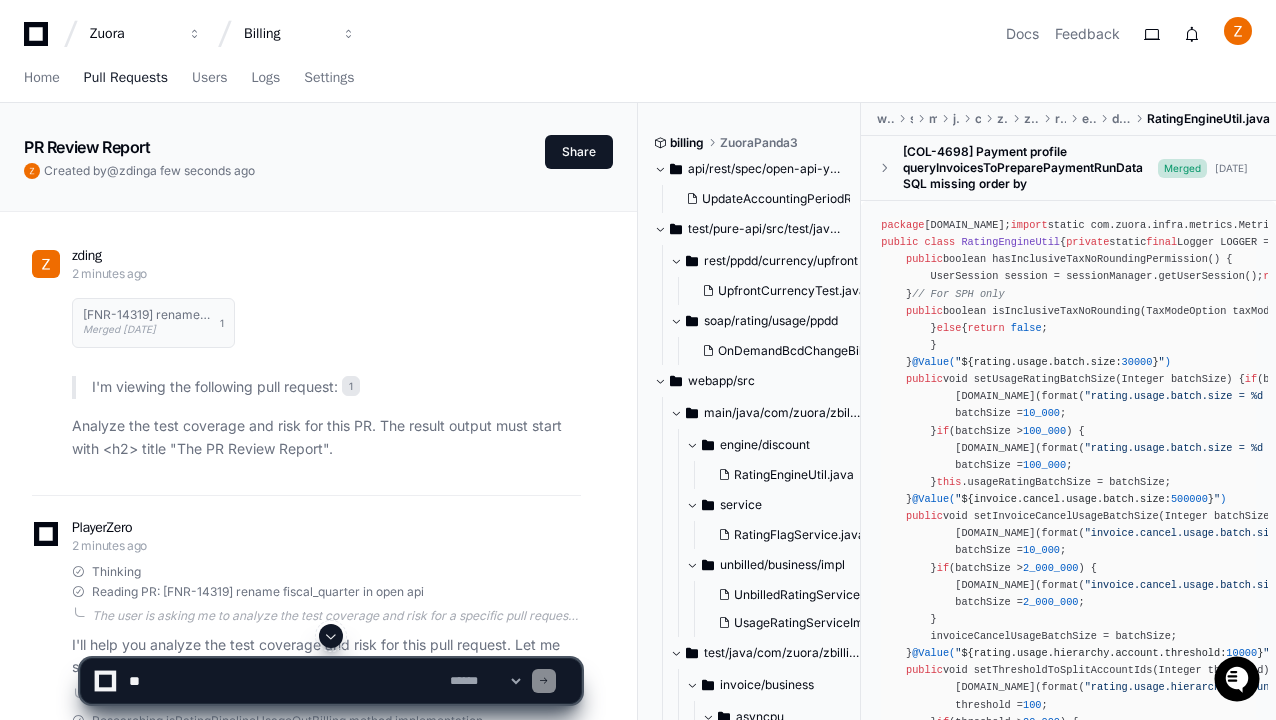click on "Pull Requests" at bounding box center (126, 78) 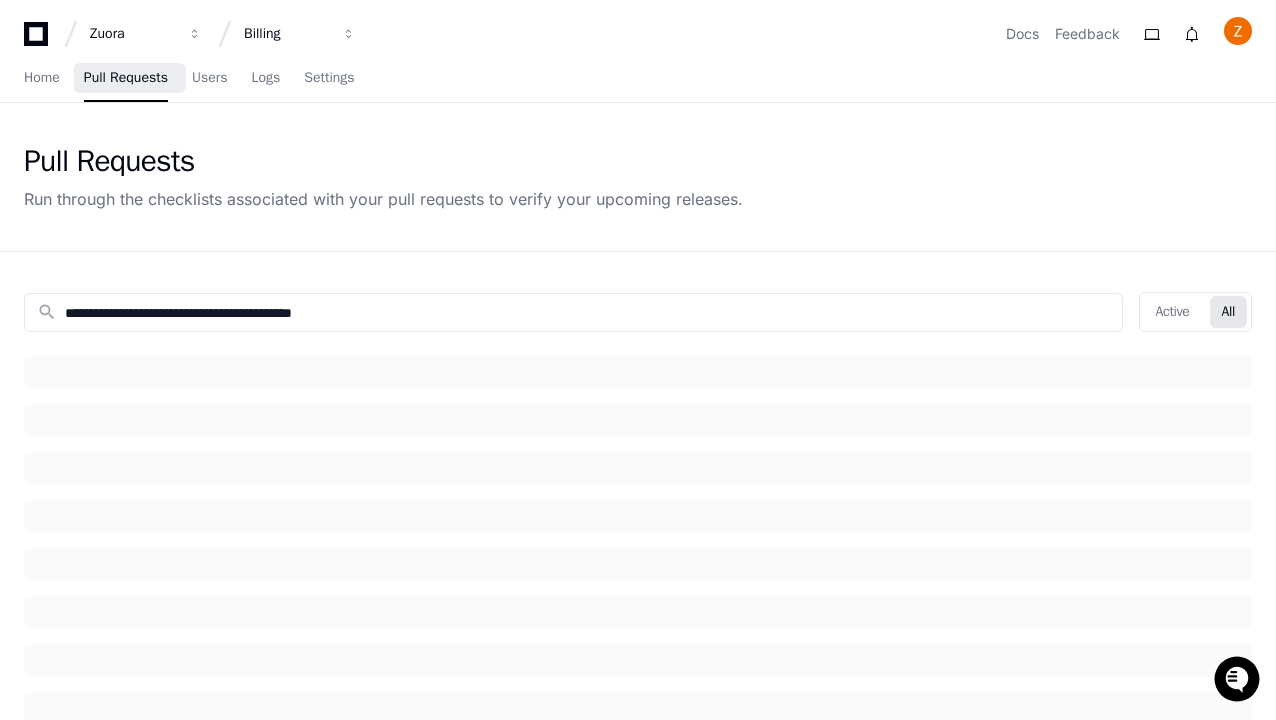 click on "Pull Requests" at bounding box center (126, 78) 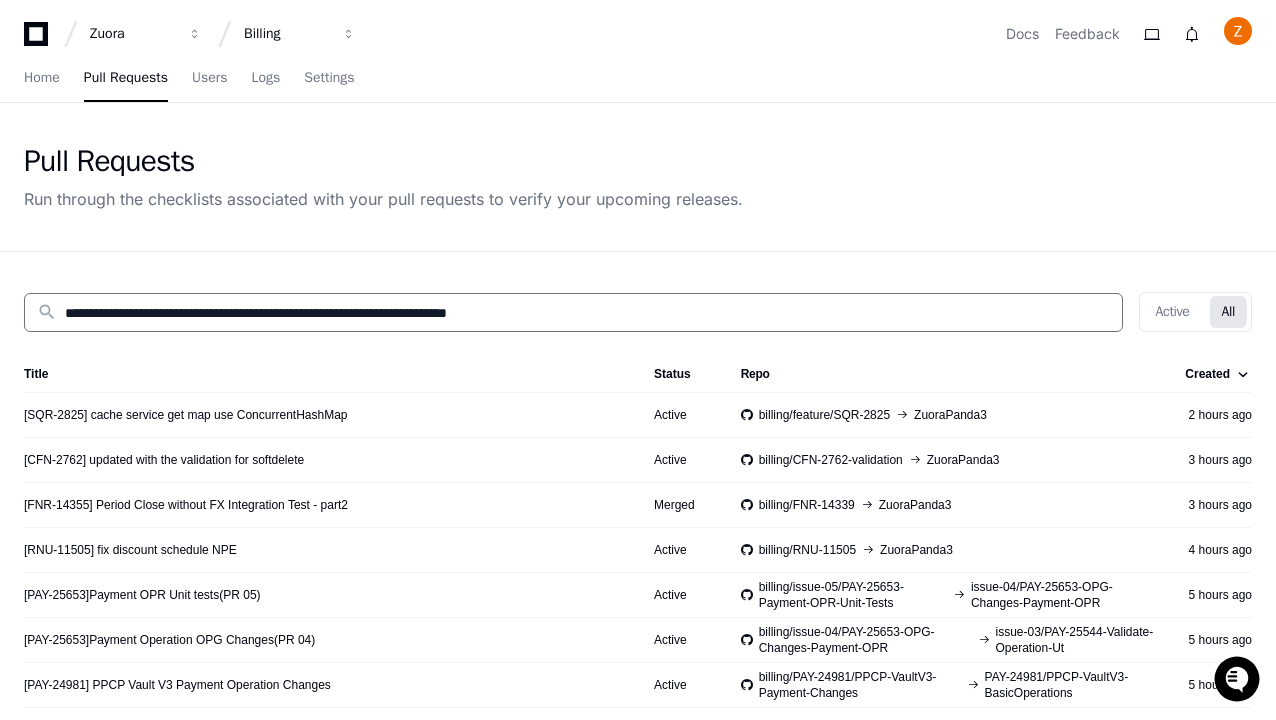 type on "**********" 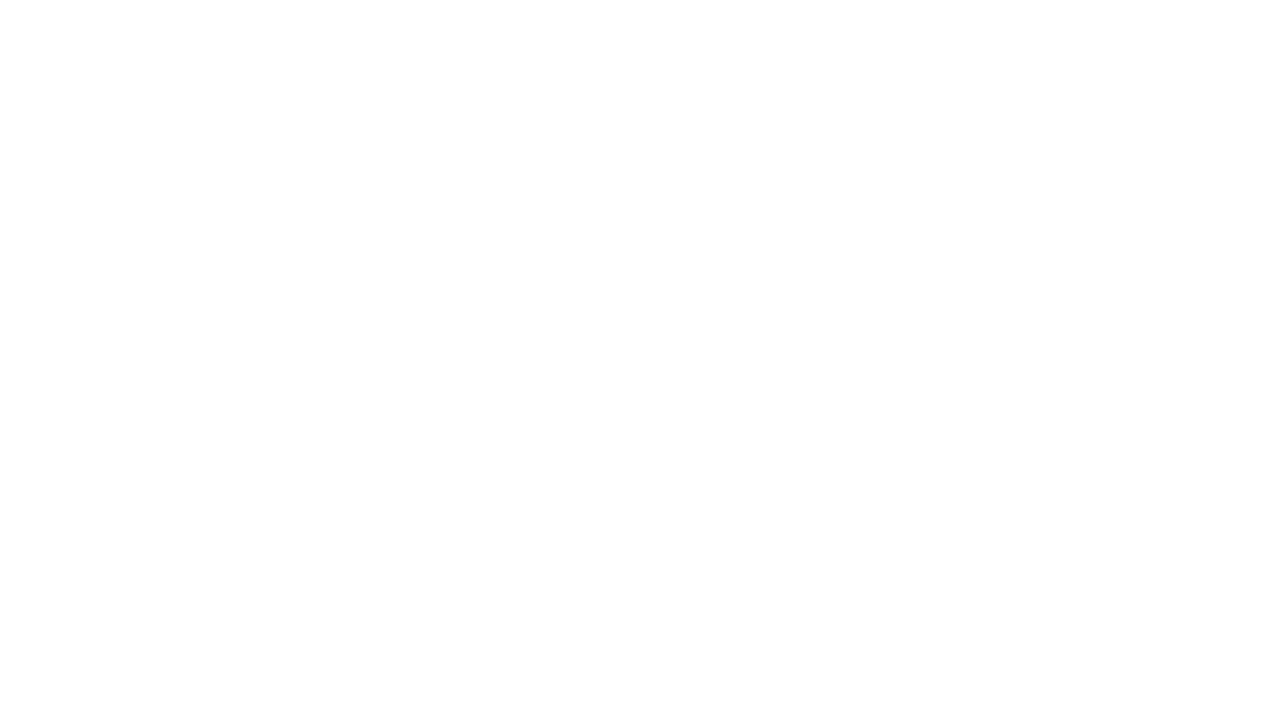 scroll, scrollTop: 0, scrollLeft: 0, axis: both 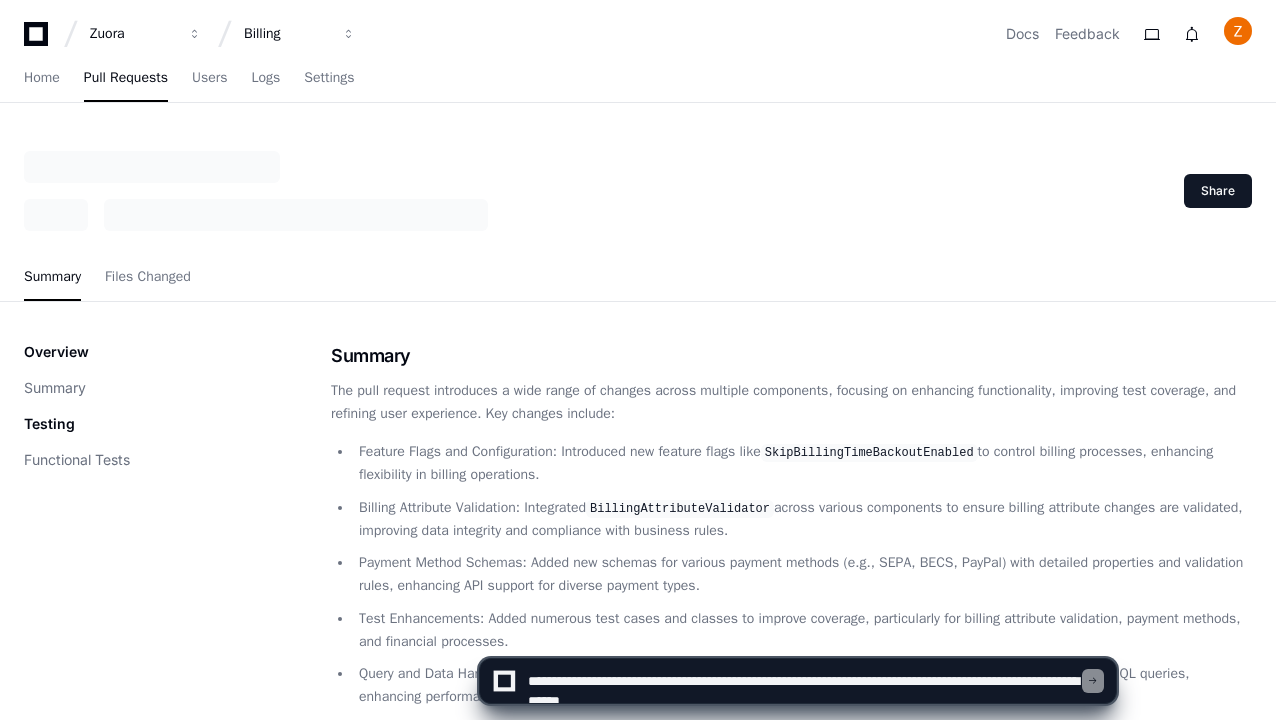 type on "**********" 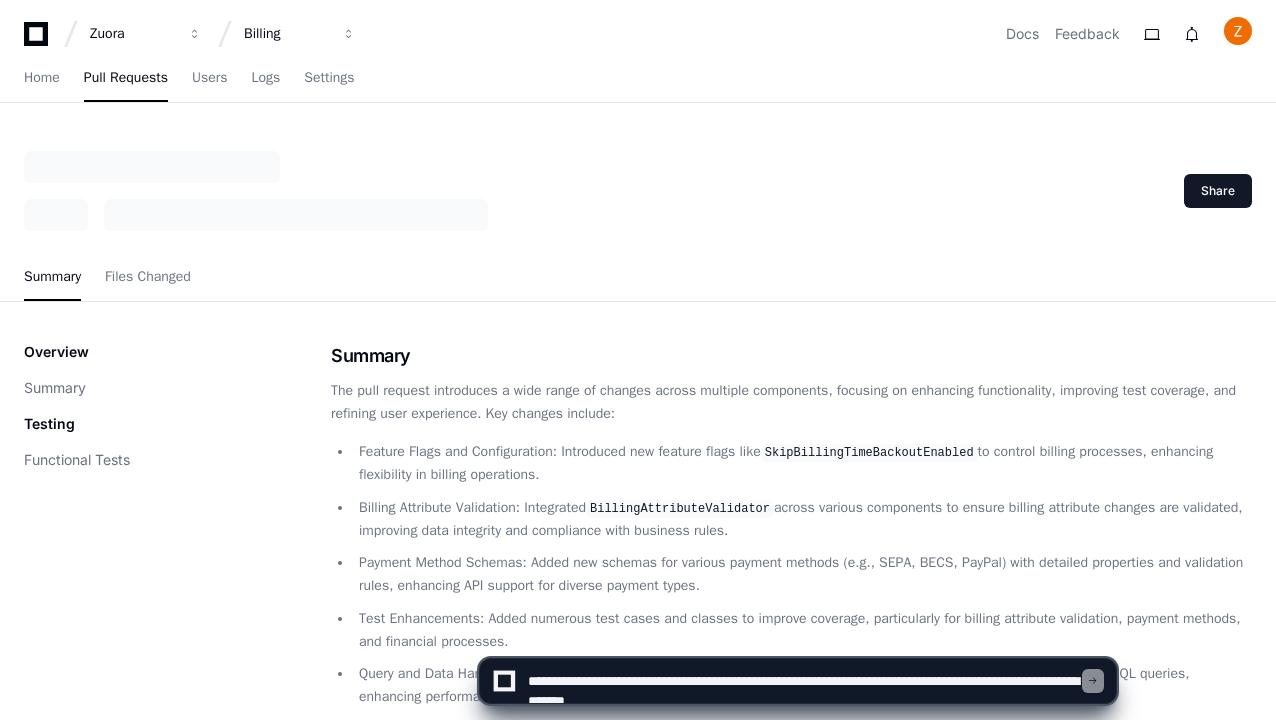 type 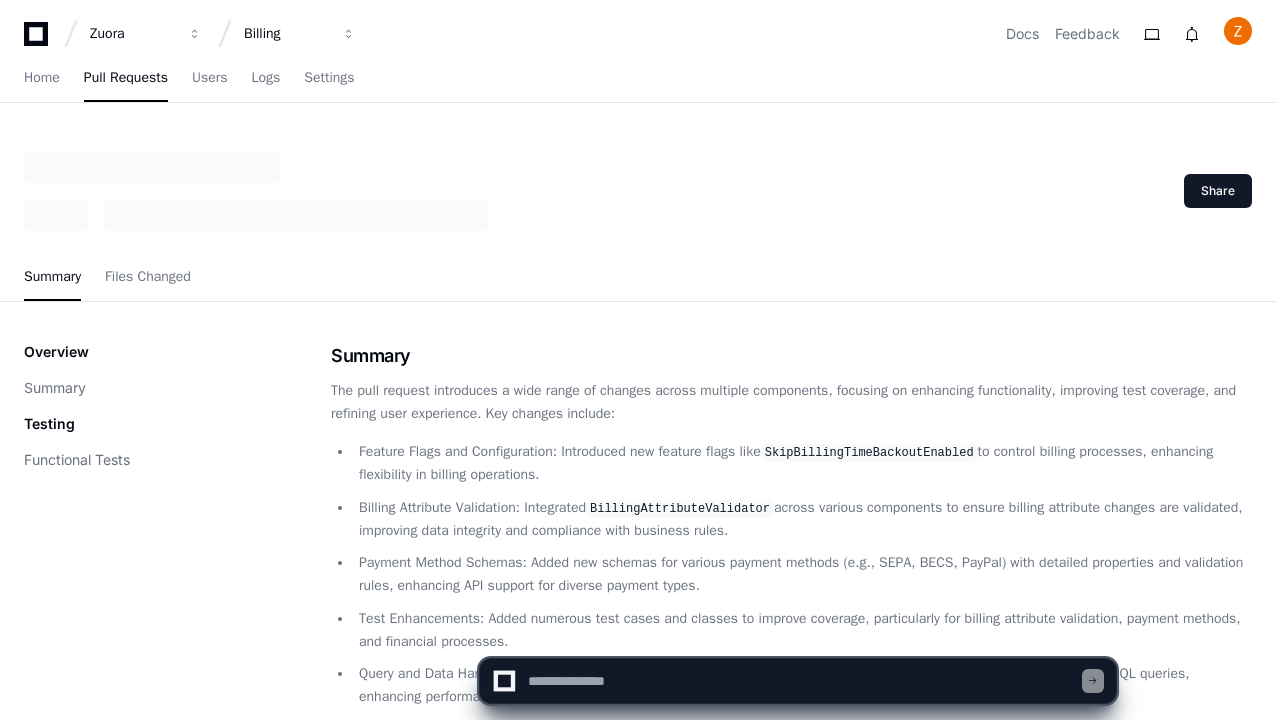 scroll, scrollTop: 0, scrollLeft: 0, axis: both 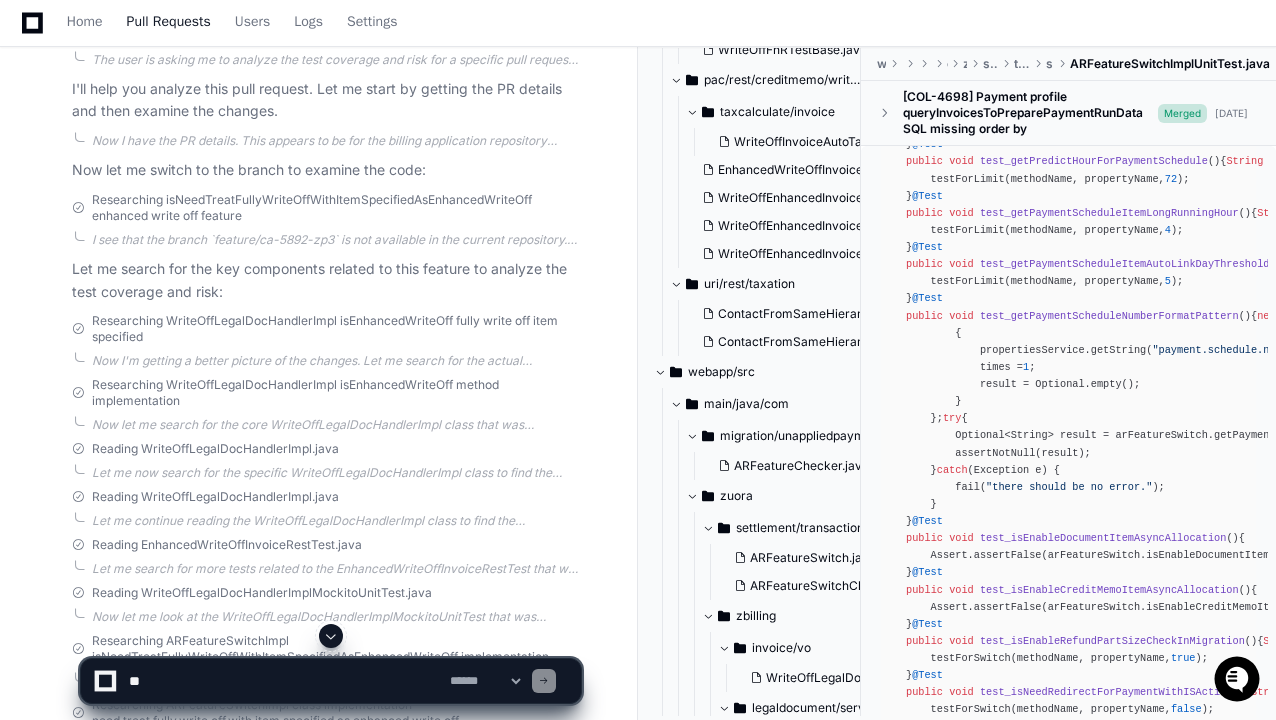 click on "Pull Requests" at bounding box center (169, 22) 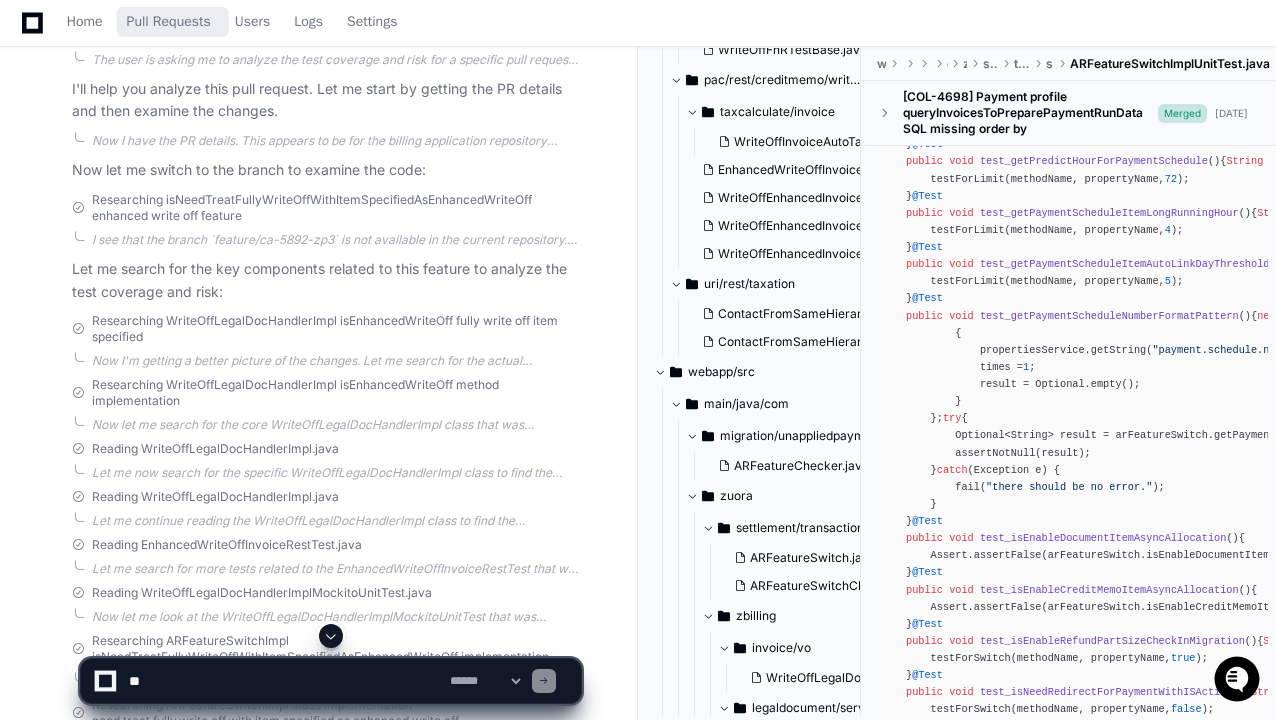 scroll, scrollTop: 0, scrollLeft: 0, axis: both 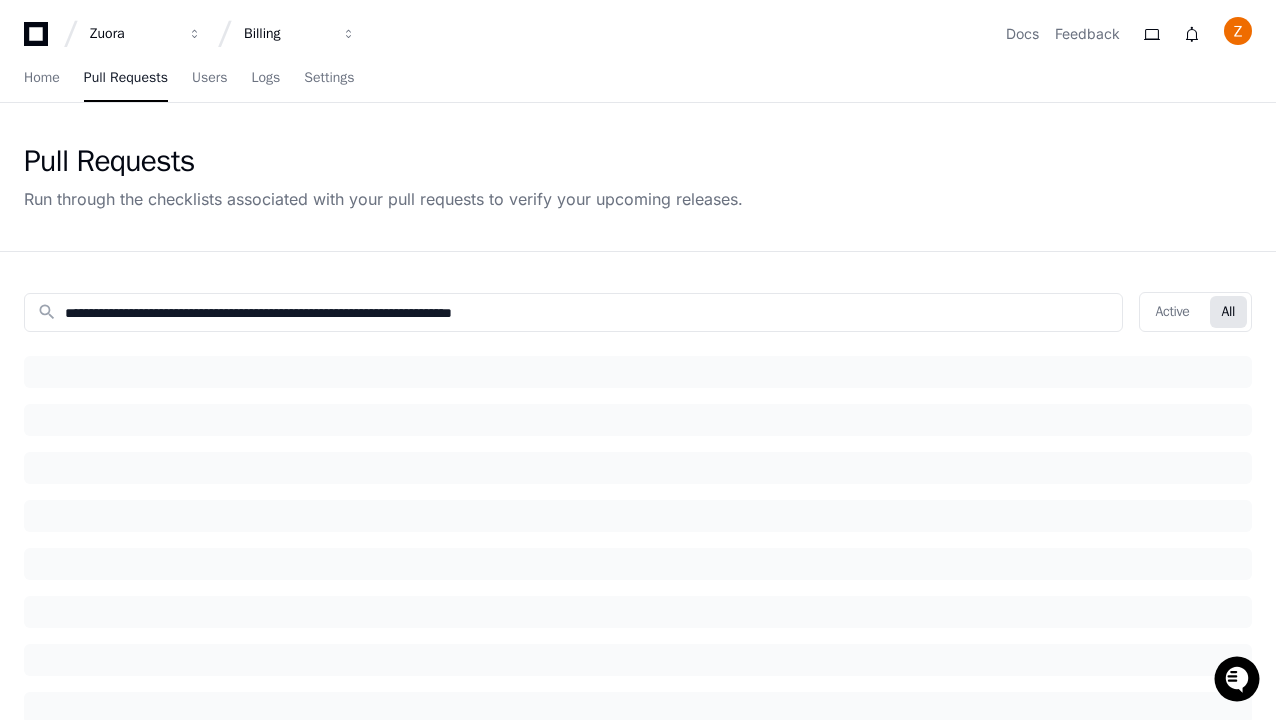 click on "Pull Requests" at bounding box center [126, 78] 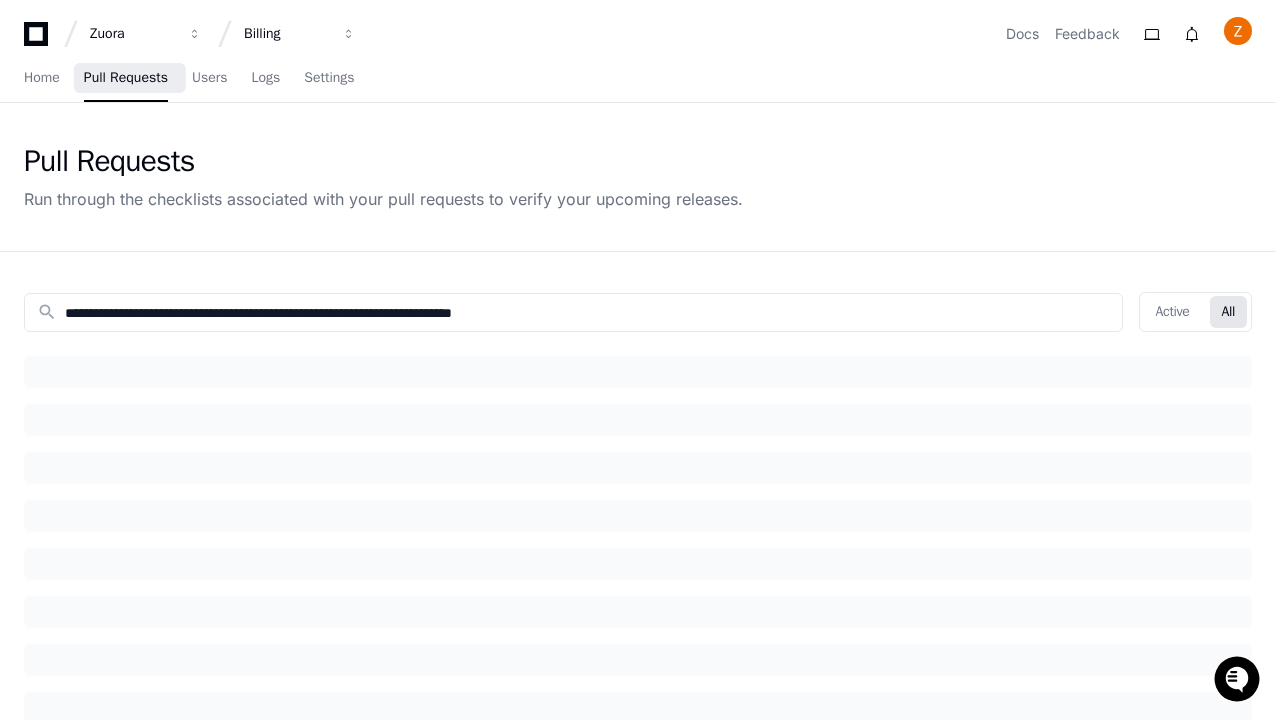 click on "All" 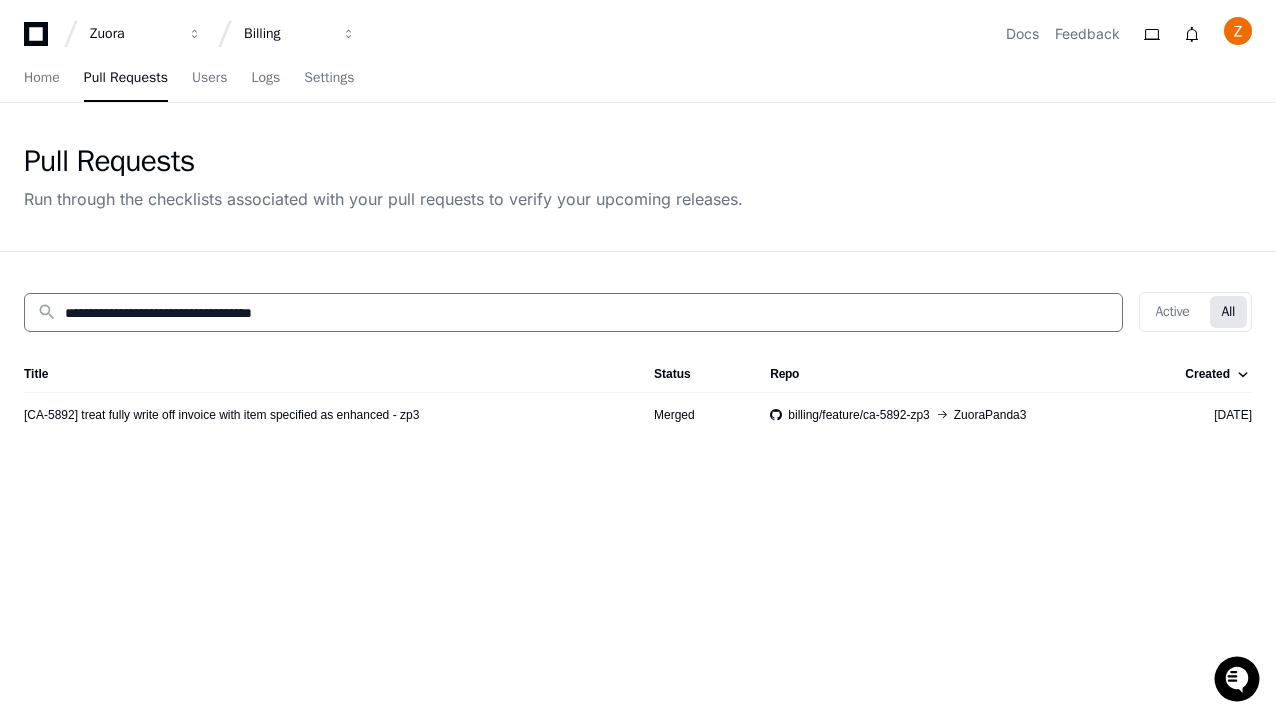 type on "**********" 